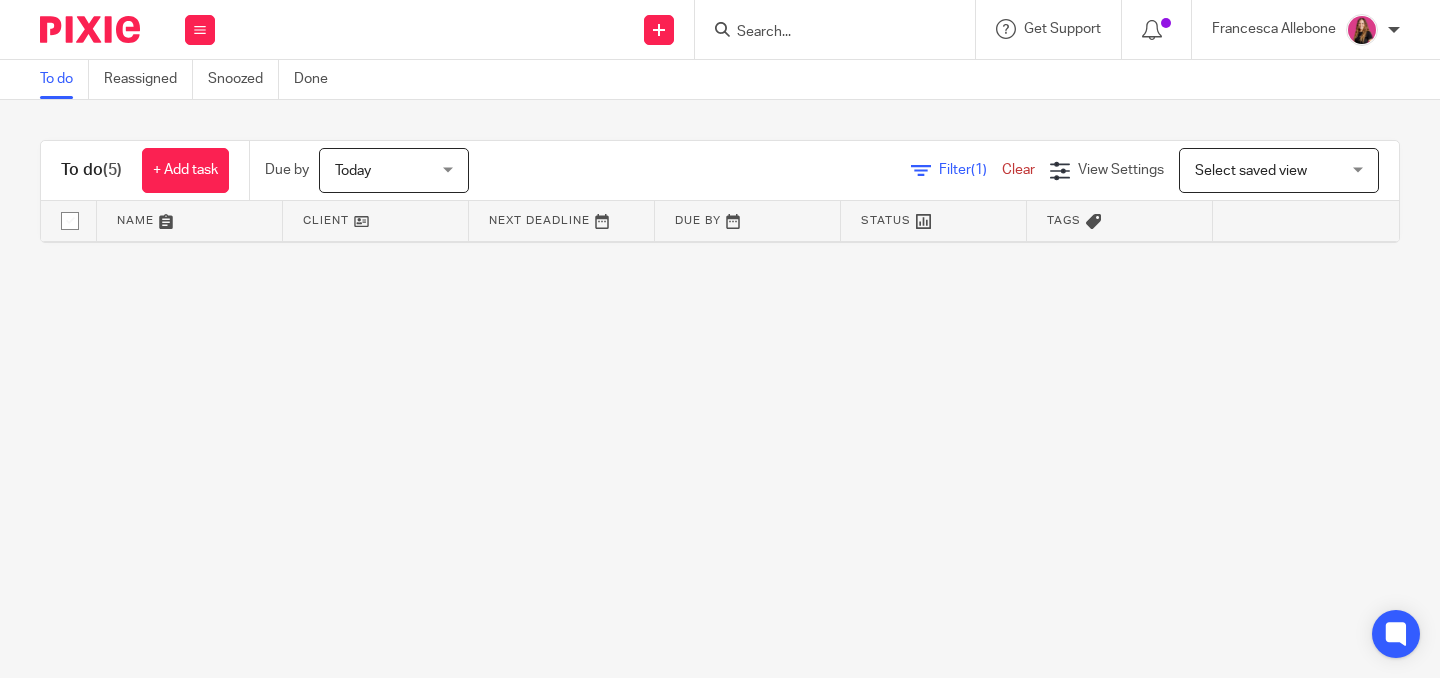 scroll, scrollTop: 0, scrollLeft: 0, axis: both 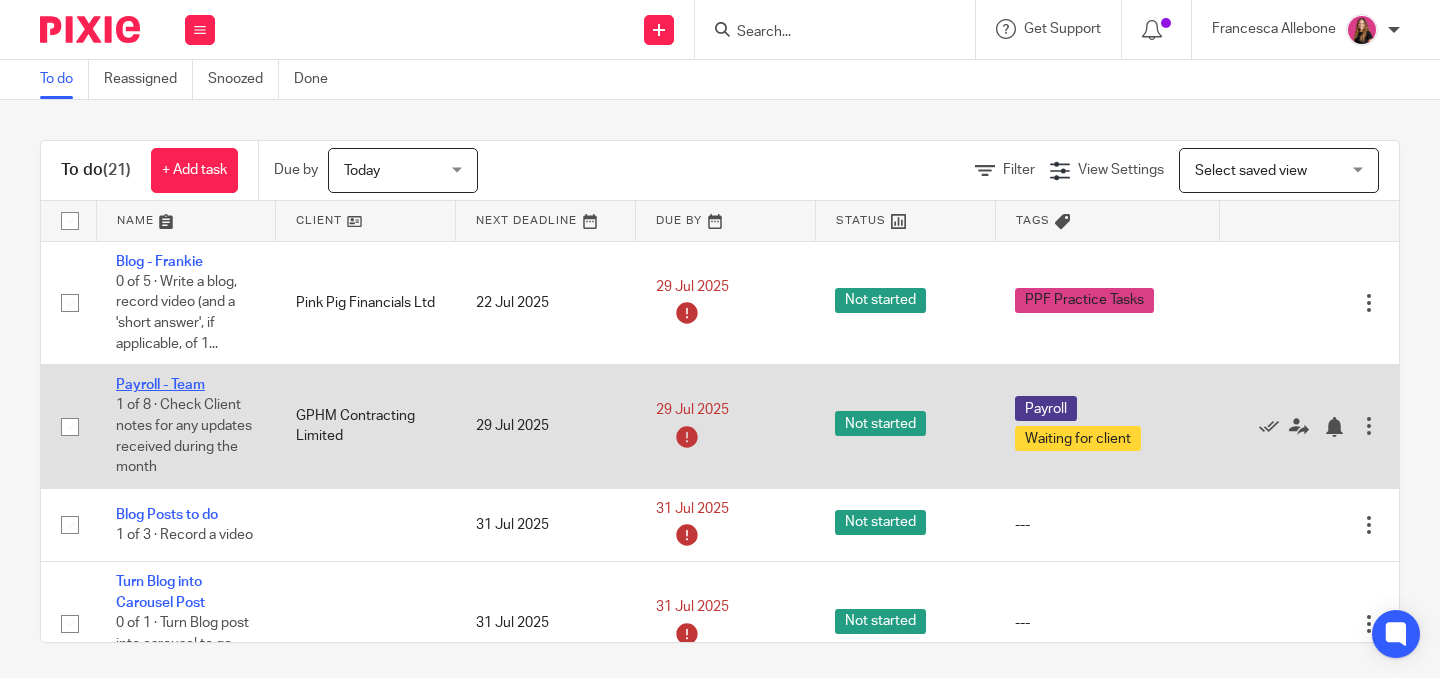 click on "Payroll - Team" at bounding box center (160, 385) 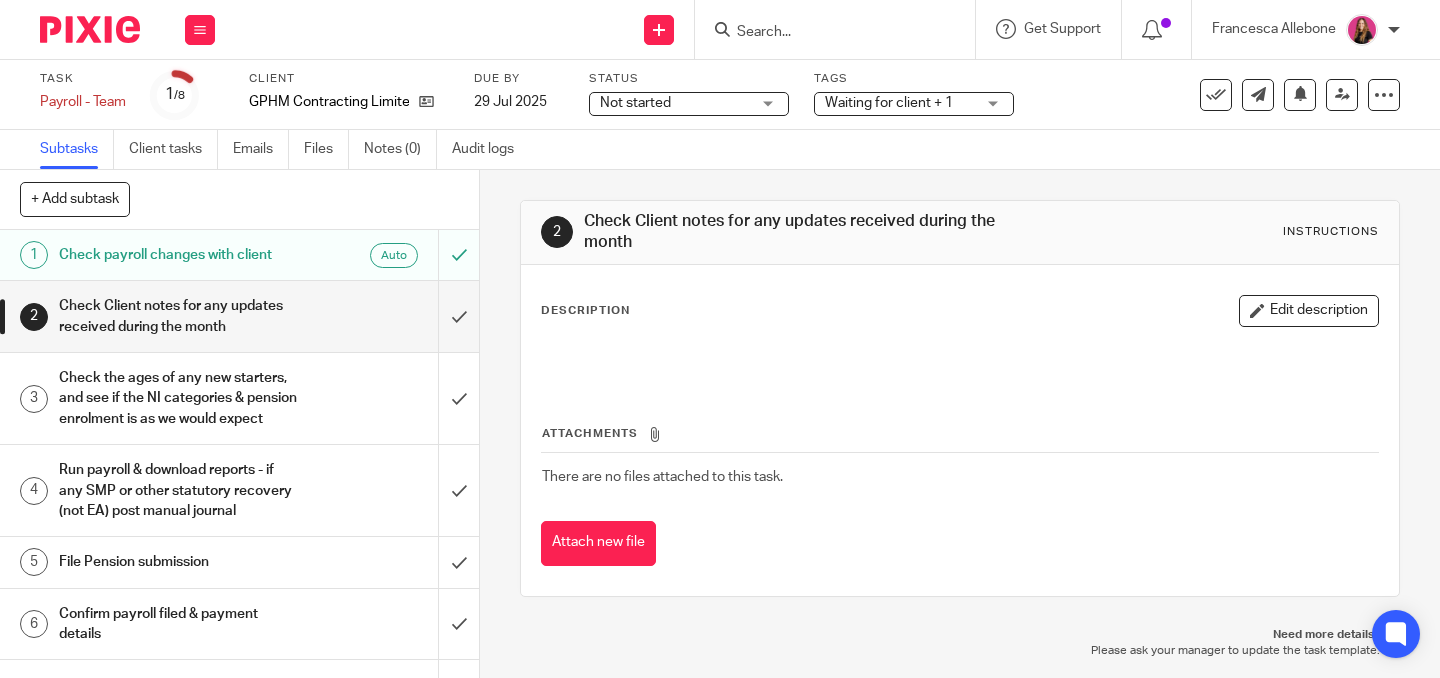 scroll, scrollTop: 0, scrollLeft: 0, axis: both 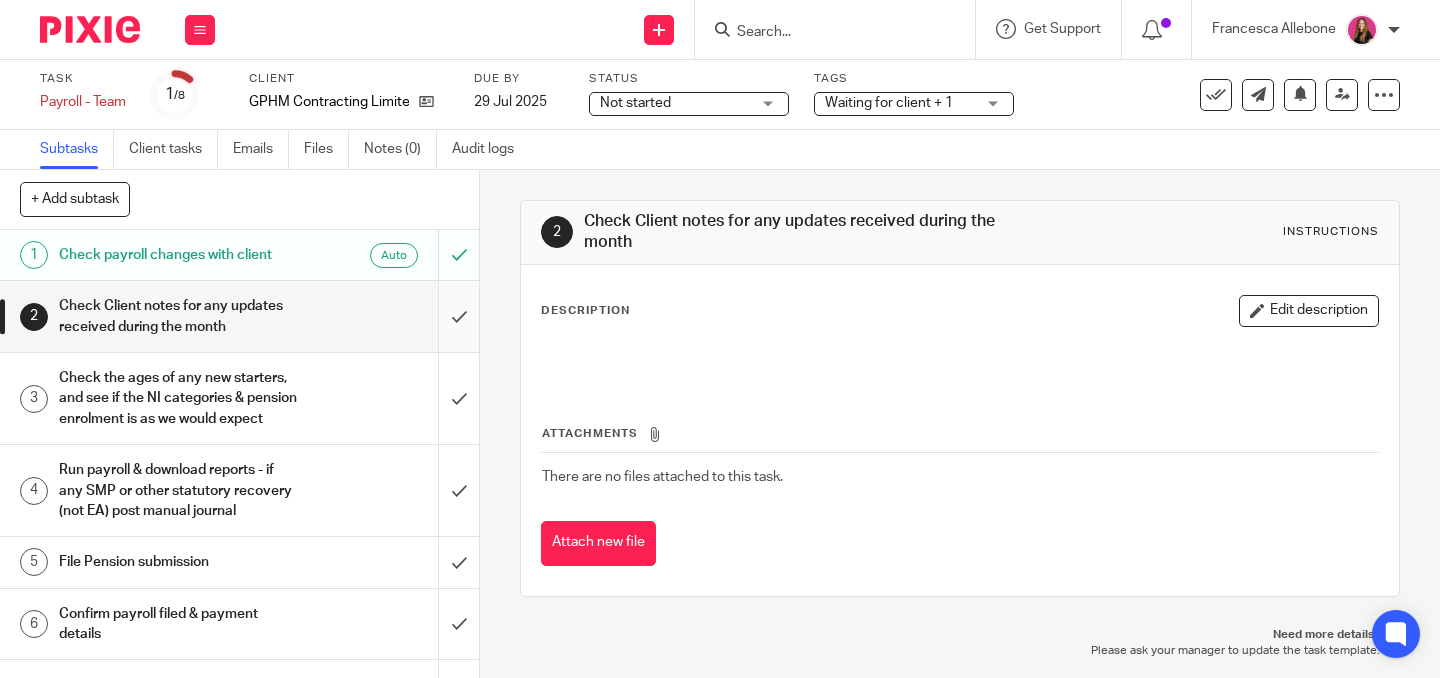 click at bounding box center (239, 316) 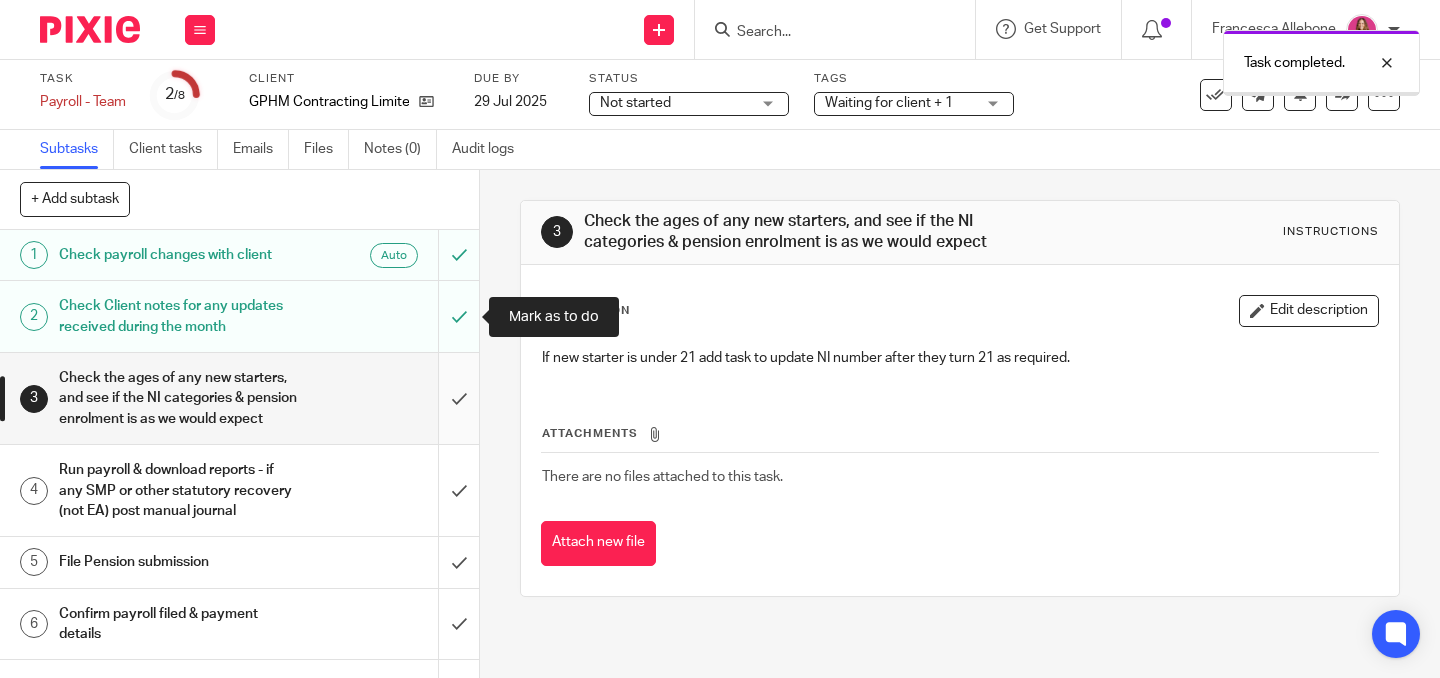 scroll, scrollTop: 0, scrollLeft: 0, axis: both 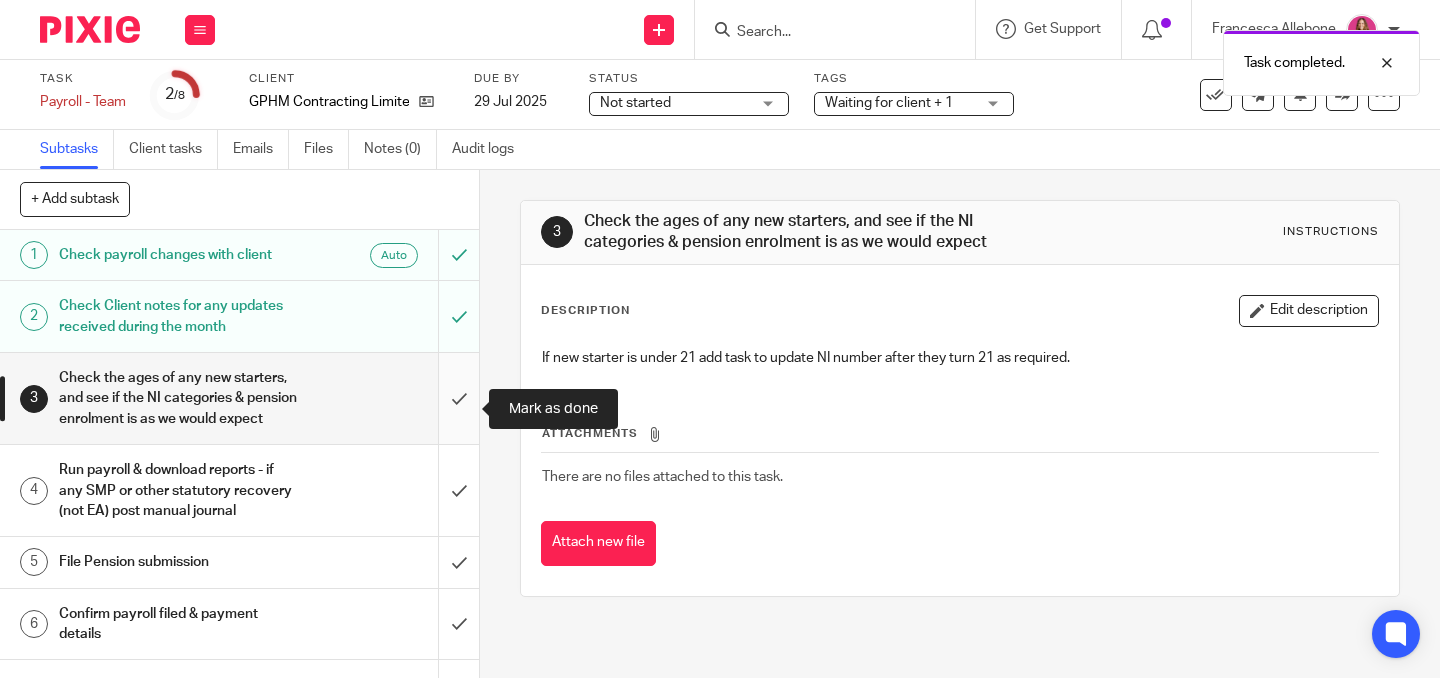 click at bounding box center [239, 398] 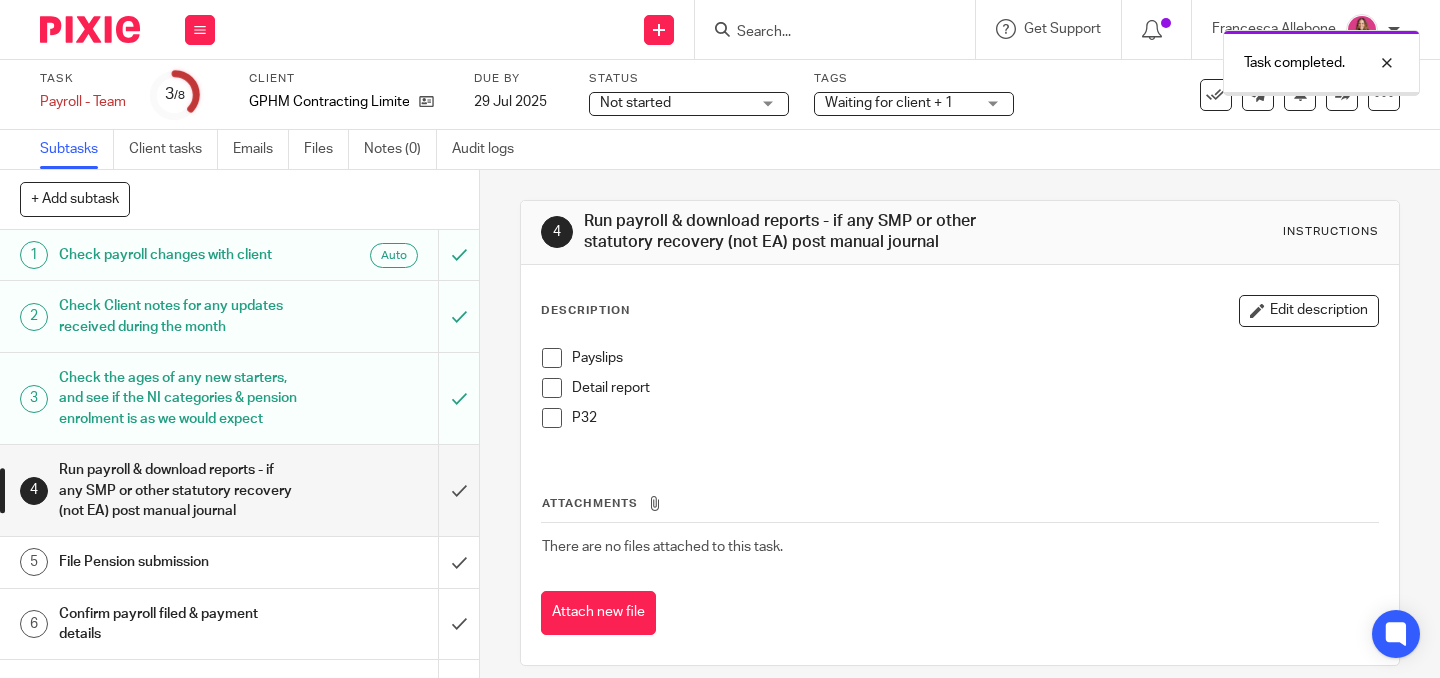 scroll, scrollTop: 0, scrollLeft: 0, axis: both 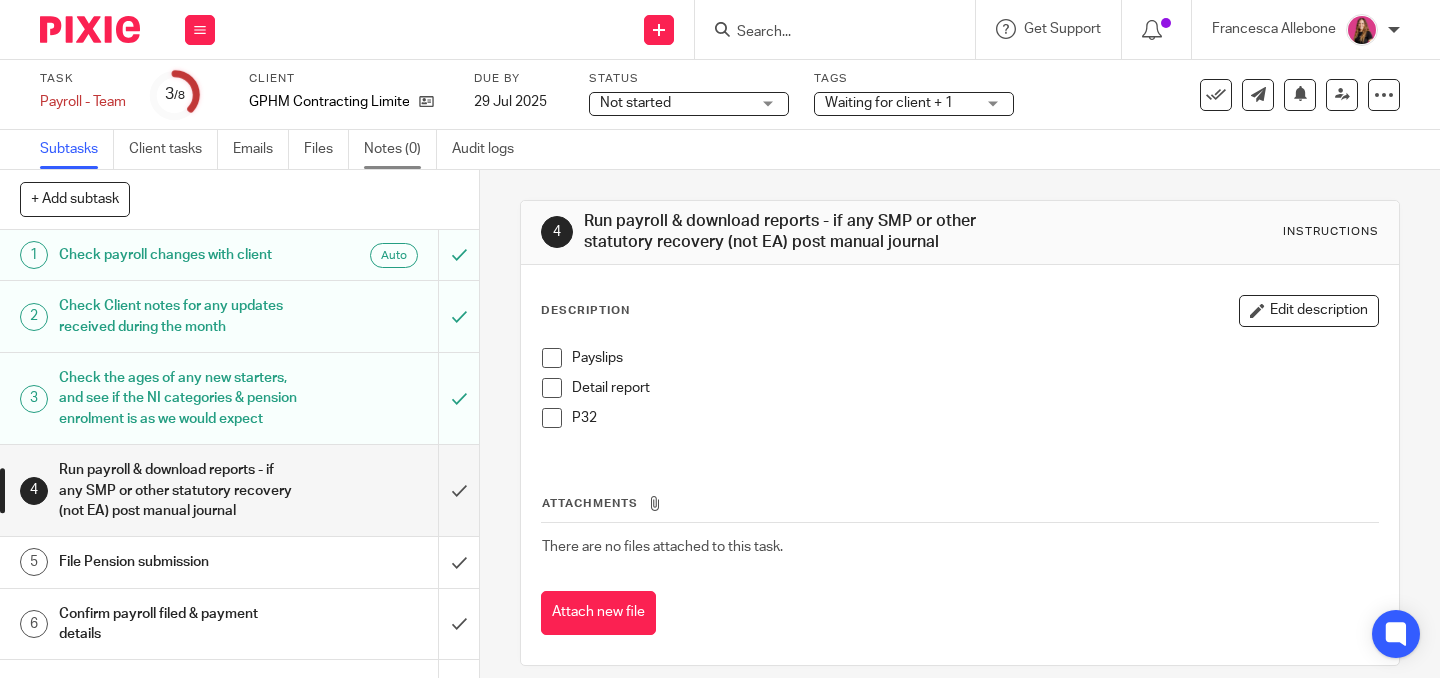 click on "Notes (0)" at bounding box center (400, 149) 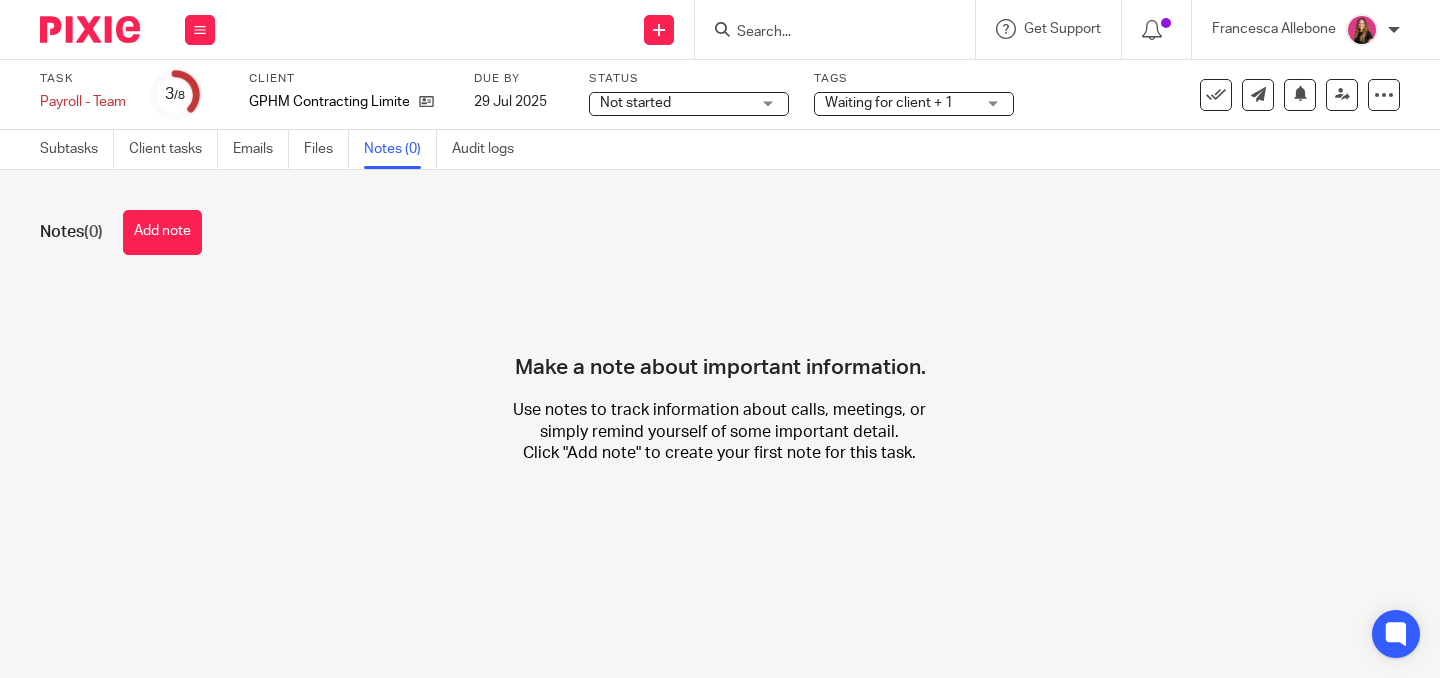 scroll, scrollTop: 0, scrollLeft: 0, axis: both 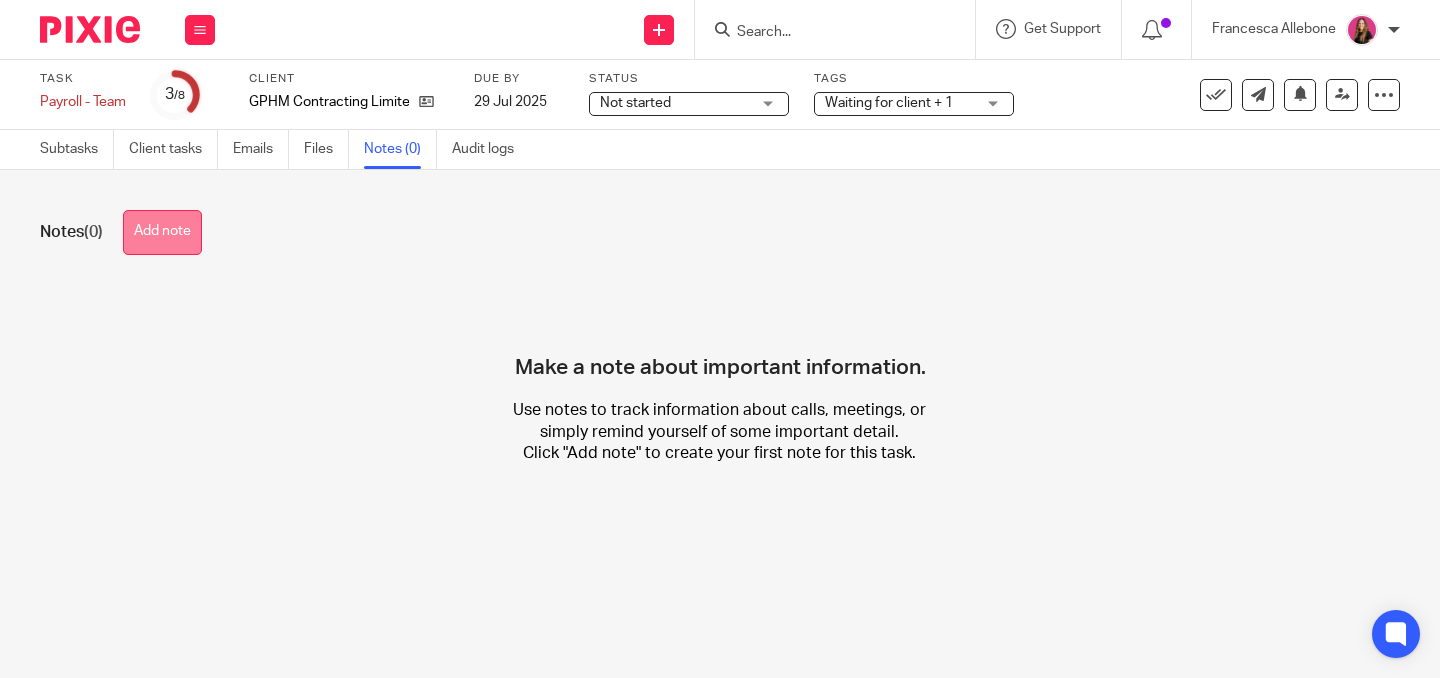 click on "Add note" at bounding box center [162, 232] 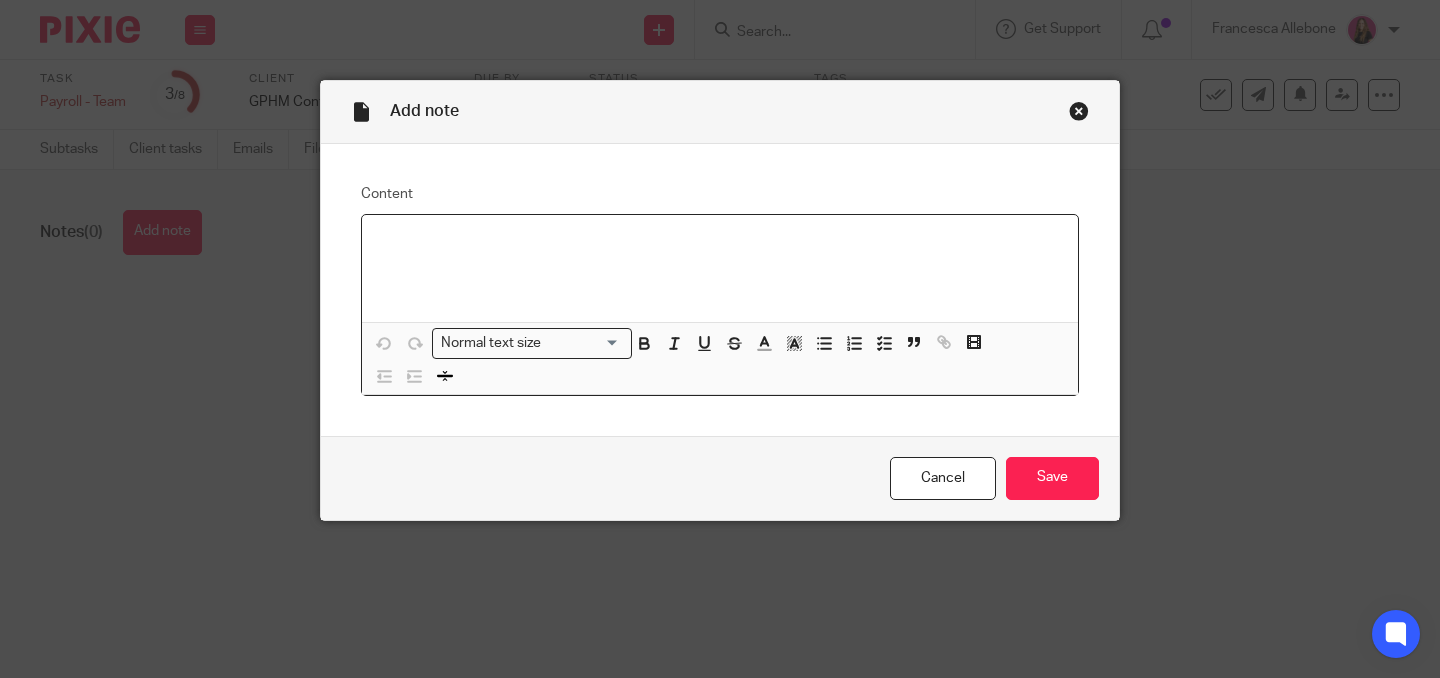 paste 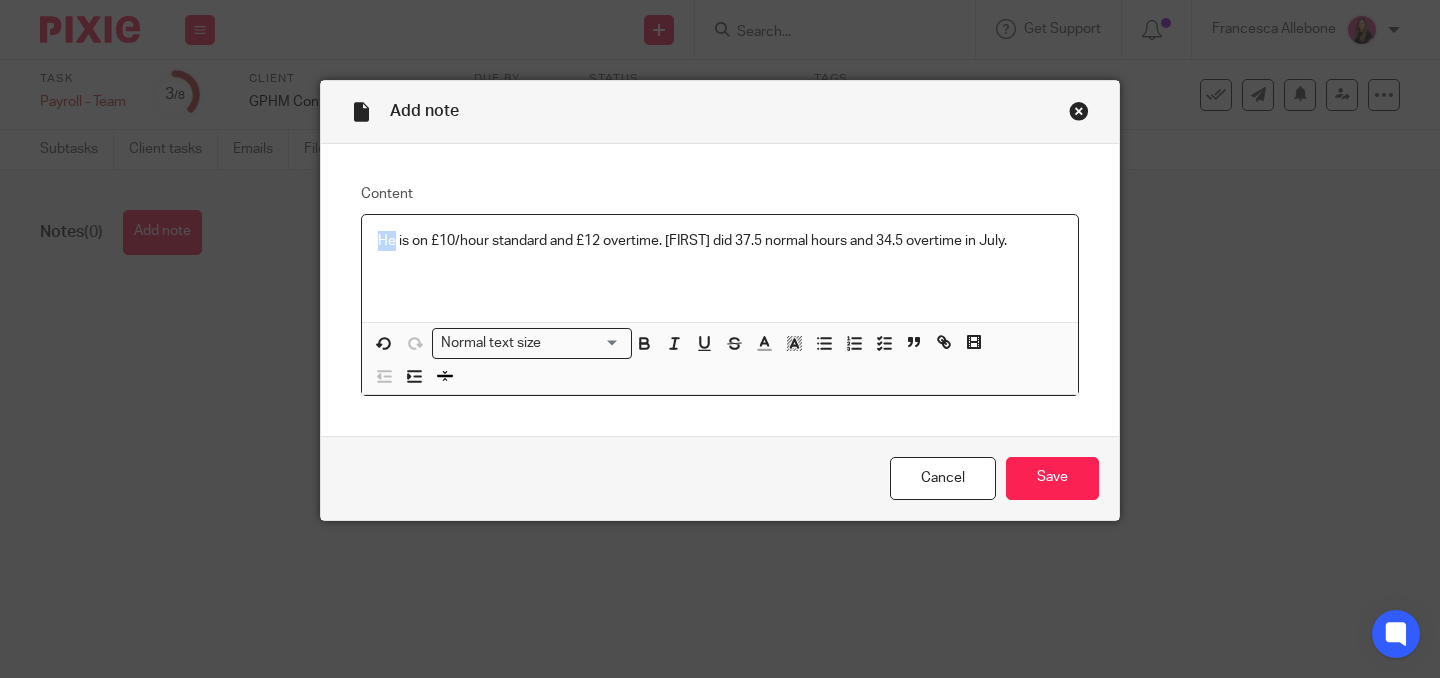 drag, startPoint x: 393, startPoint y: 238, endPoint x: 354, endPoint y: 236, distance: 39.051247 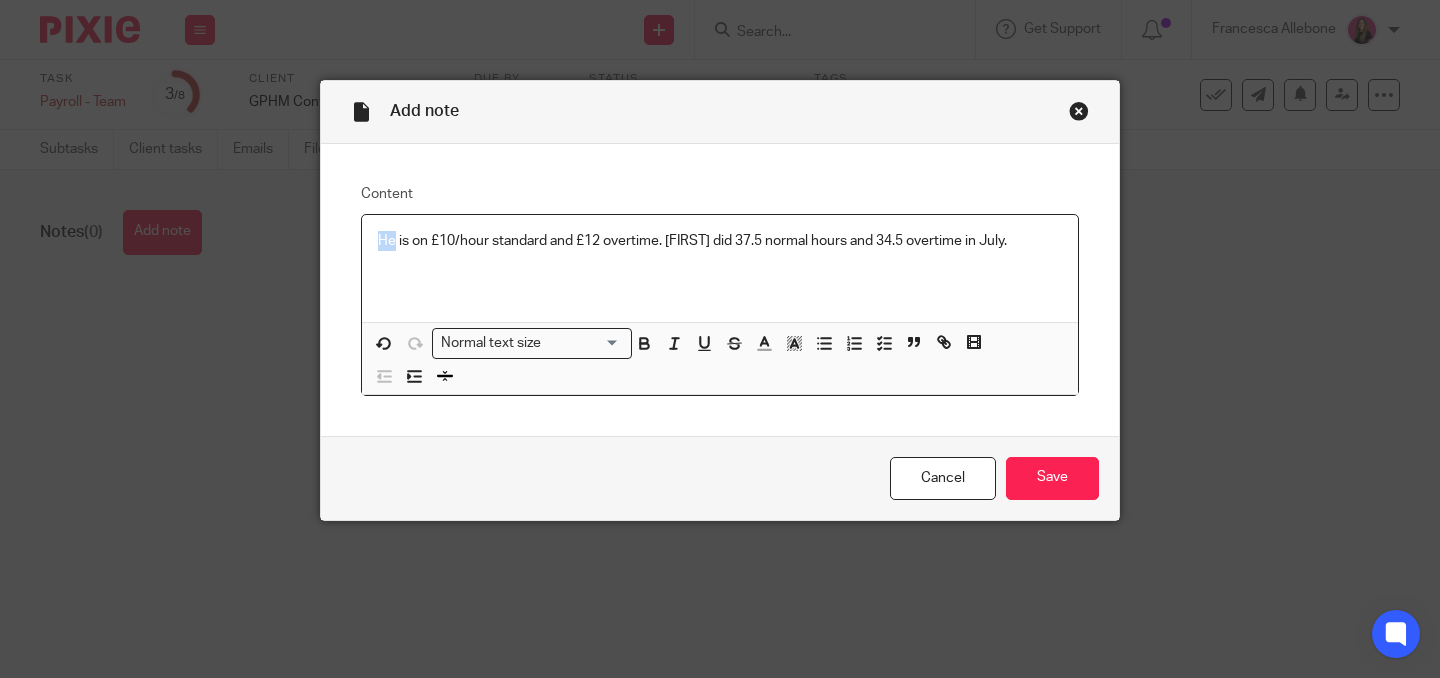 click on "Content   He is on £10/hour standard and £12 overtime. Harry did 37.5 normal hours and 34.5 overtime in July.
Normal text size
Loading...
Remove
Edit
Insert new video
Copy and paste the video URL. Youtube, Vimeo and Loom URLs are supported.
Close
Submit
<p>He is on £10/hour standard and £12 overtime. Harry did 37.5 normal hours and 34.5 overtime in July.</p><br>" at bounding box center [720, 290] 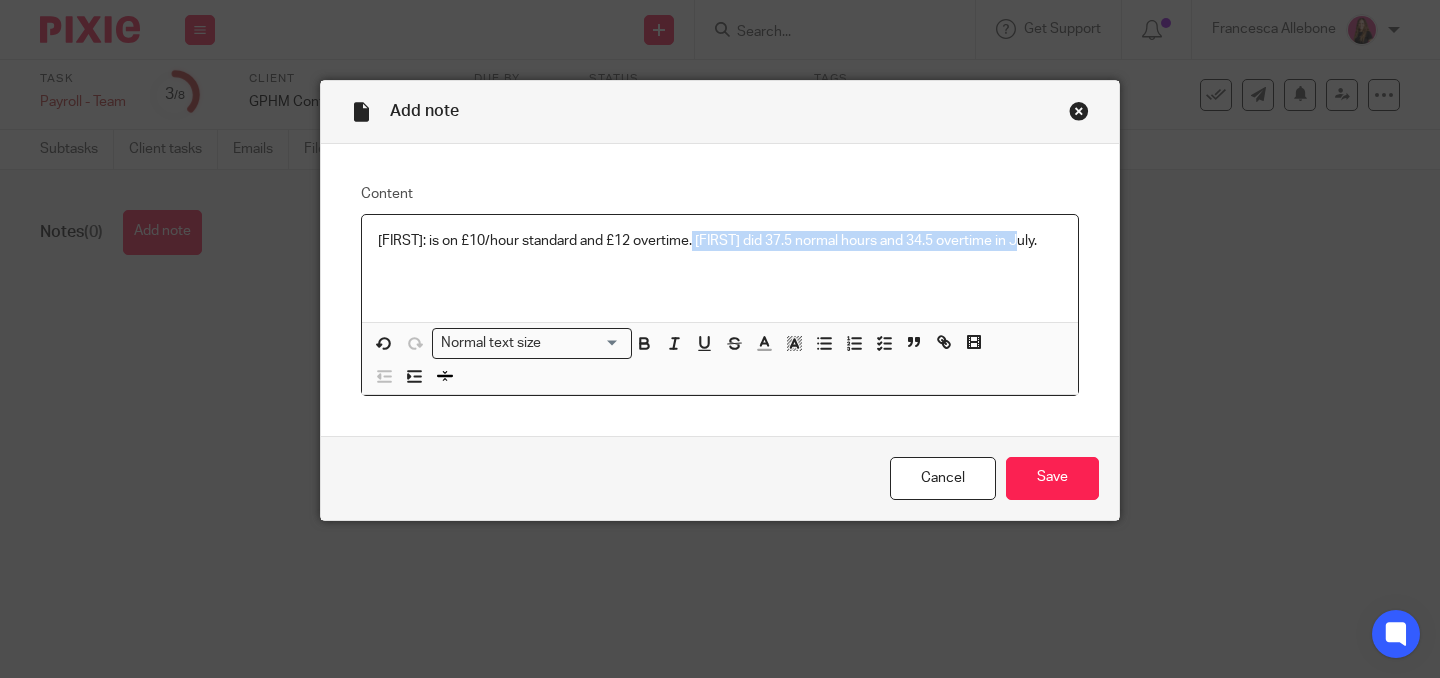 drag, startPoint x: 1029, startPoint y: 236, endPoint x: 697, endPoint y: 237, distance: 332.0015 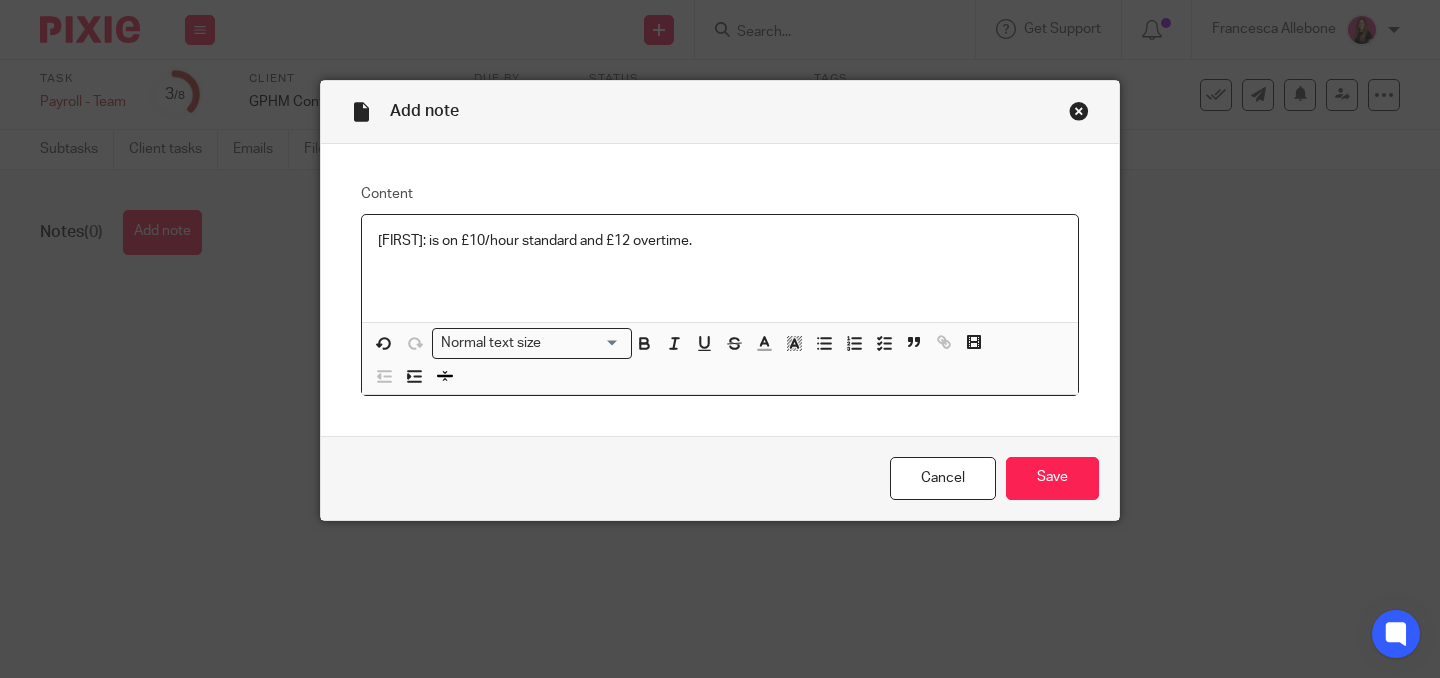 click on "Harry: is on £10/hour standard and £12 overtime." at bounding box center [720, 241] 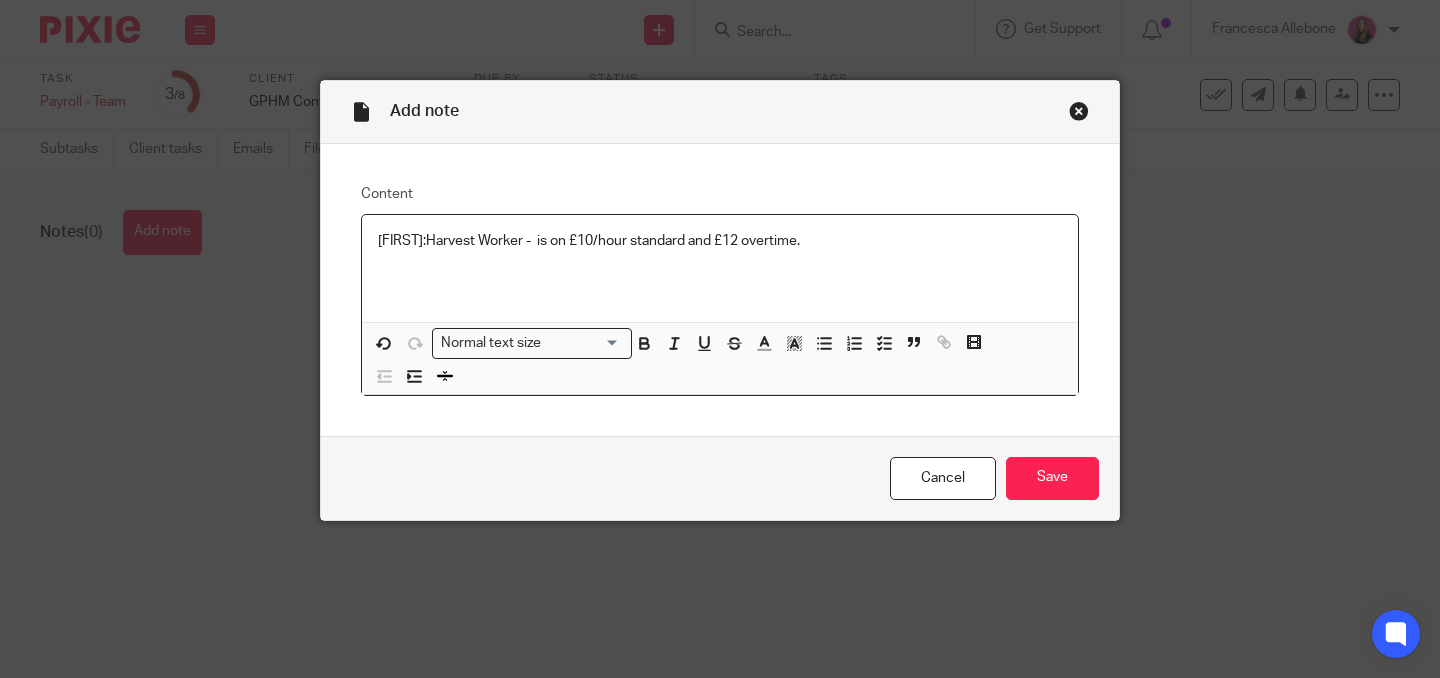 click on "Harry:Harvest Worker -  is on £10/hour standard and £12 overtime." at bounding box center [720, 241] 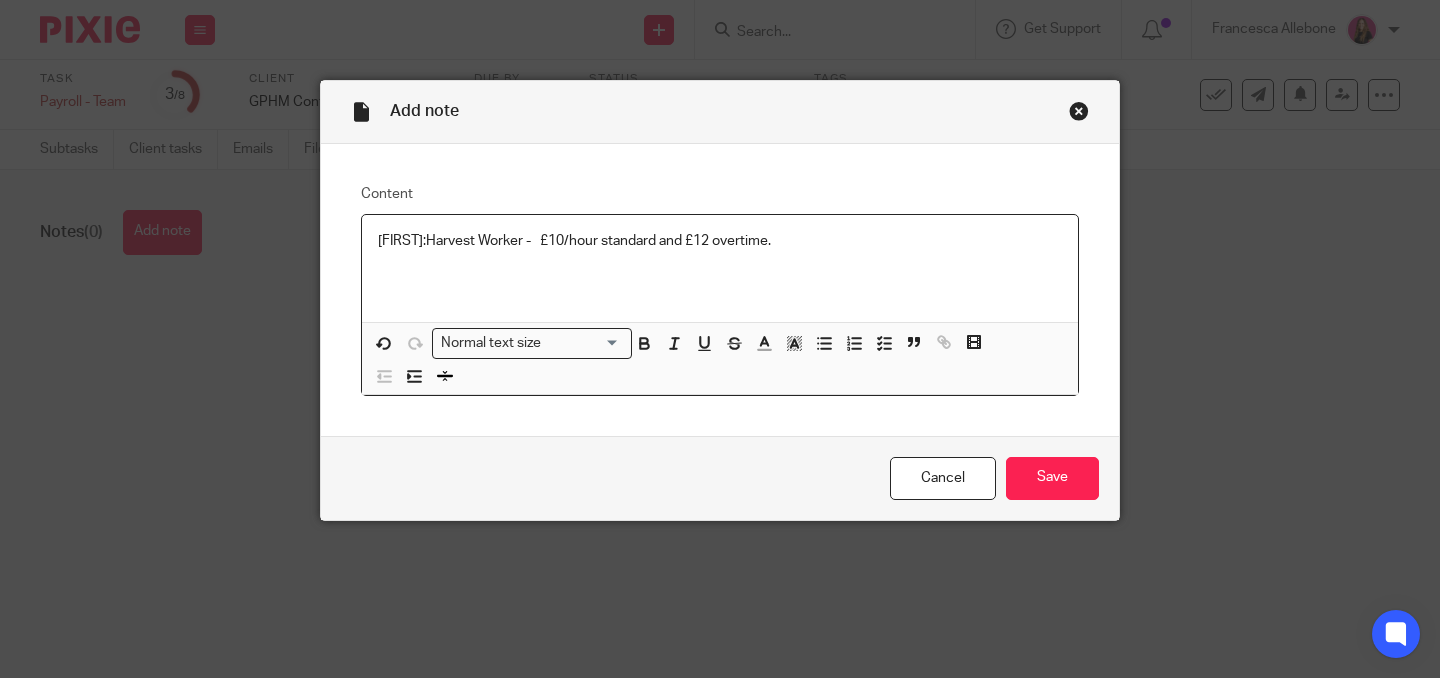 click on "Harry:Harvest Worker -   £10/hour standard and £12 overtime." at bounding box center (720, 241) 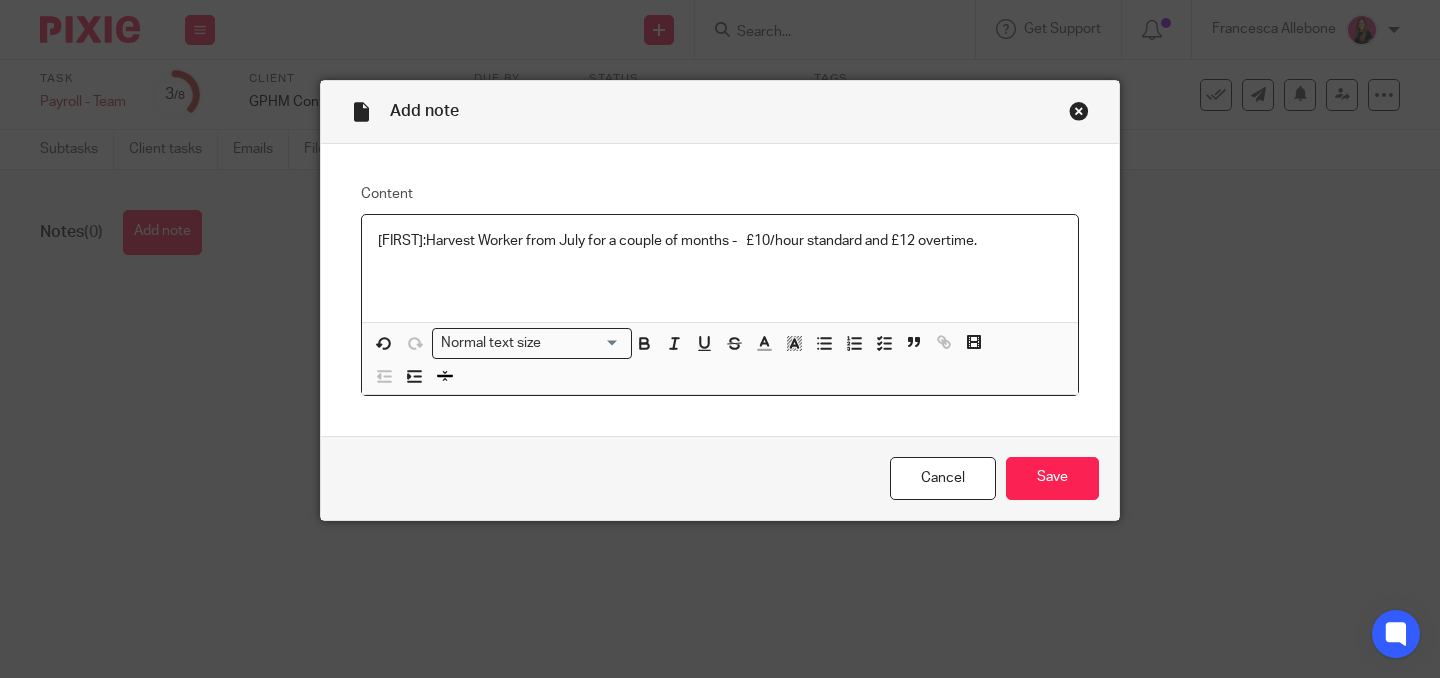 click on "Harry:Harvest Worker from July for a couple of months -   £10/hour standard and £12 overtime." at bounding box center (720, 241) 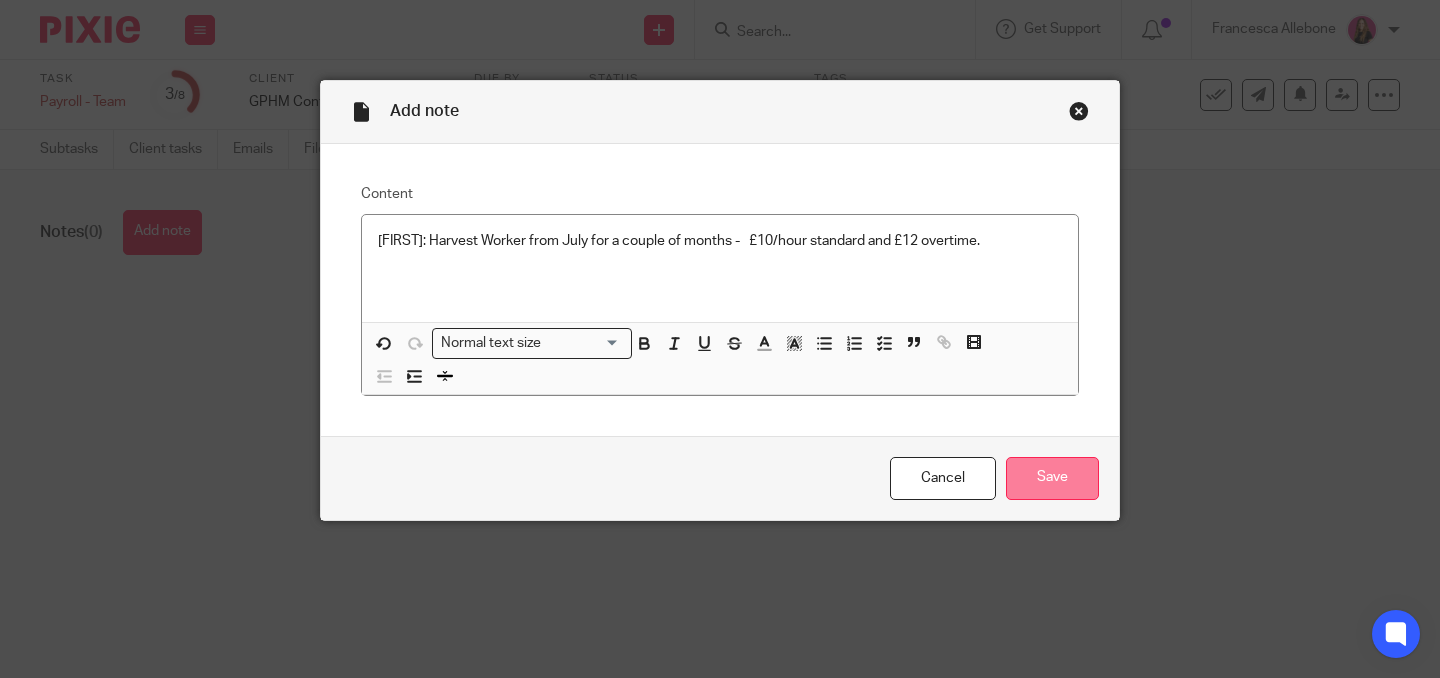 click on "Save" at bounding box center (1052, 478) 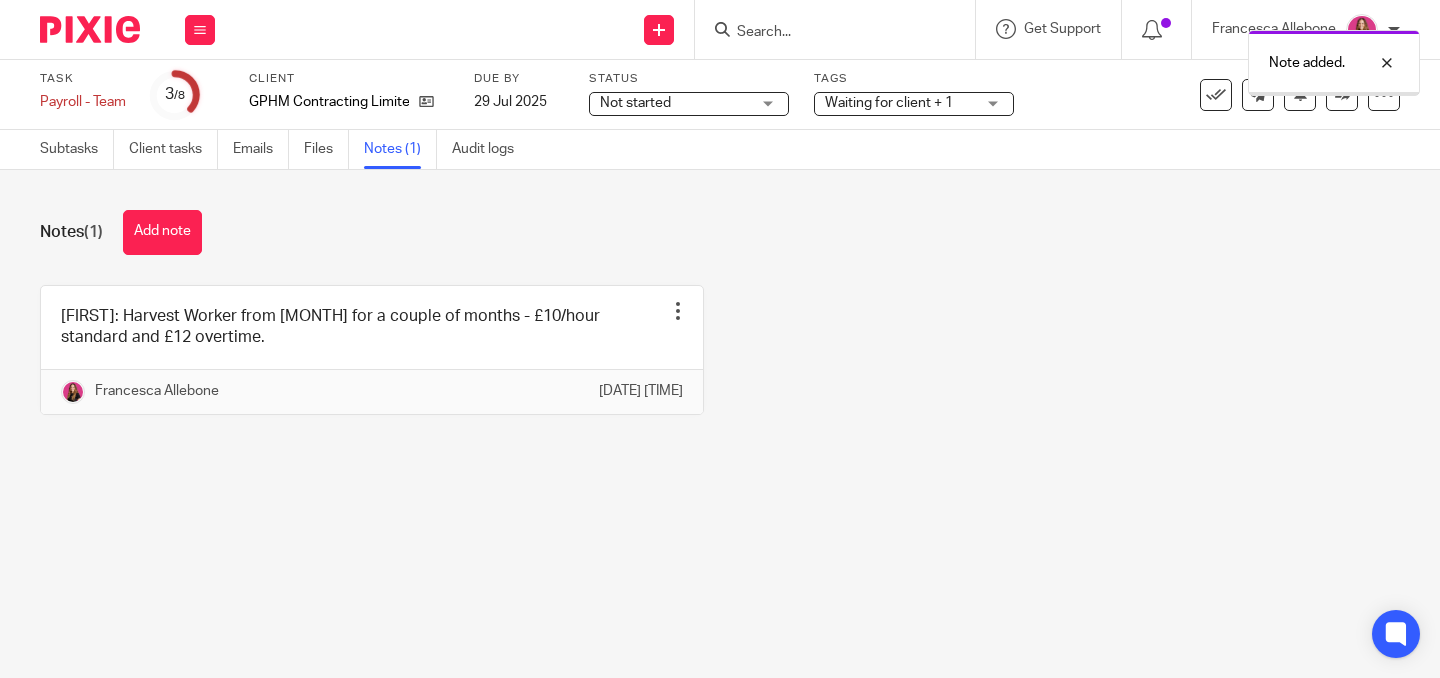 scroll, scrollTop: 0, scrollLeft: 0, axis: both 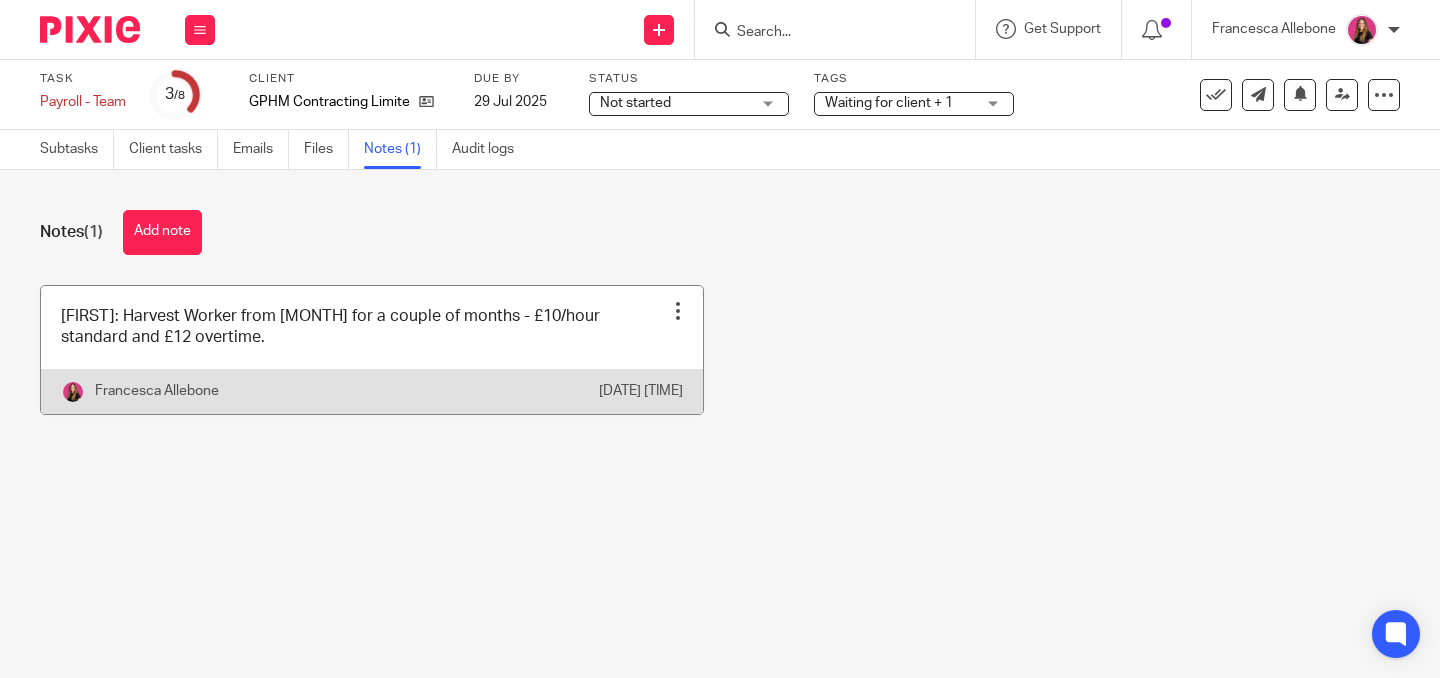 click at bounding box center (372, 350) 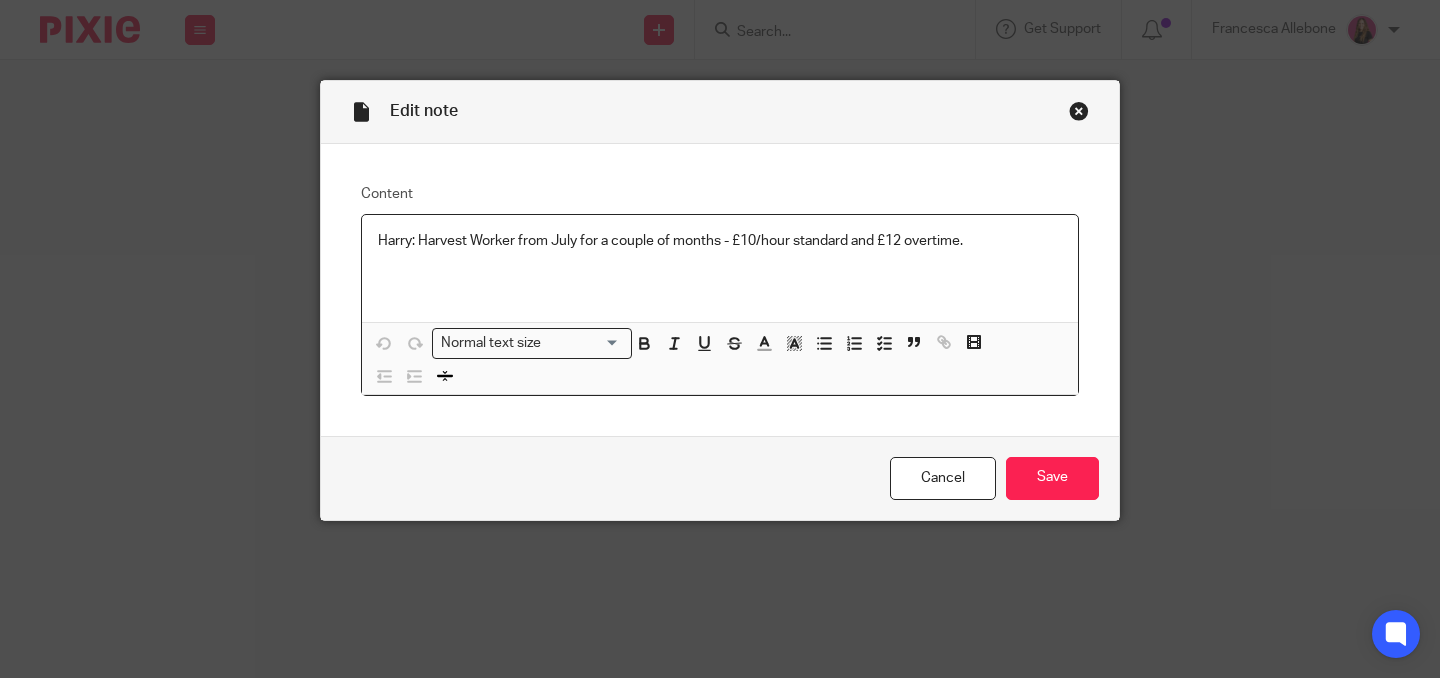 scroll, scrollTop: 0, scrollLeft: 0, axis: both 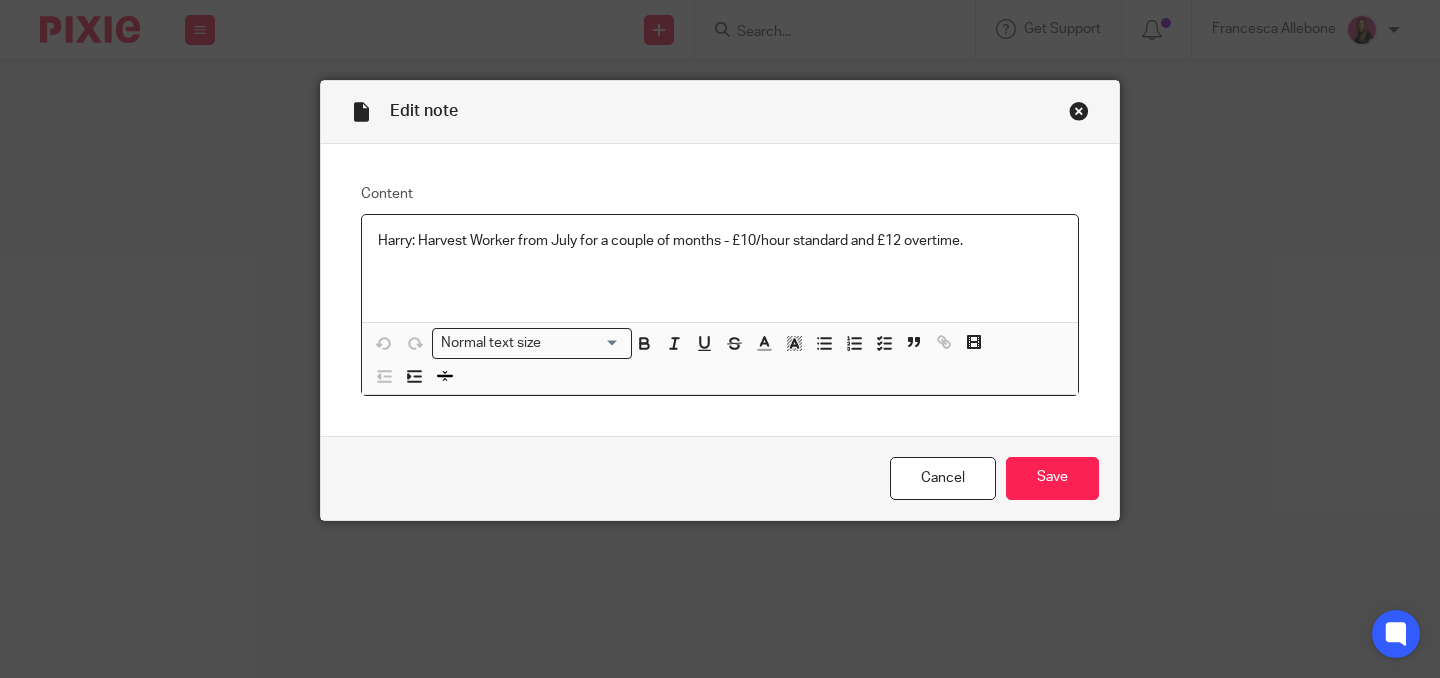 drag, startPoint x: 564, startPoint y: 290, endPoint x: 367, endPoint y: 272, distance: 197.82063 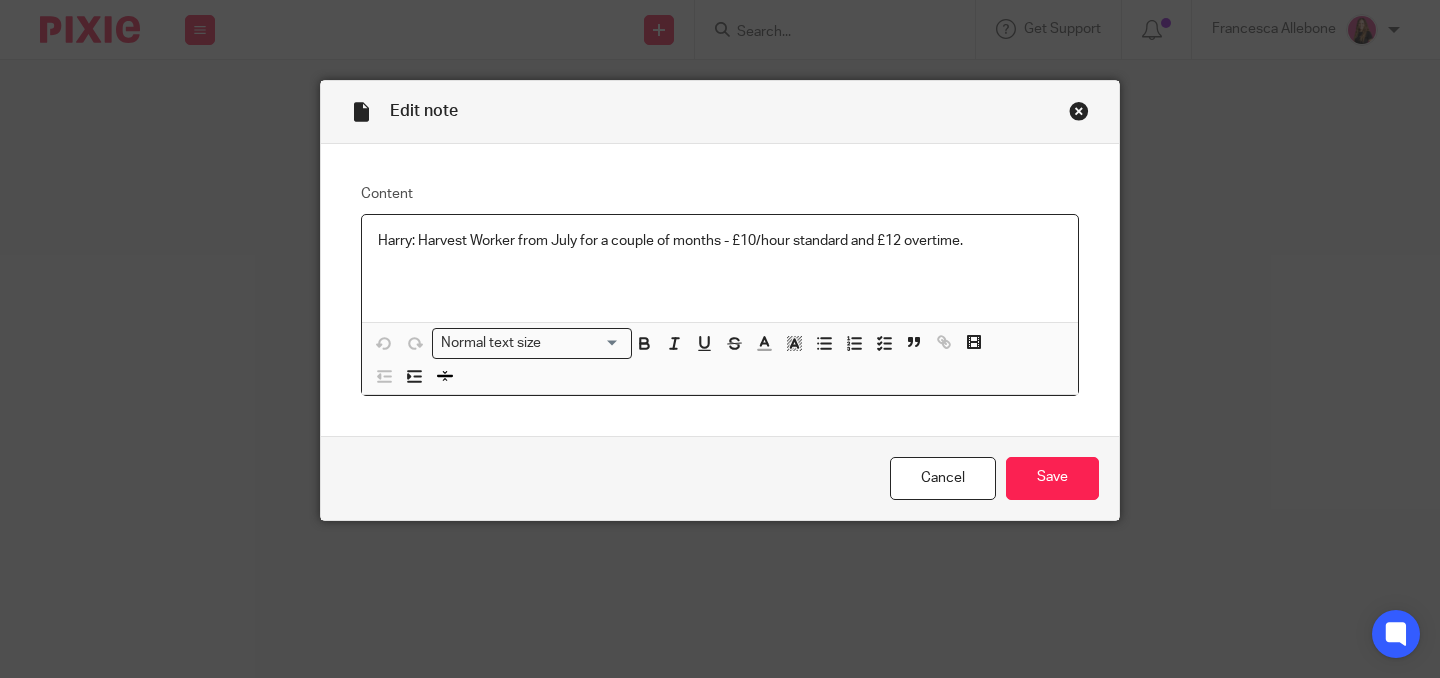 click on "Harry: Harvest Worker from July for a couple of months - £10/hour standard and £12 overtime." at bounding box center (720, 268) 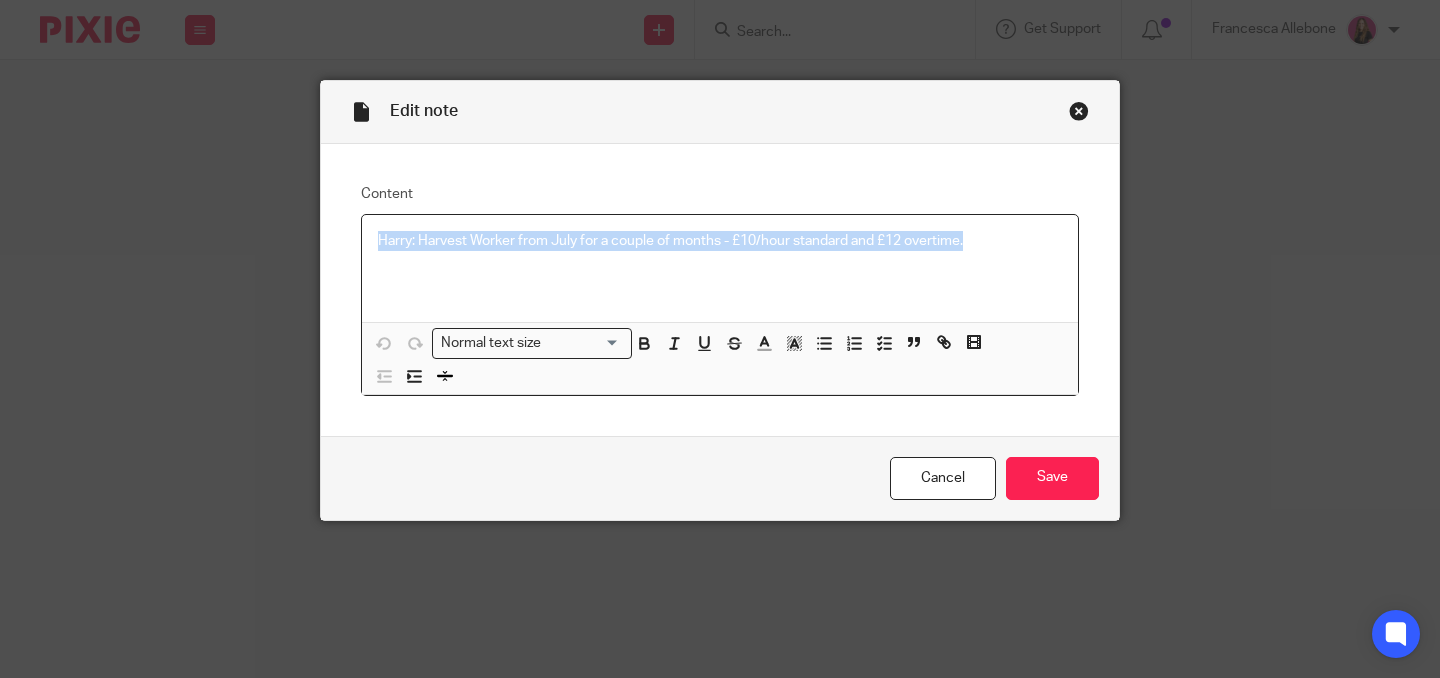 drag, startPoint x: 377, startPoint y: 243, endPoint x: 1056, endPoint y: 243, distance: 679 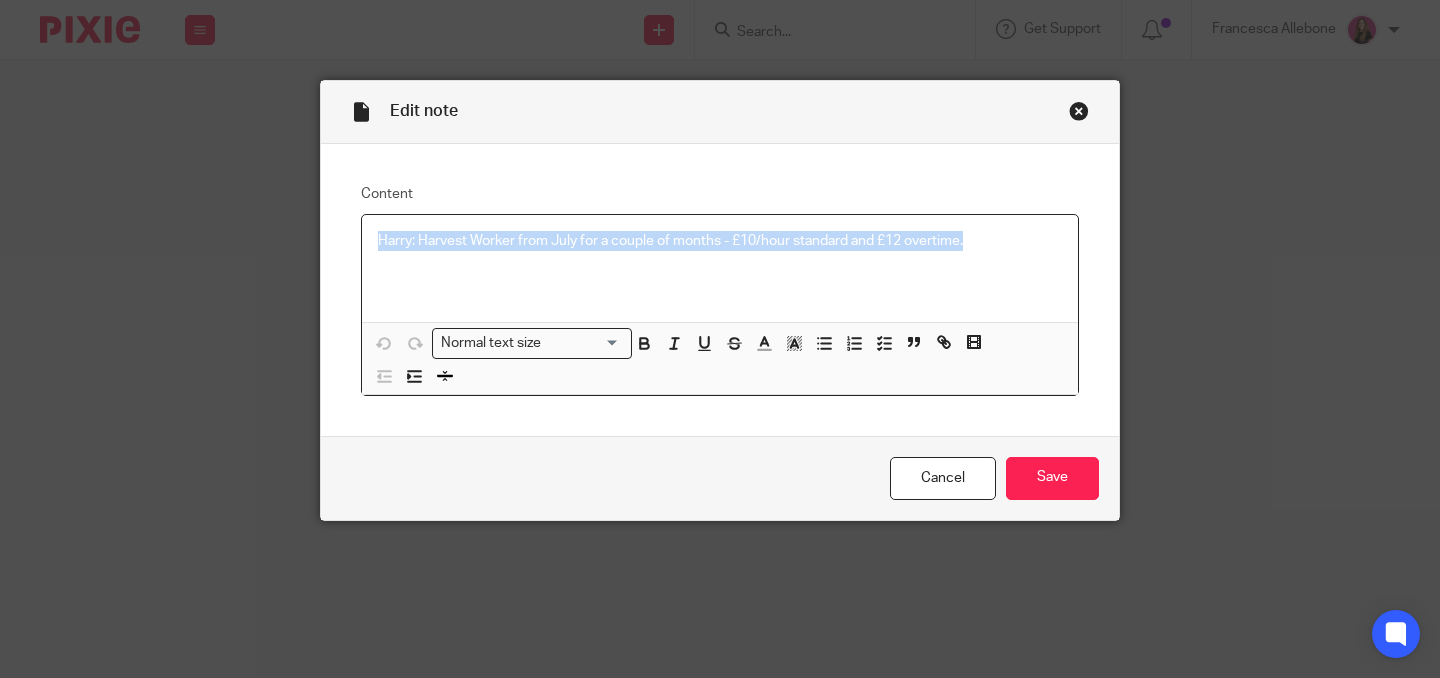 click at bounding box center [1079, 111] 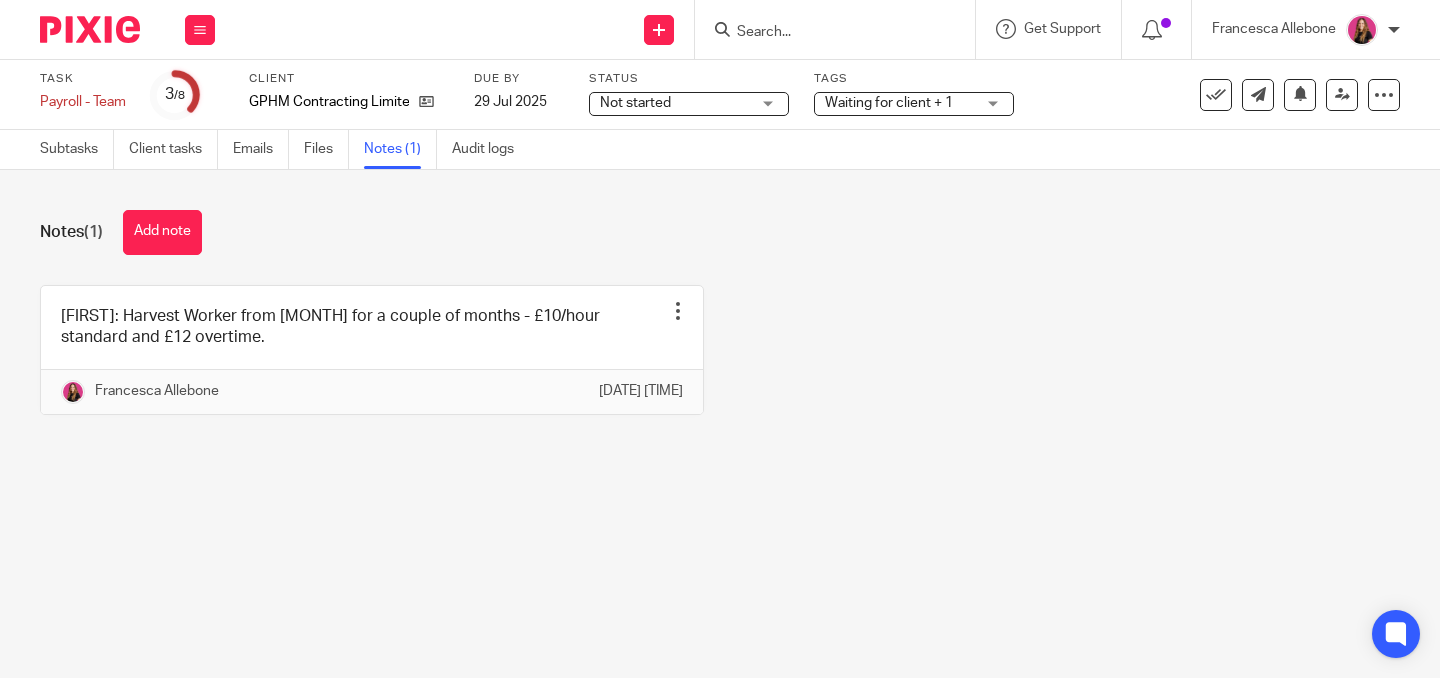 scroll, scrollTop: 0, scrollLeft: 0, axis: both 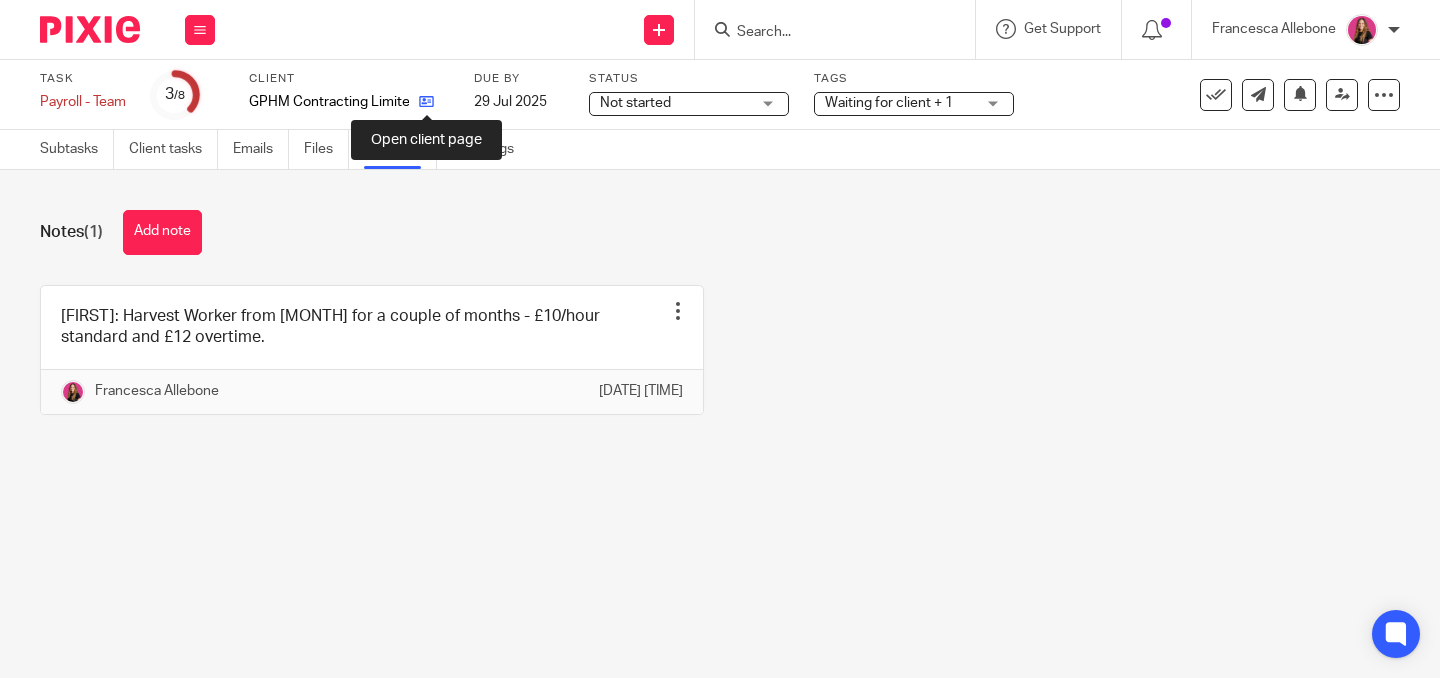 click at bounding box center (426, 101) 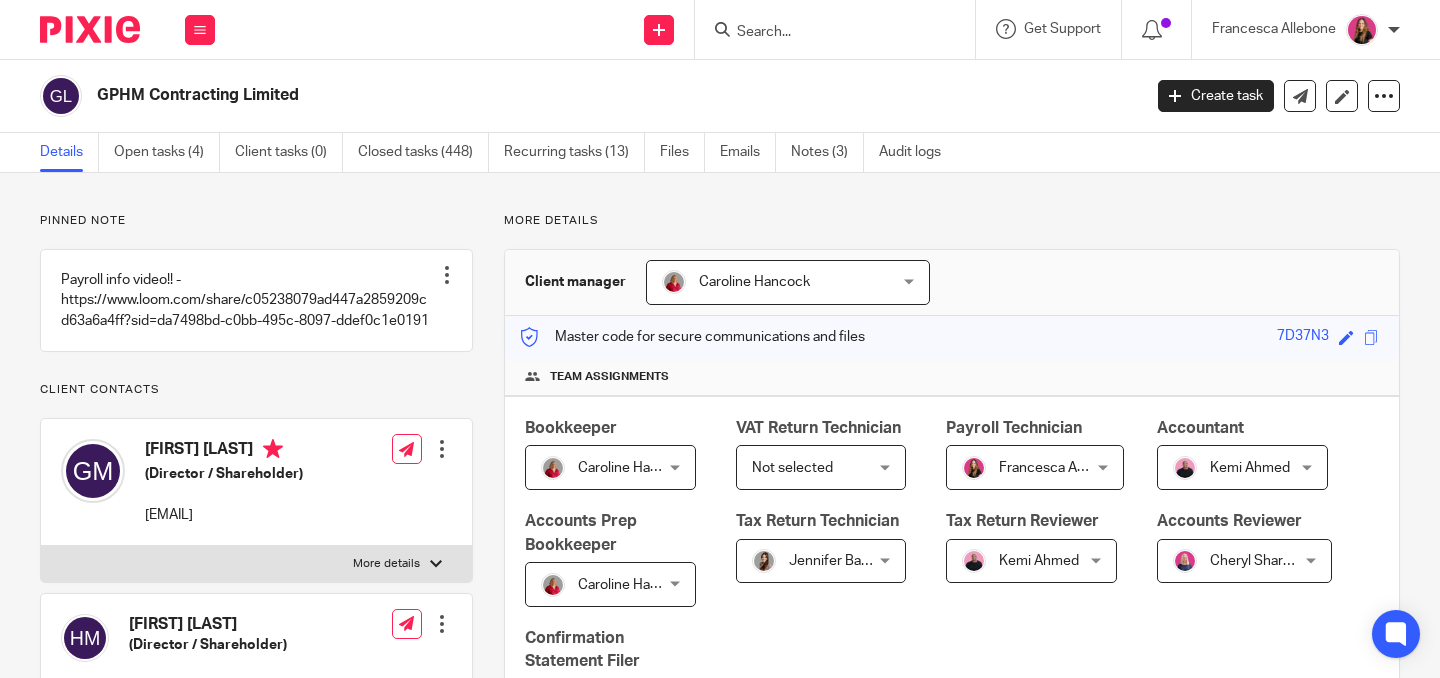 scroll, scrollTop: 0, scrollLeft: 0, axis: both 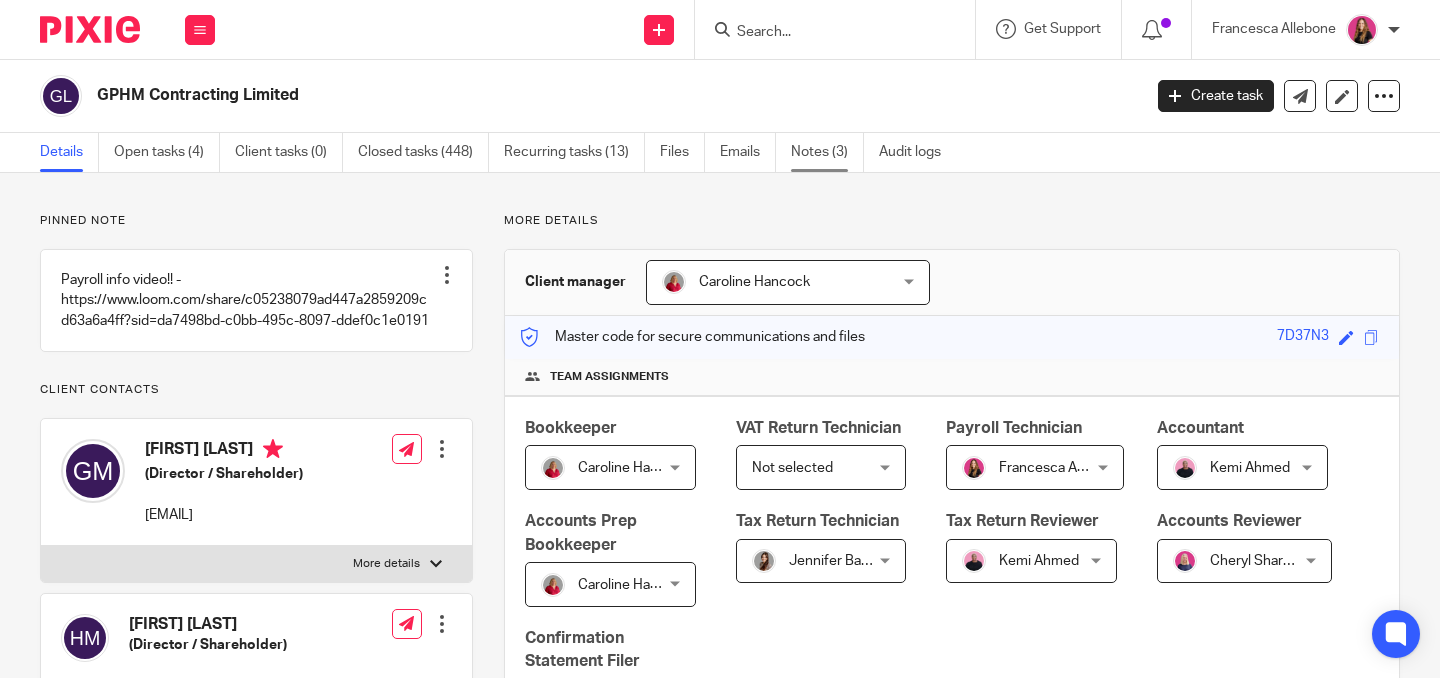 click on "Notes (3)" at bounding box center [827, 152] 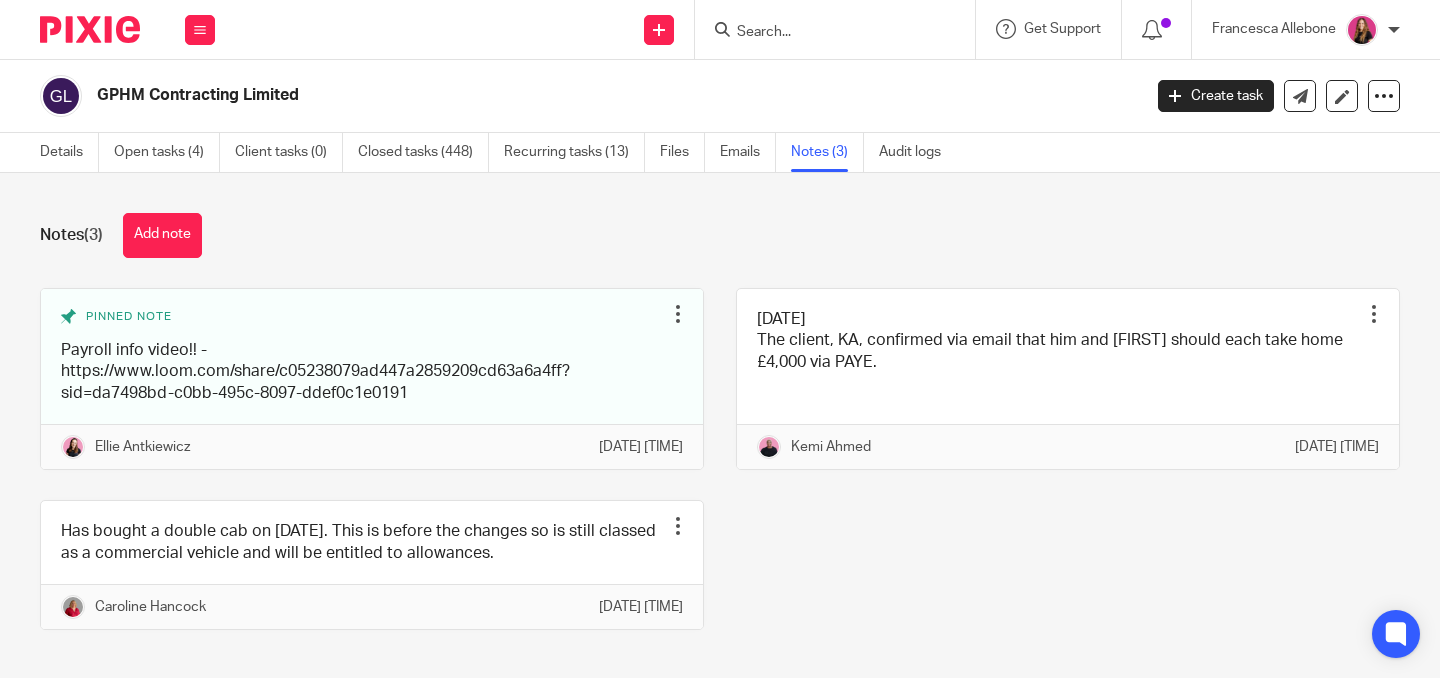 scroll, scrollTop: 0, scrollLeft: 0, axis: both 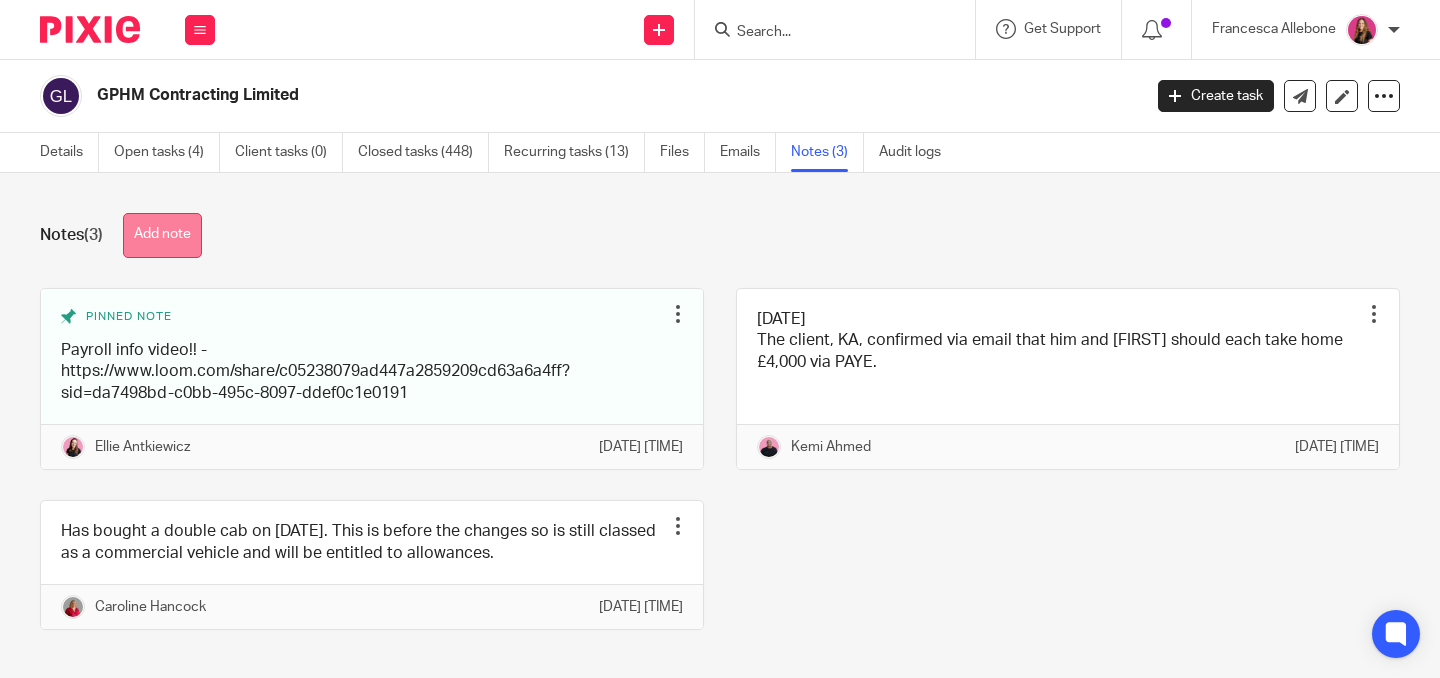 click on "Add note" at bounding box center [162, 235] 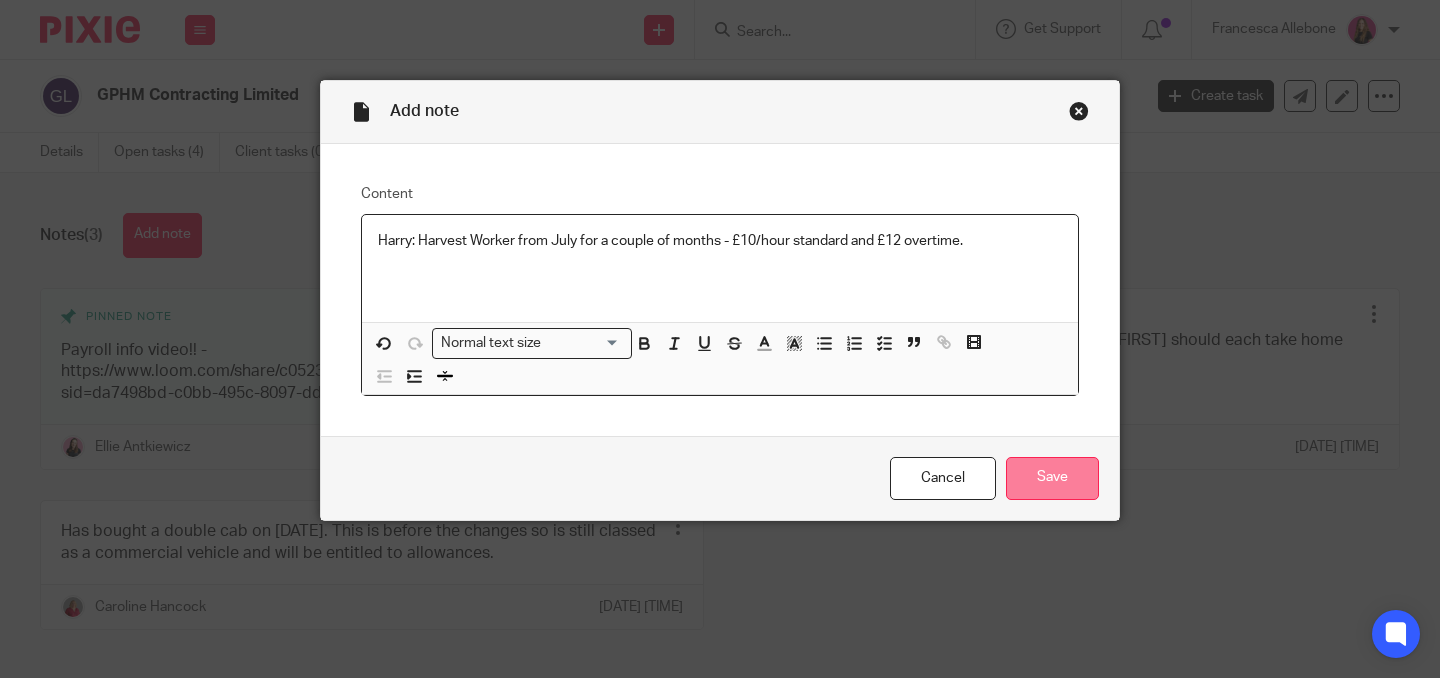 click on "Save" at bounding box center [1052, 478] 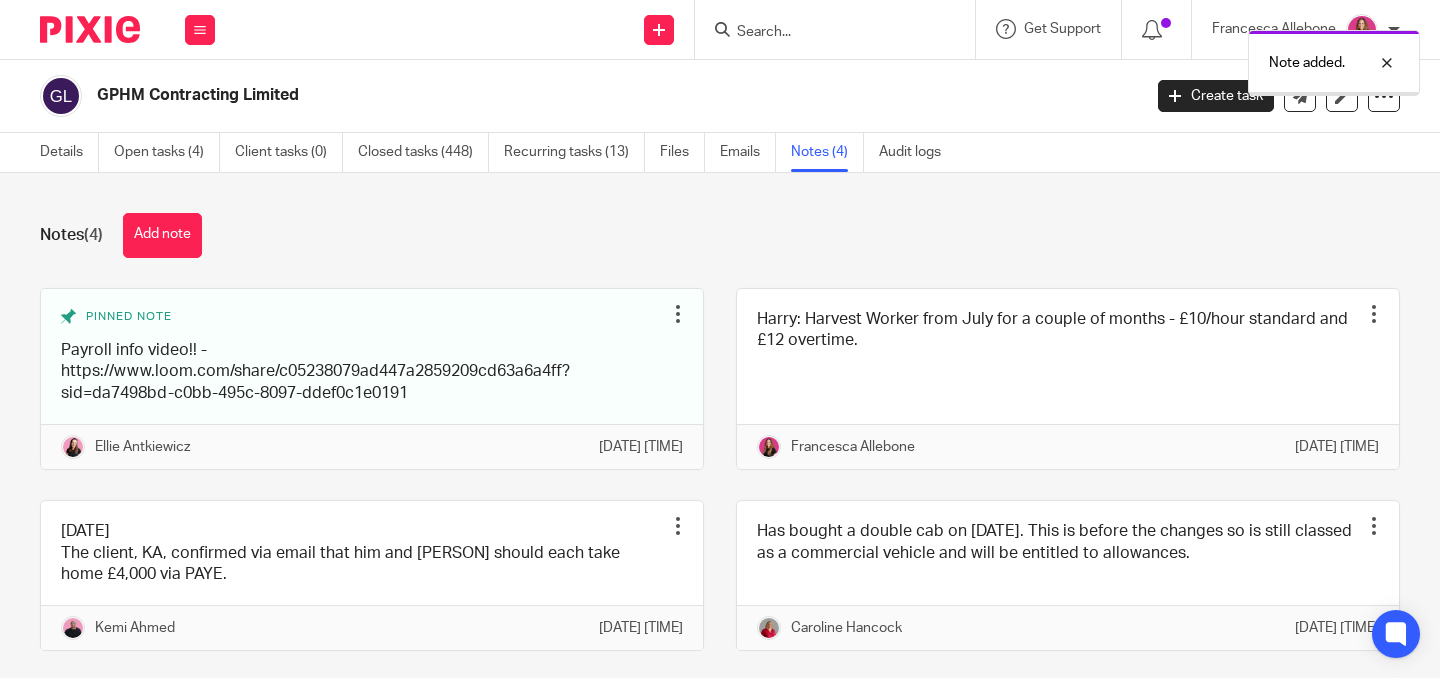 scroll, scrollTop: 0, scrollLeft: 0, axis: both 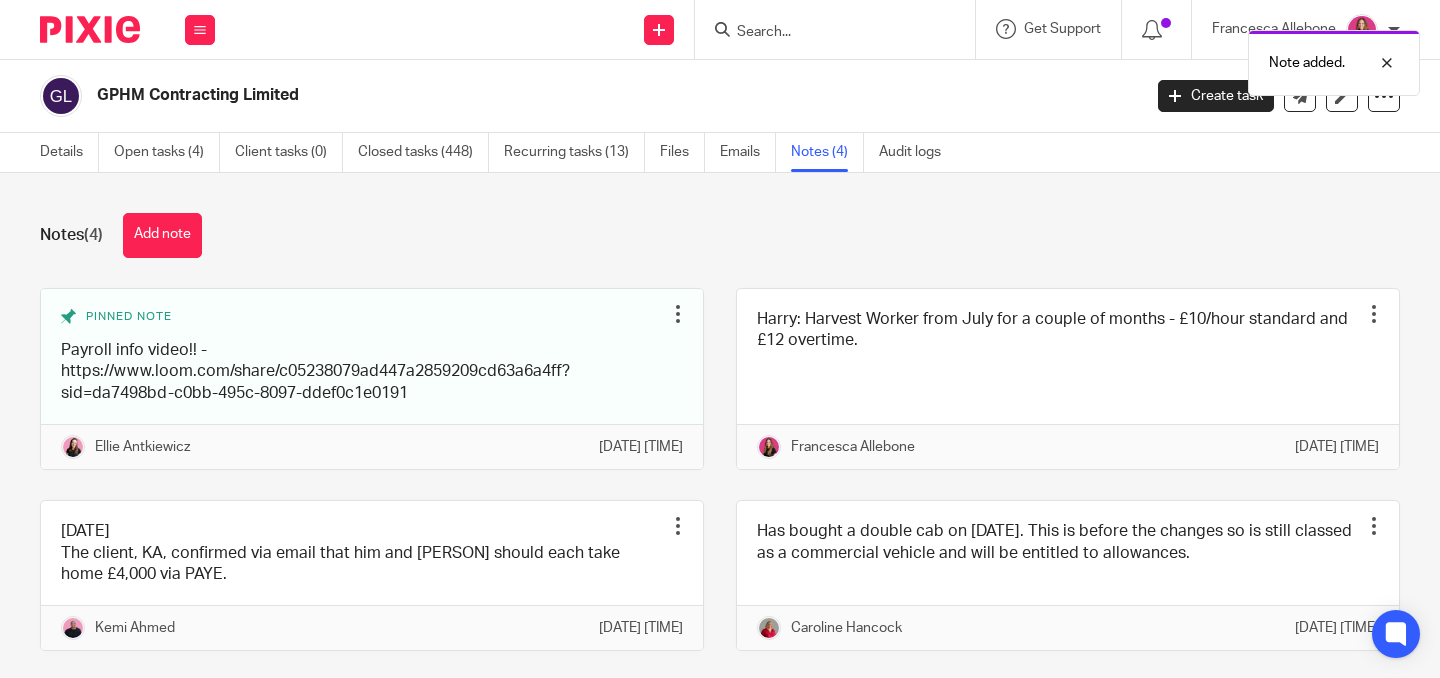 click at bounding box center [92, 29] 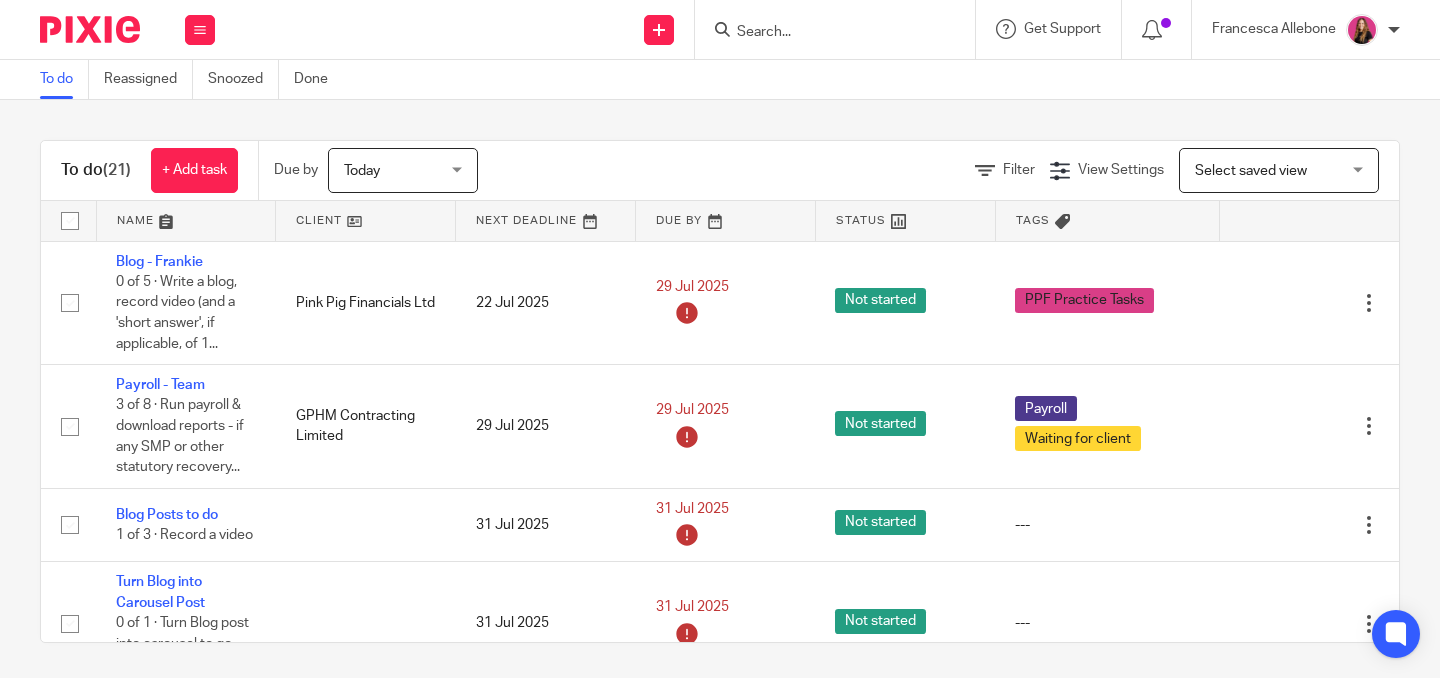 scroll, scrollTop: 0, scrollLeft: 0, axis: both 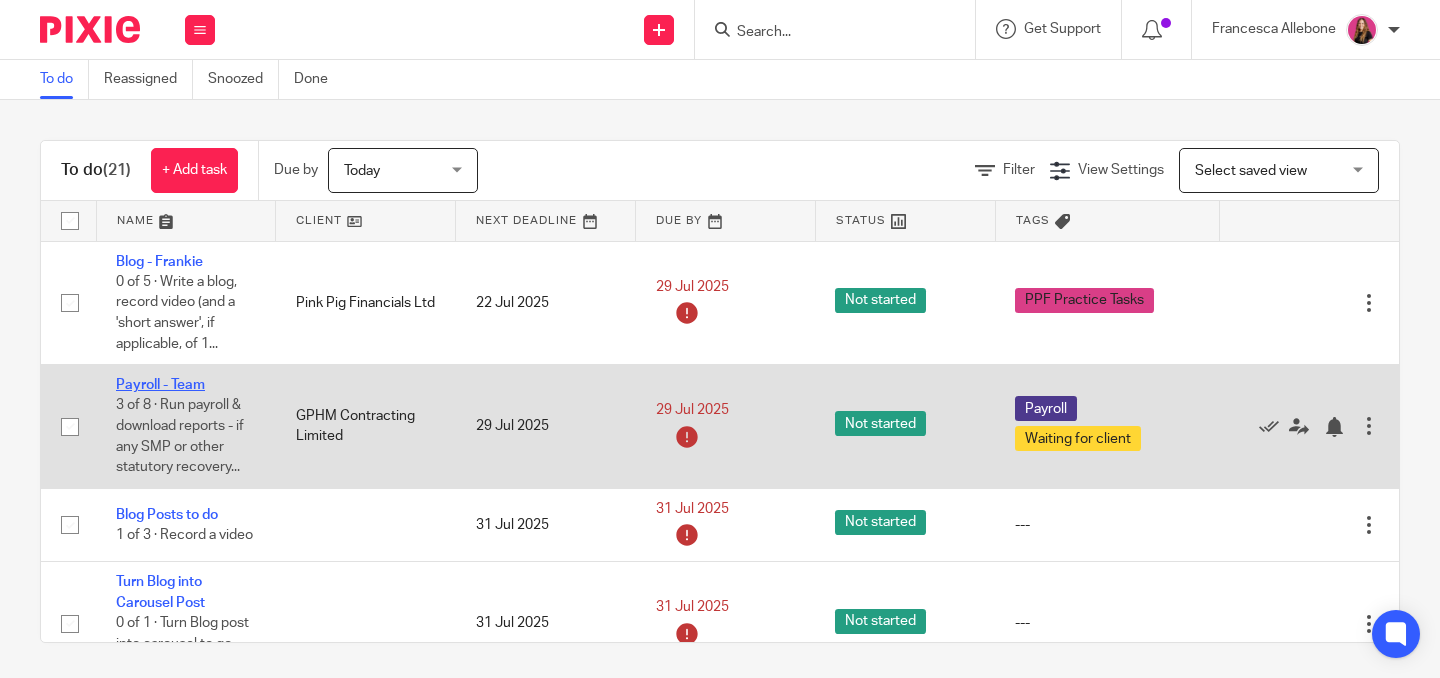 click on "Payroll - Team" at bounding box center (160, 385) 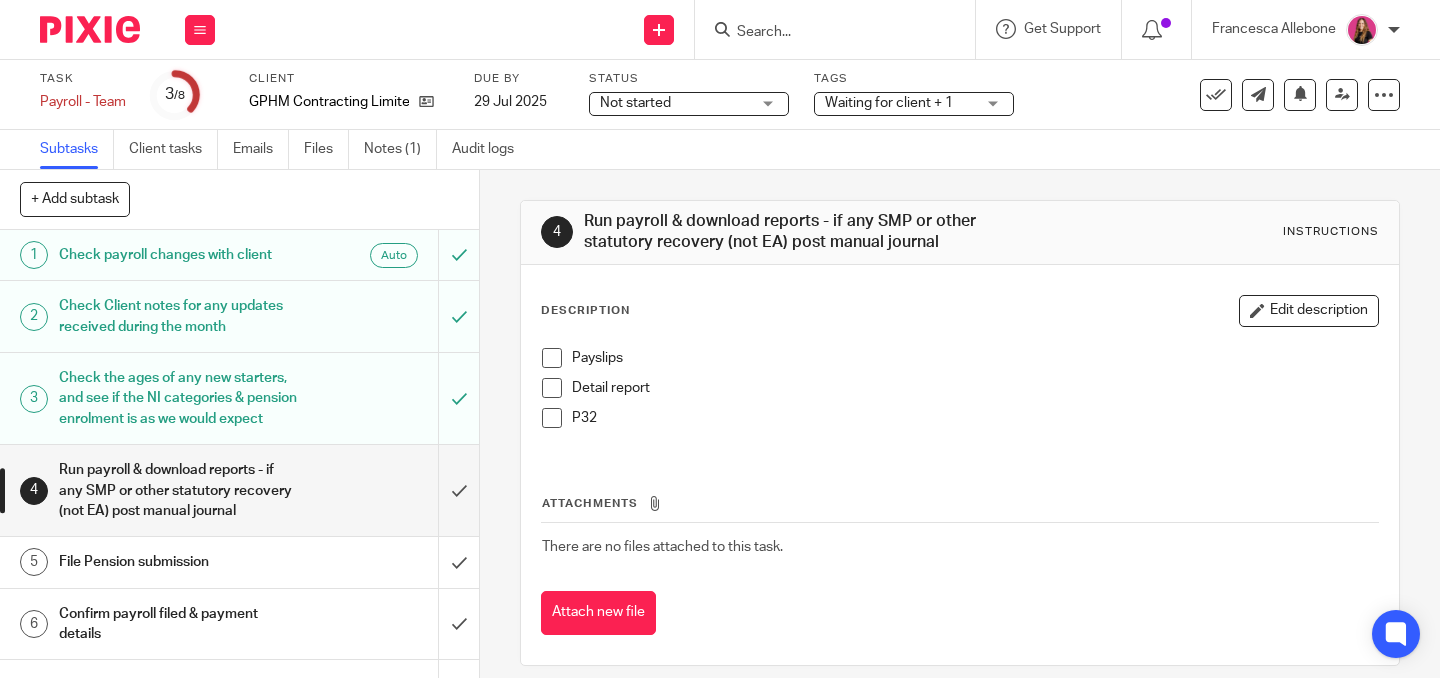 scroll, scrollTop: 0, scrollLeft: 0, axis: both 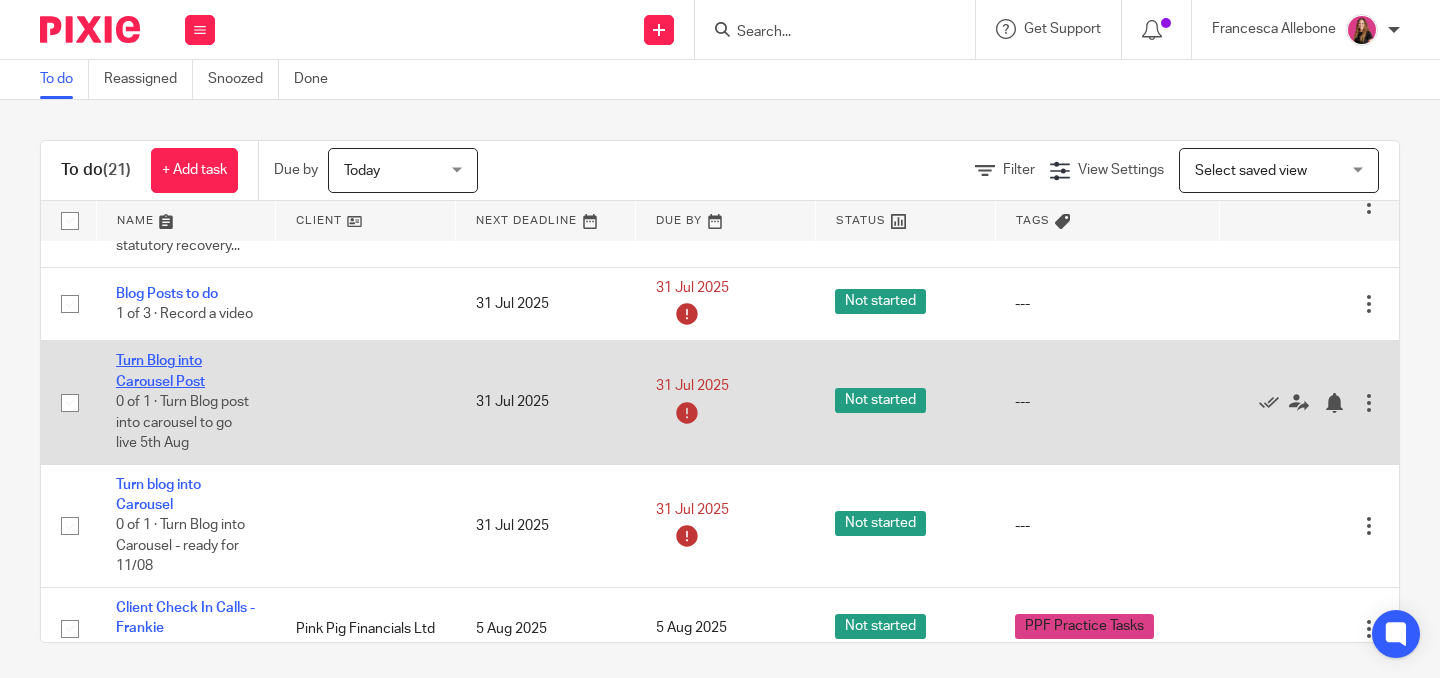 click on "Turn Blog into Carousel Post" at bounding box center (160, 371) 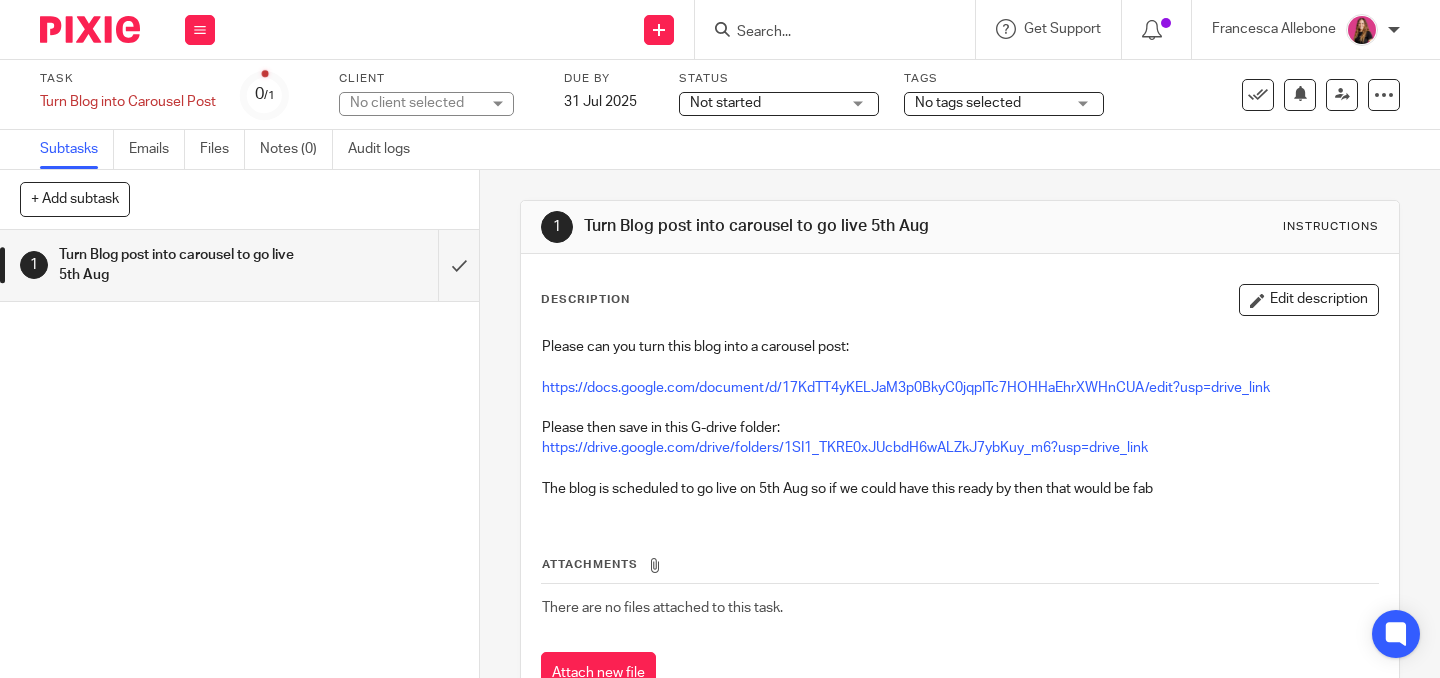 scroll, scrollTop: 0, scrollLeft: 0, axis: both 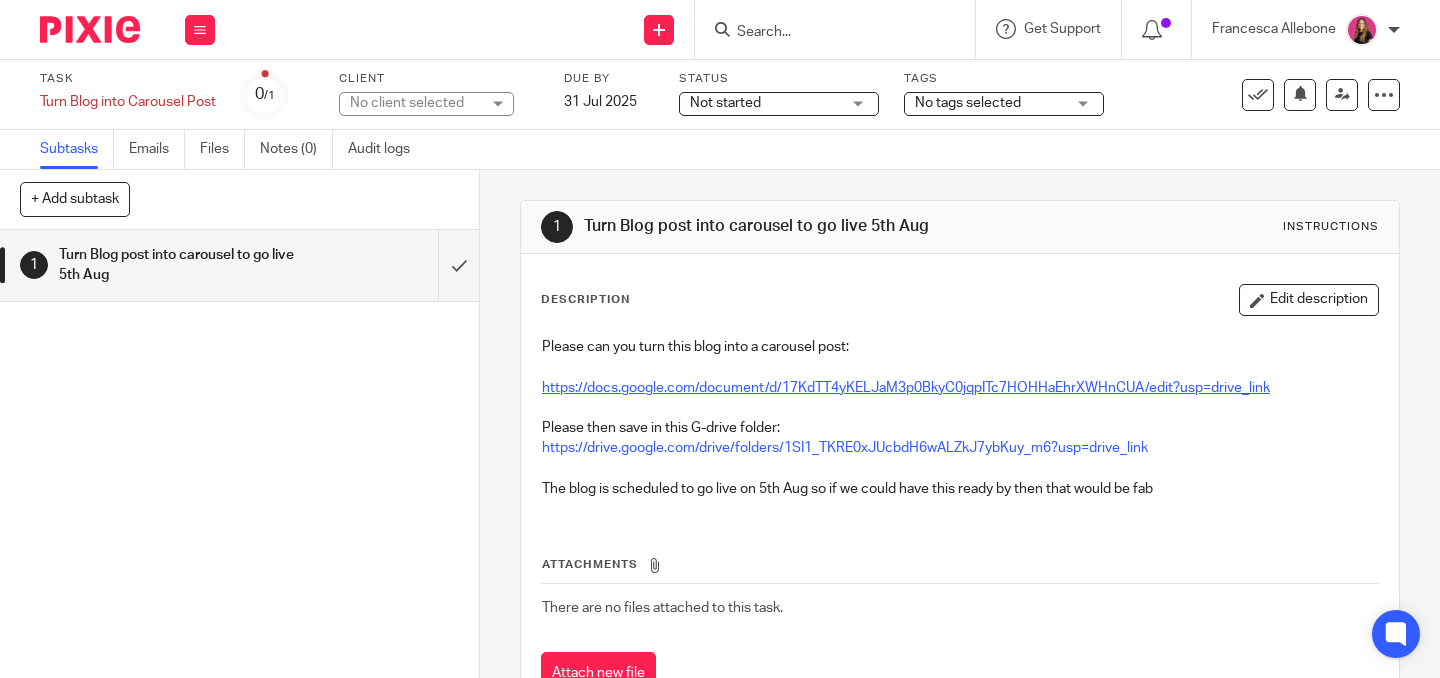 click on "https://docs.google.com/document/d/17KdTT4yKELJaM3p0BkyC0jqpITc7HOHHaEhrXWHnCUA/edit?usp=drive_link" at bounding box center [906, 388] 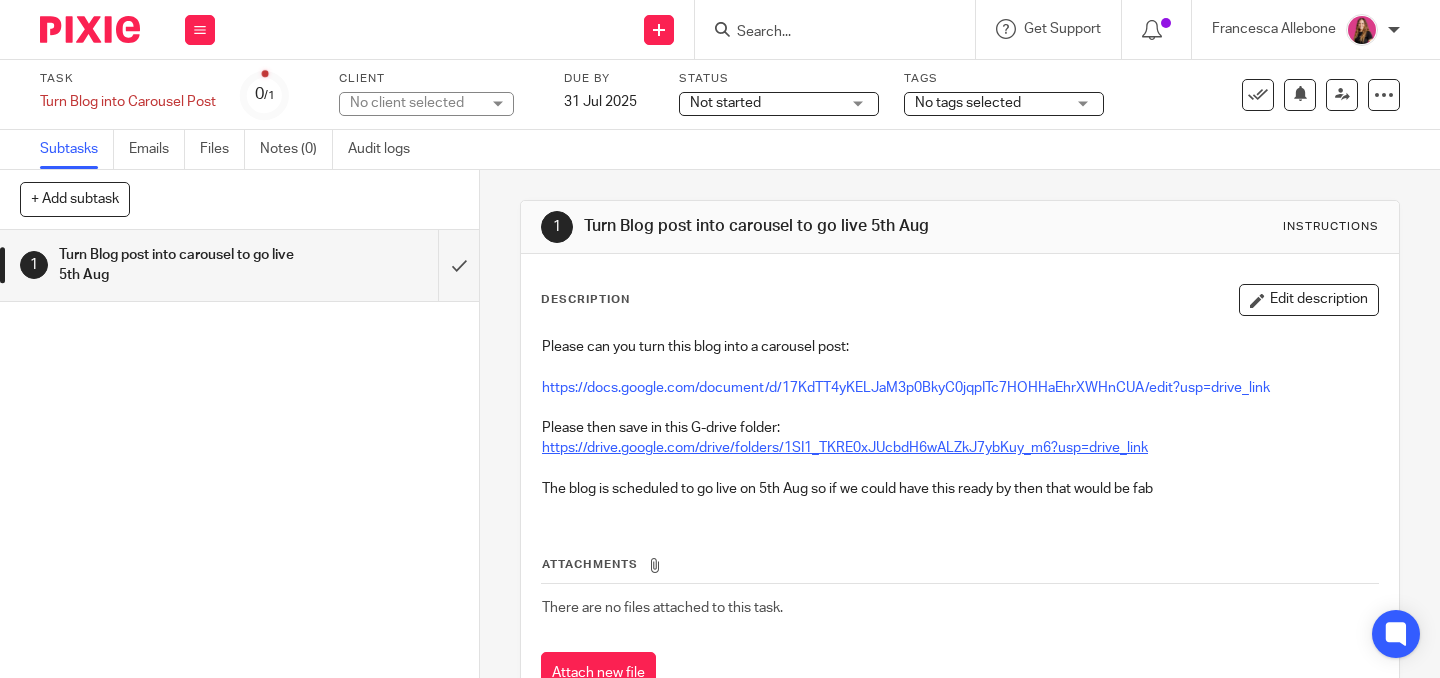 click on "https://drive.google.com/drive/folders/1SI1_TKRE0xJUcbdH6wALZkJ7ybKuy_m6?usp=drive_link" at bounding box center [845, 448] 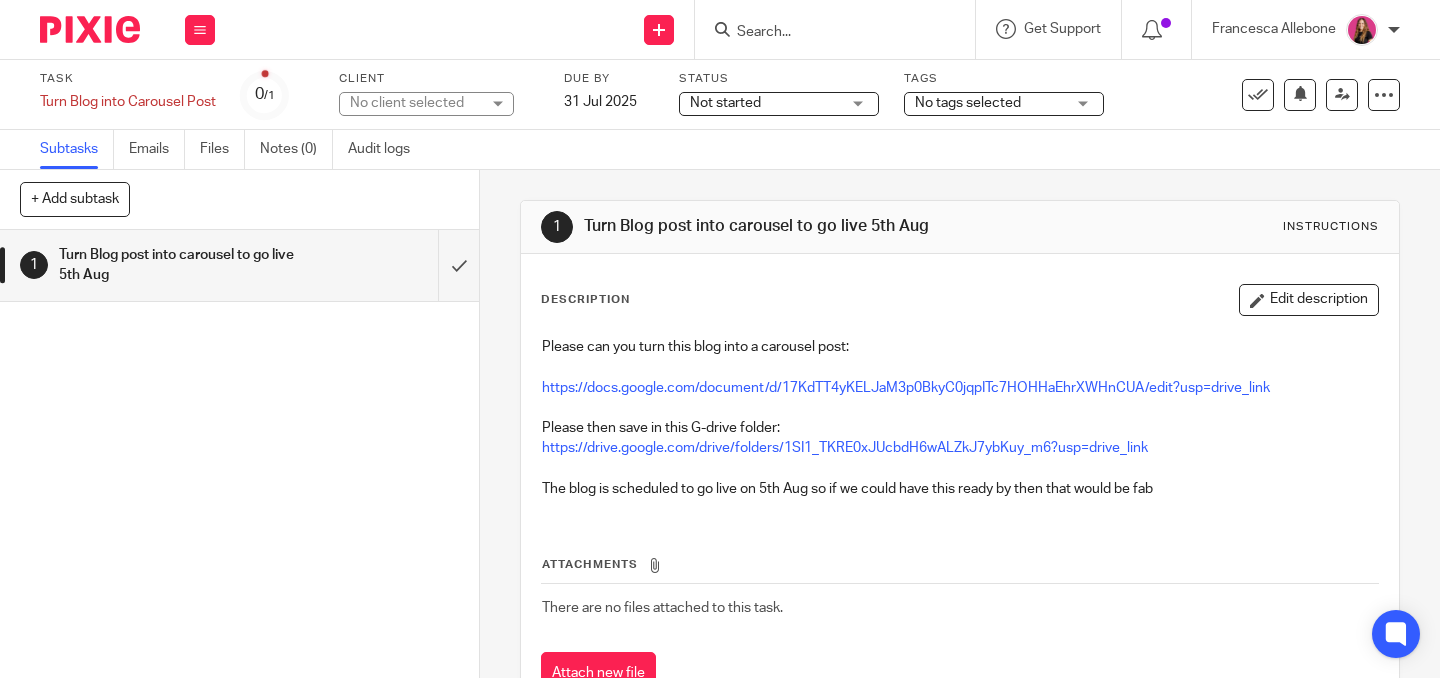 click at bounding box center [90, 29] 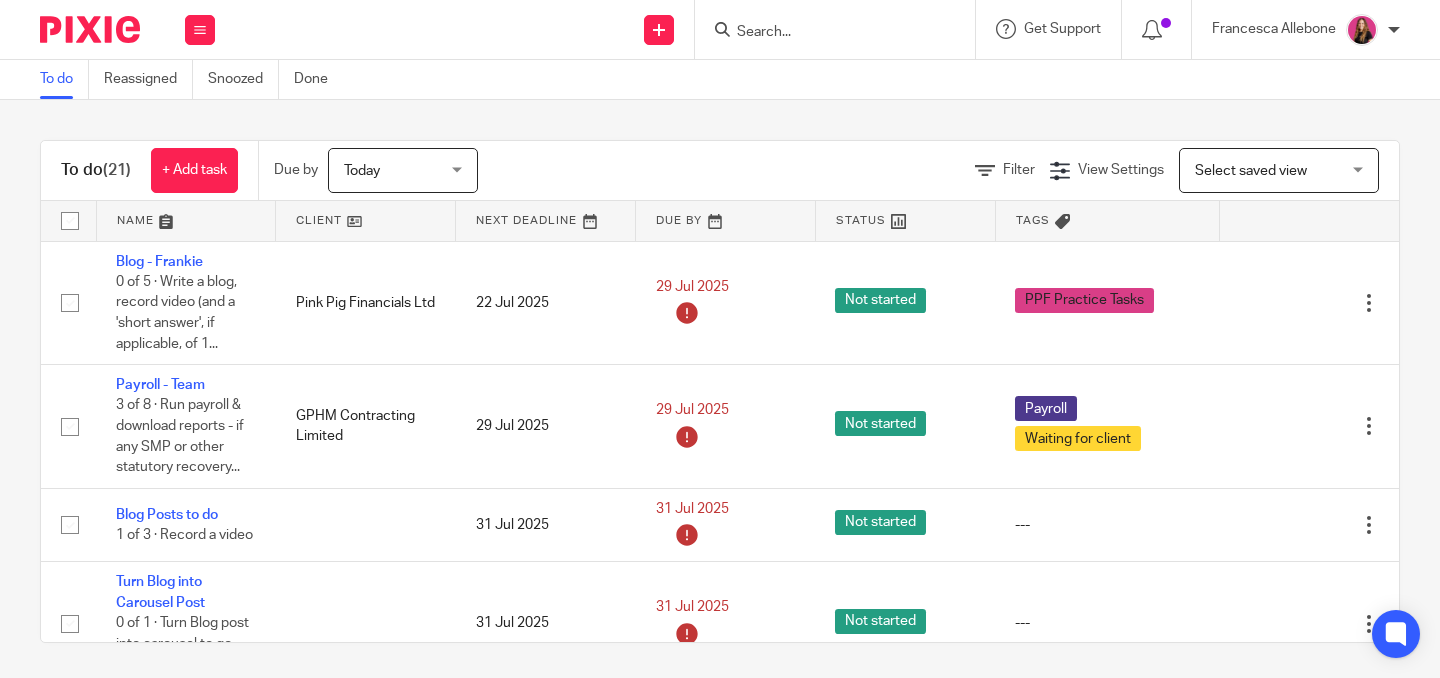 scroll, scrollTop: 0, scrollLeft: 0, axis: both 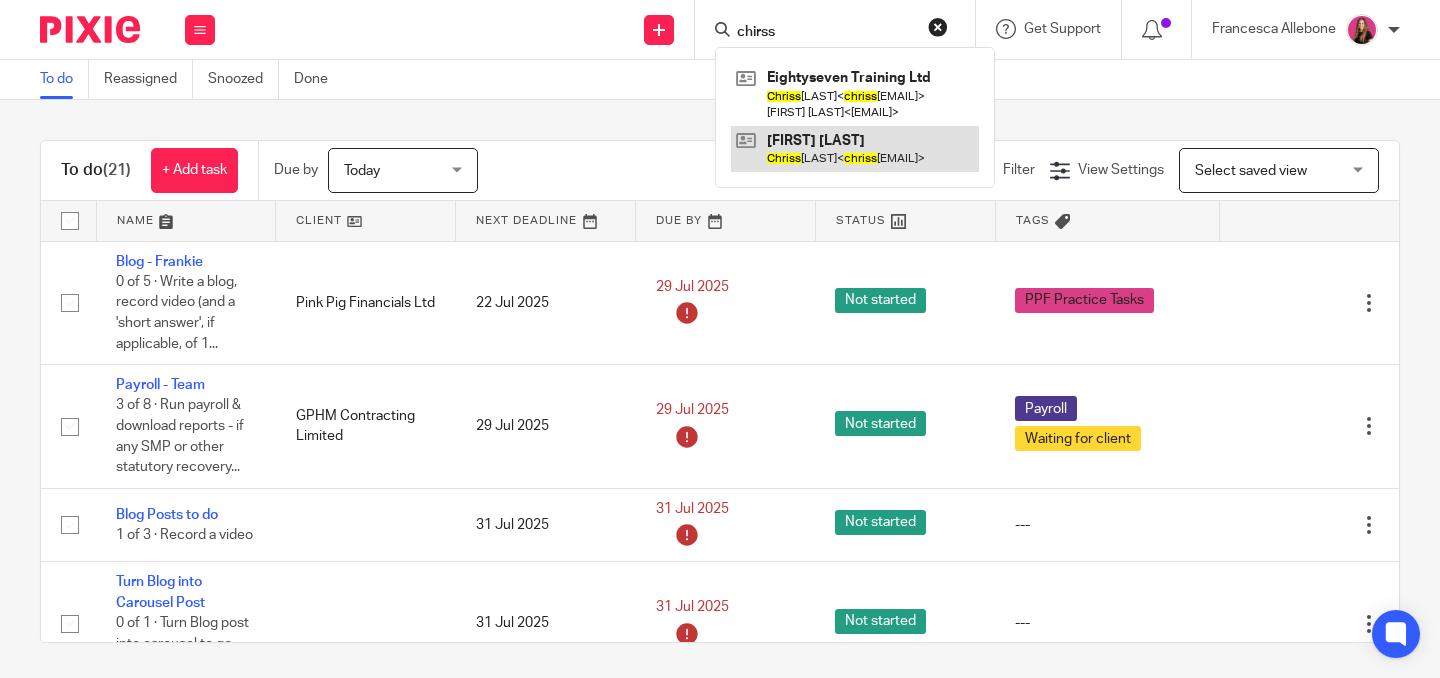 type on "chirss" 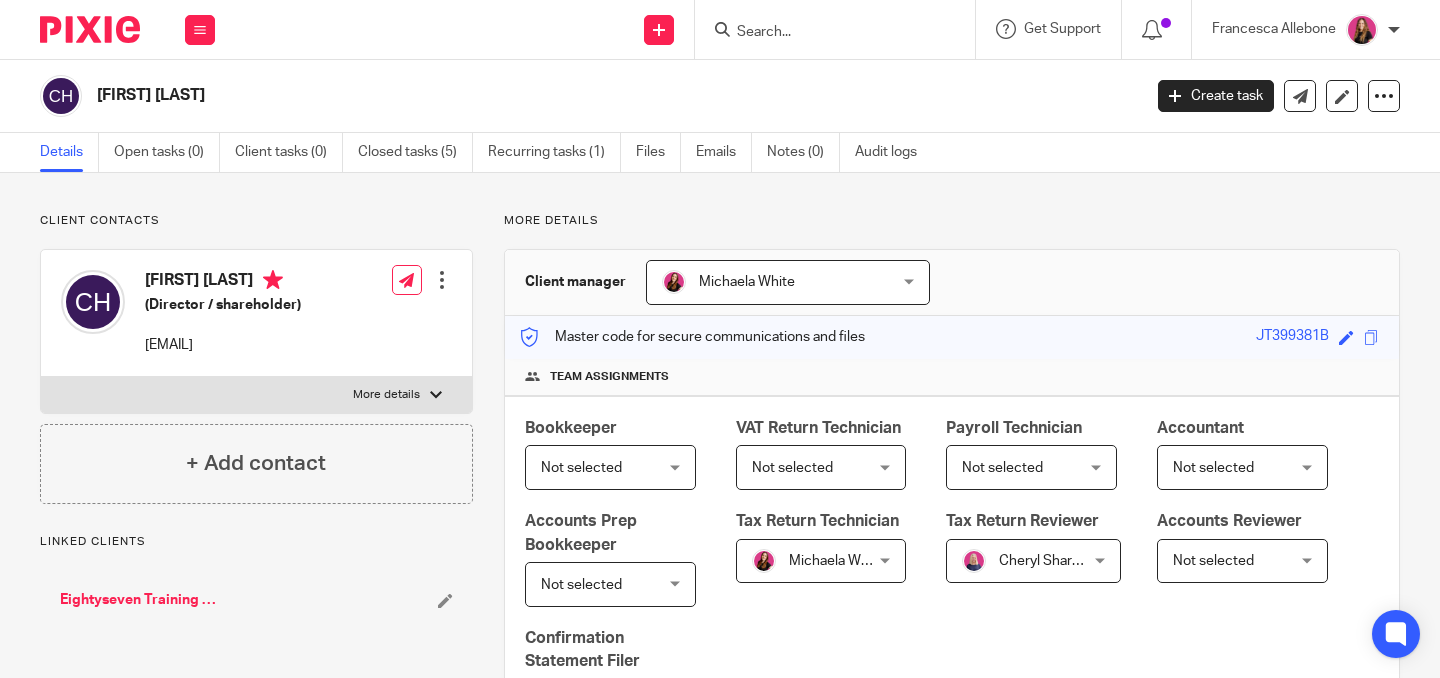 scroll, scrollTop: 0, scrollLeft: 0, axis: both 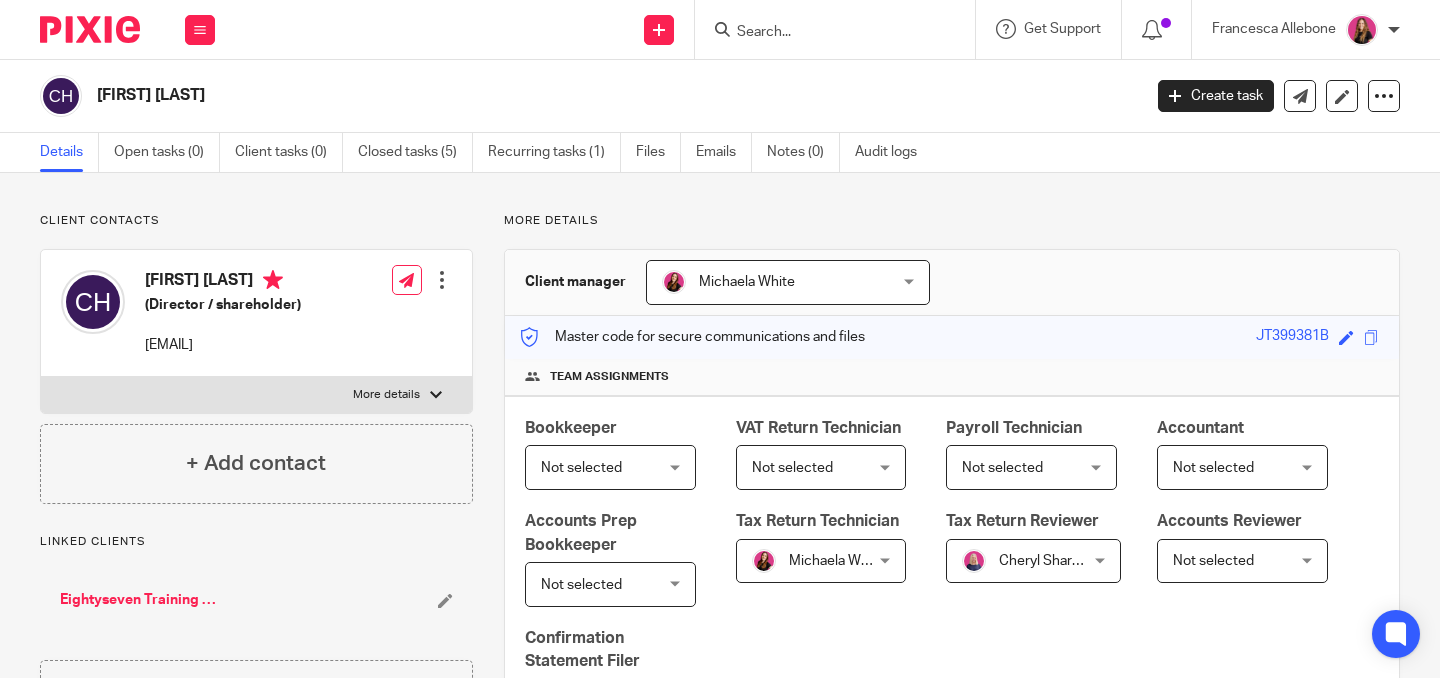 click at bounding box center (841, 29) 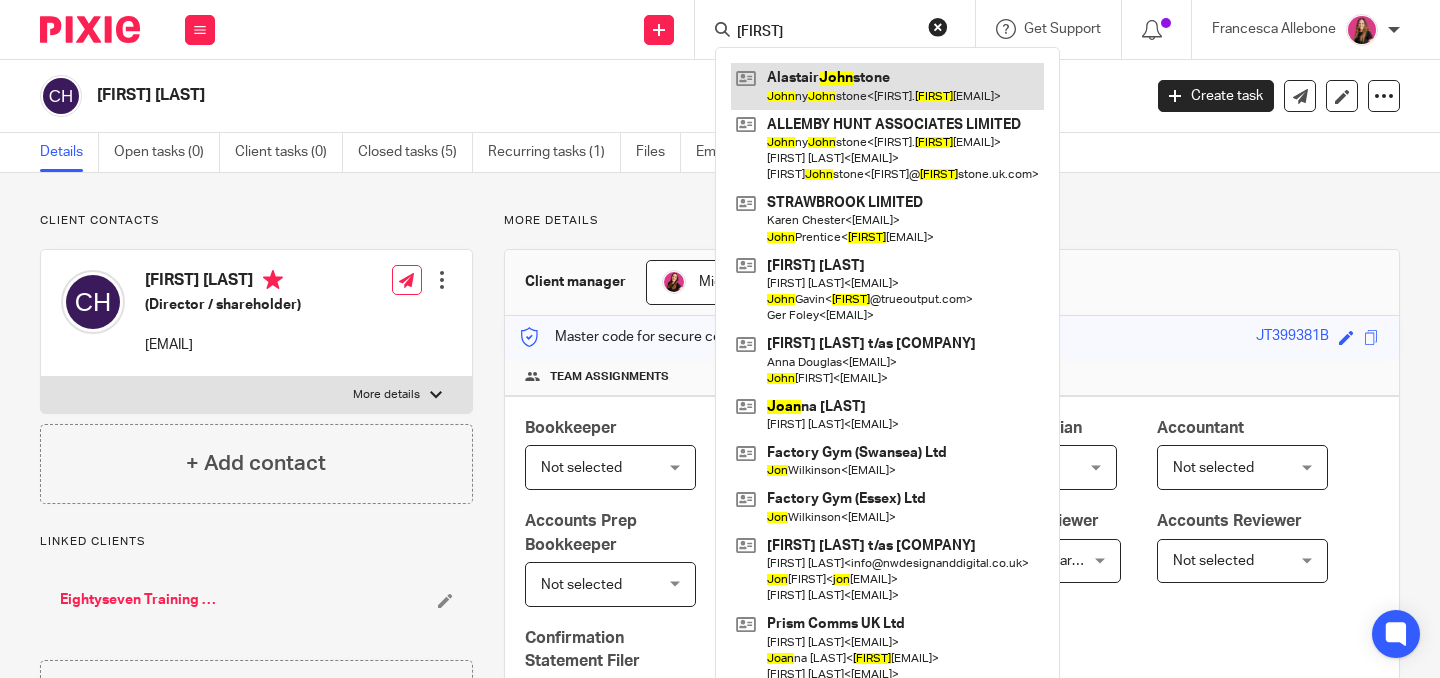 type on "[FIRST]" 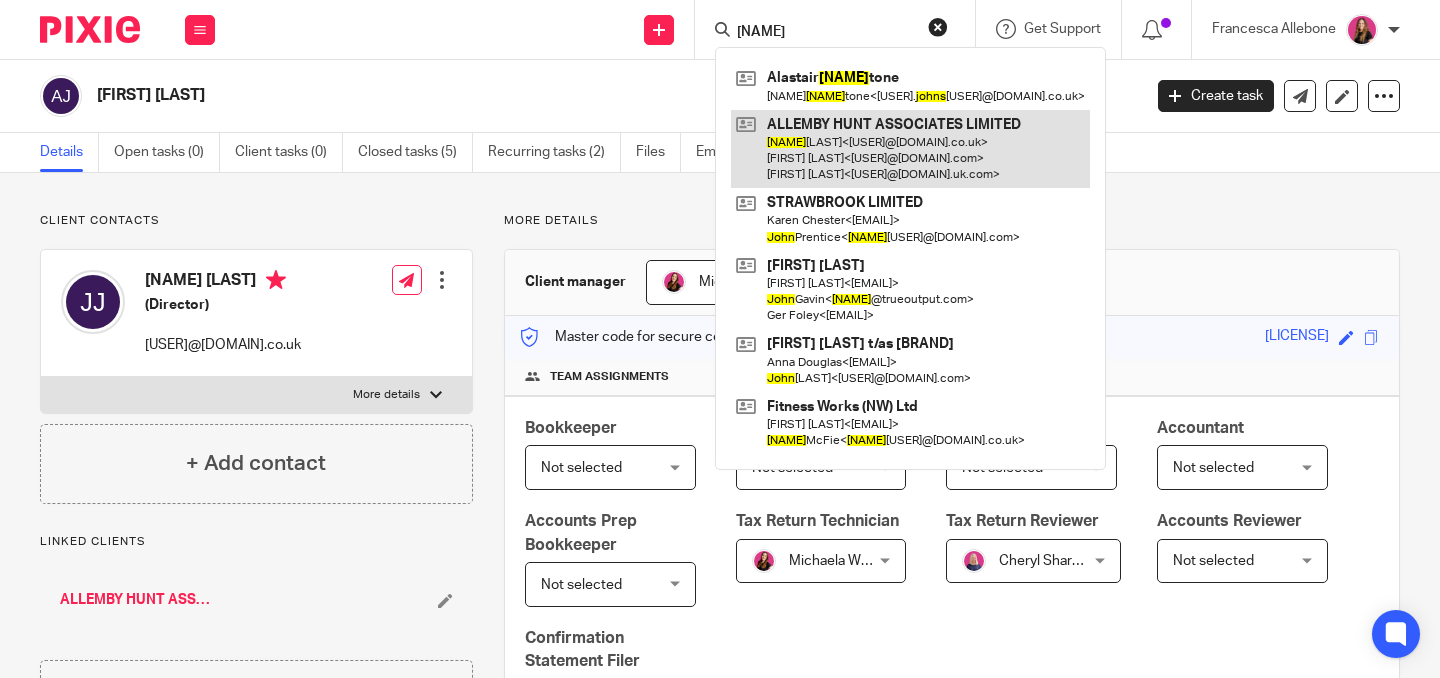 scroll, scrollTop: 0, scrollLeft: 0, axis: both 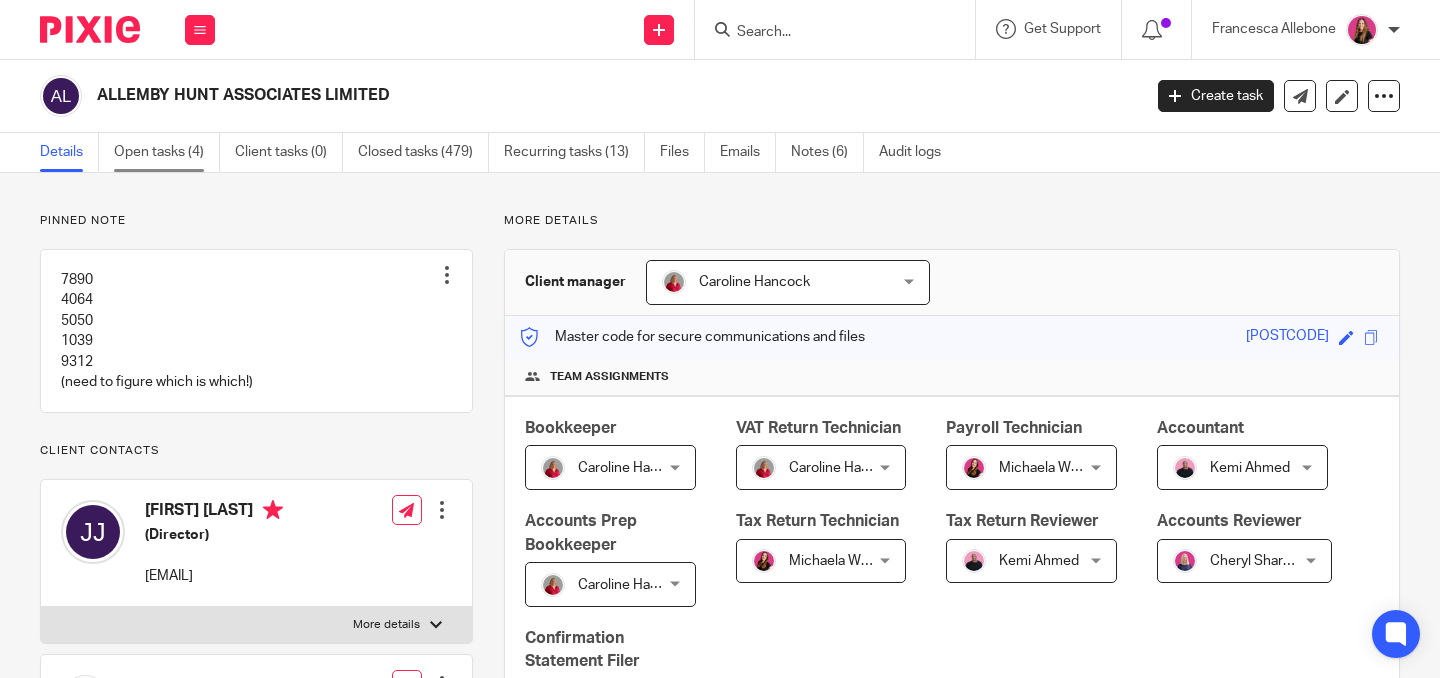 click on "Open tasks (4)" at bounding box center (167, 152) 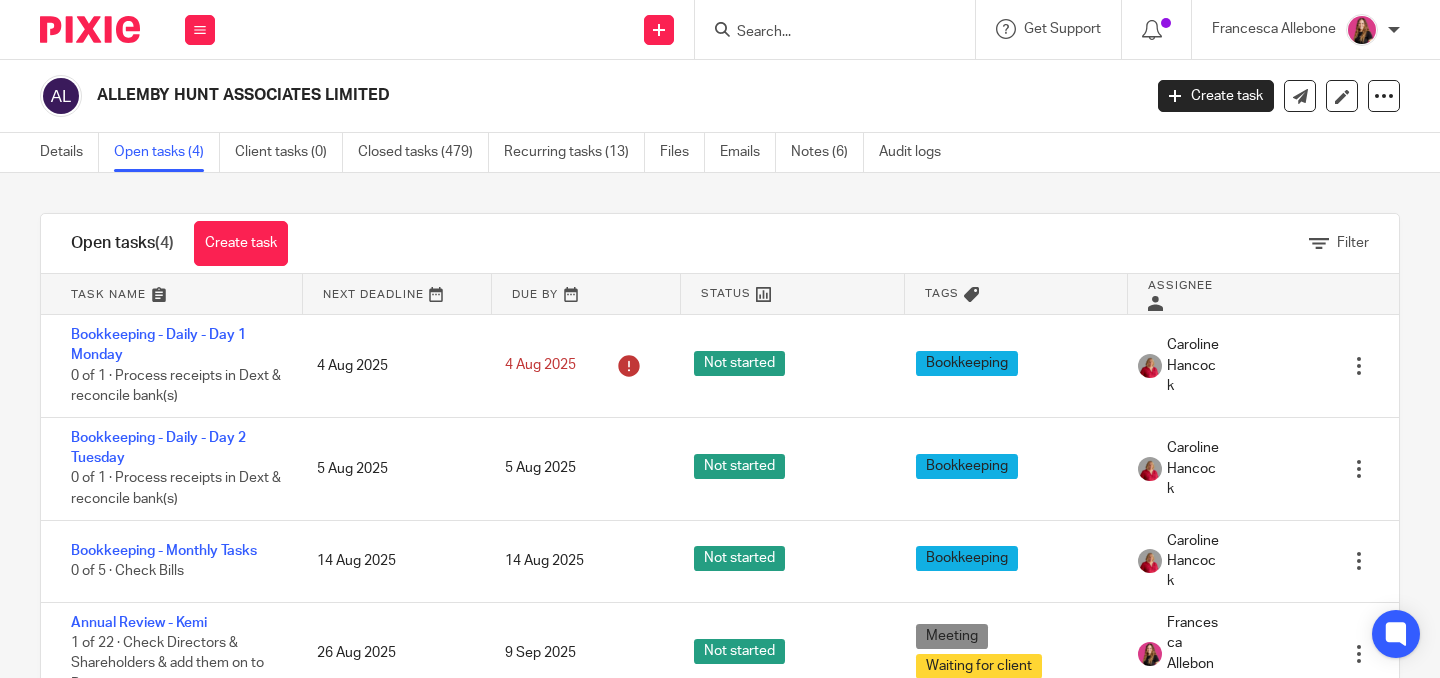 scroll, scrollTop: 0, scrollLeft: 0, axis: both 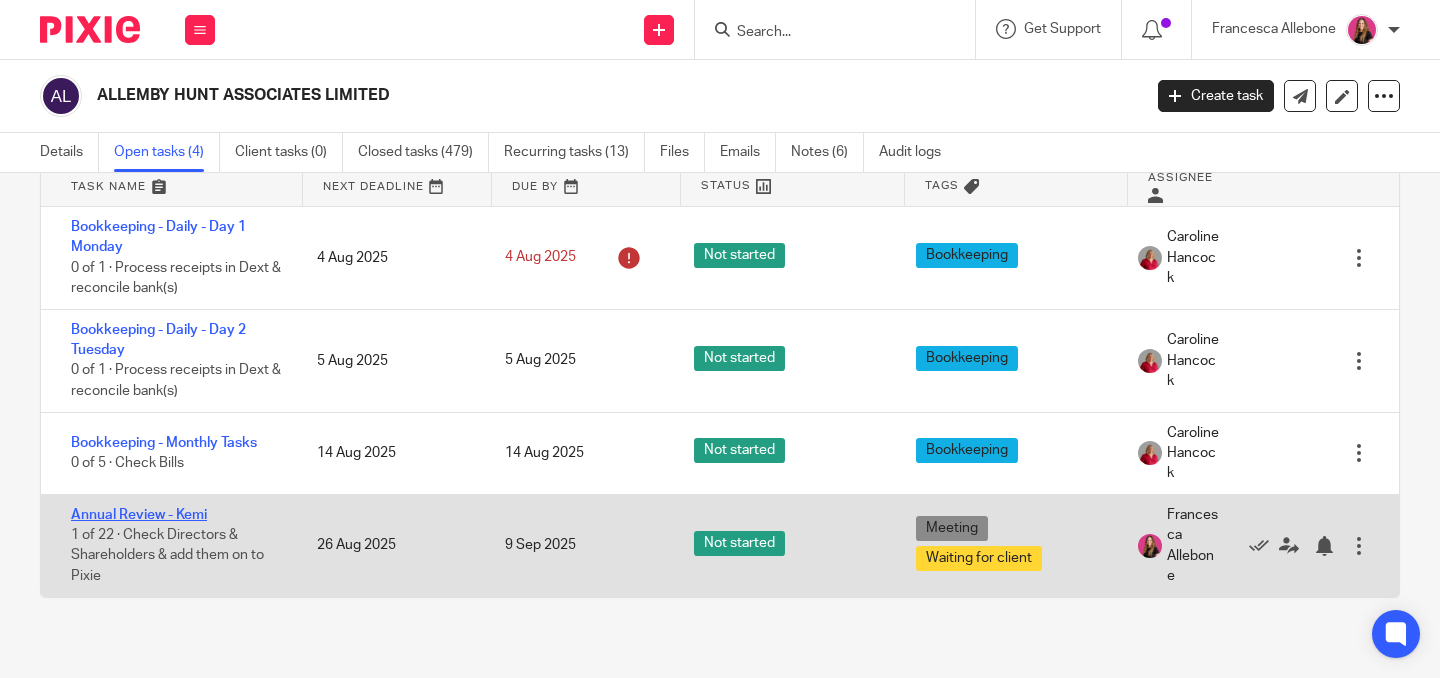 click on "Annual Review - Kemi" at bounding box center [139, 515] 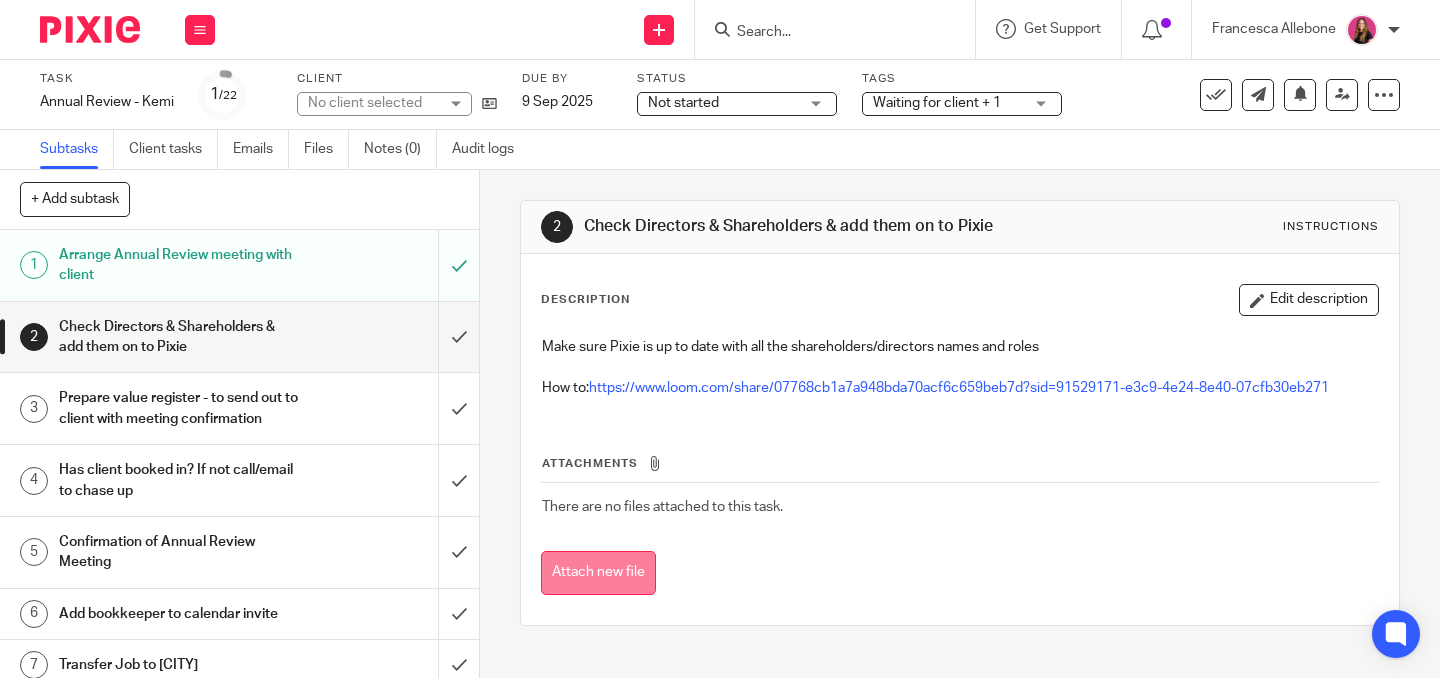 scroll, scrollTop: 0, scrollLeft: 0, axis: both 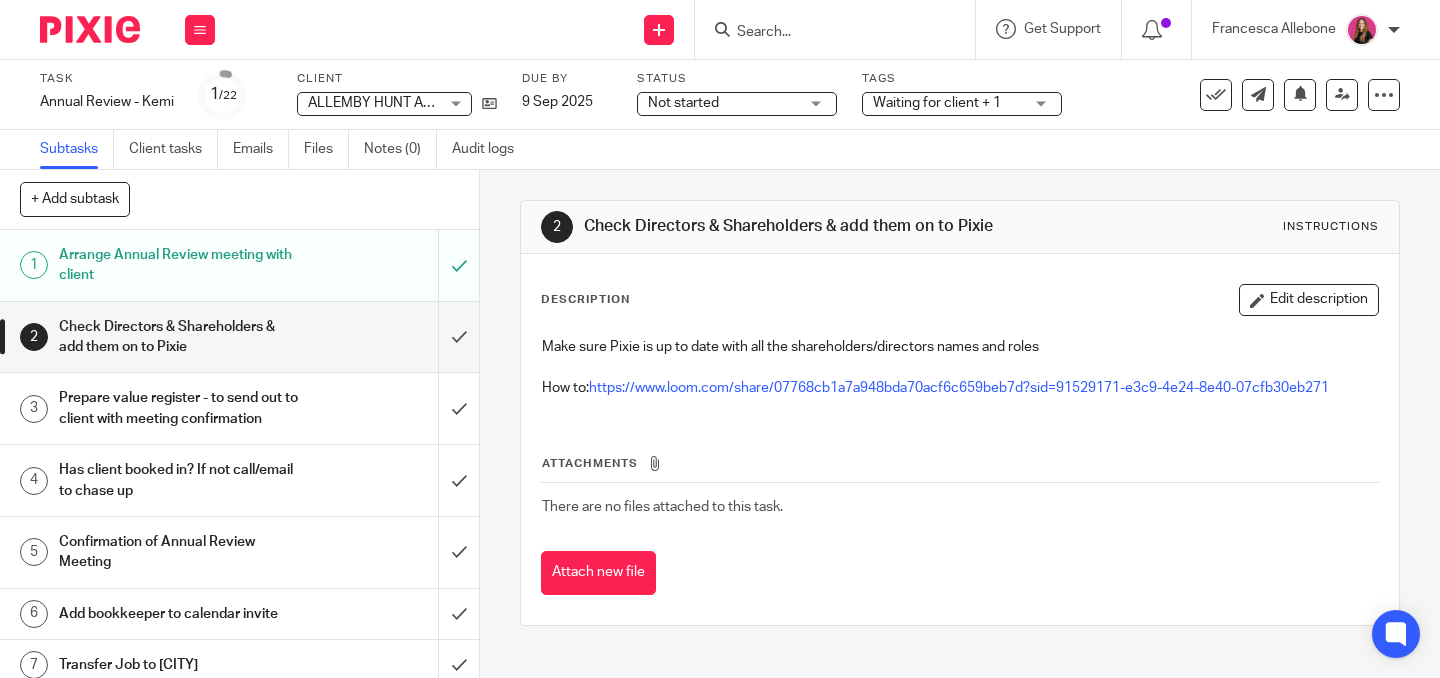 click on "Arrange Annual Review meeting with client" at bounding box center (238, 265) 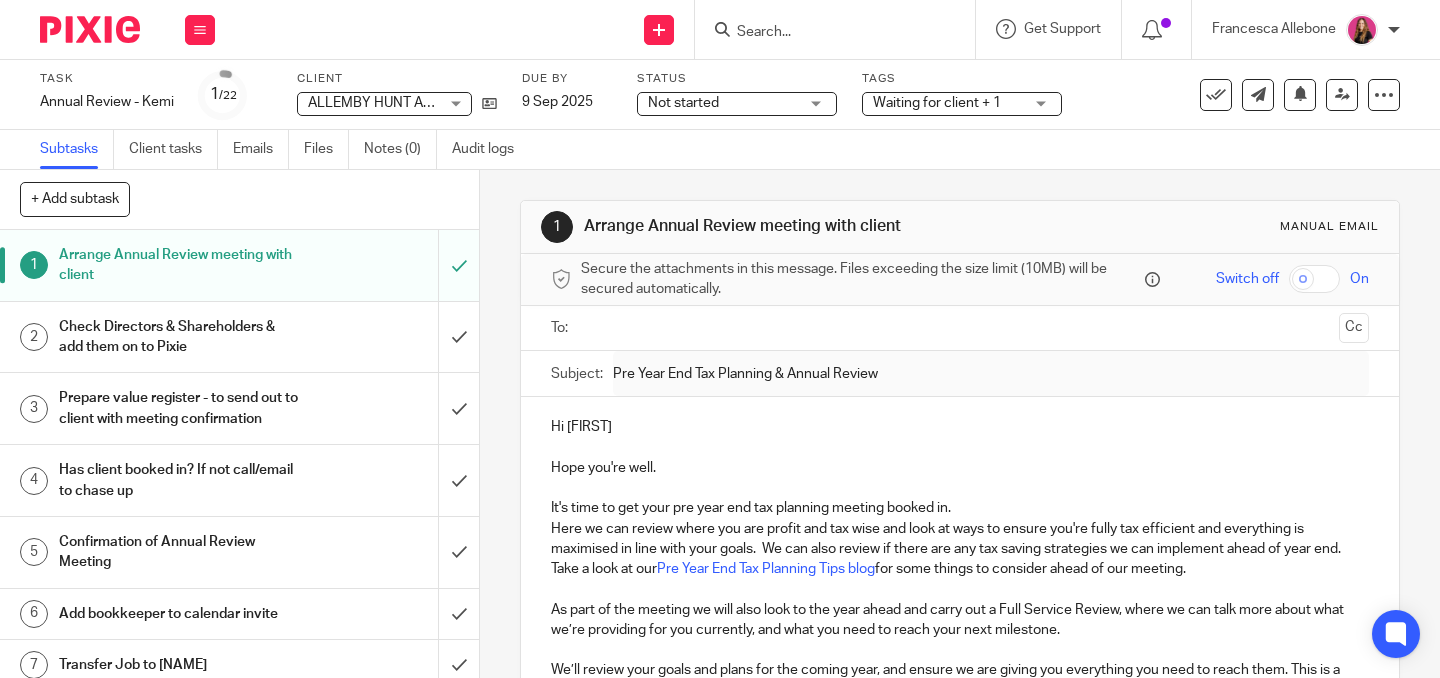 scroll, scrollTop: 0, scrollLeft: 0, axis: both 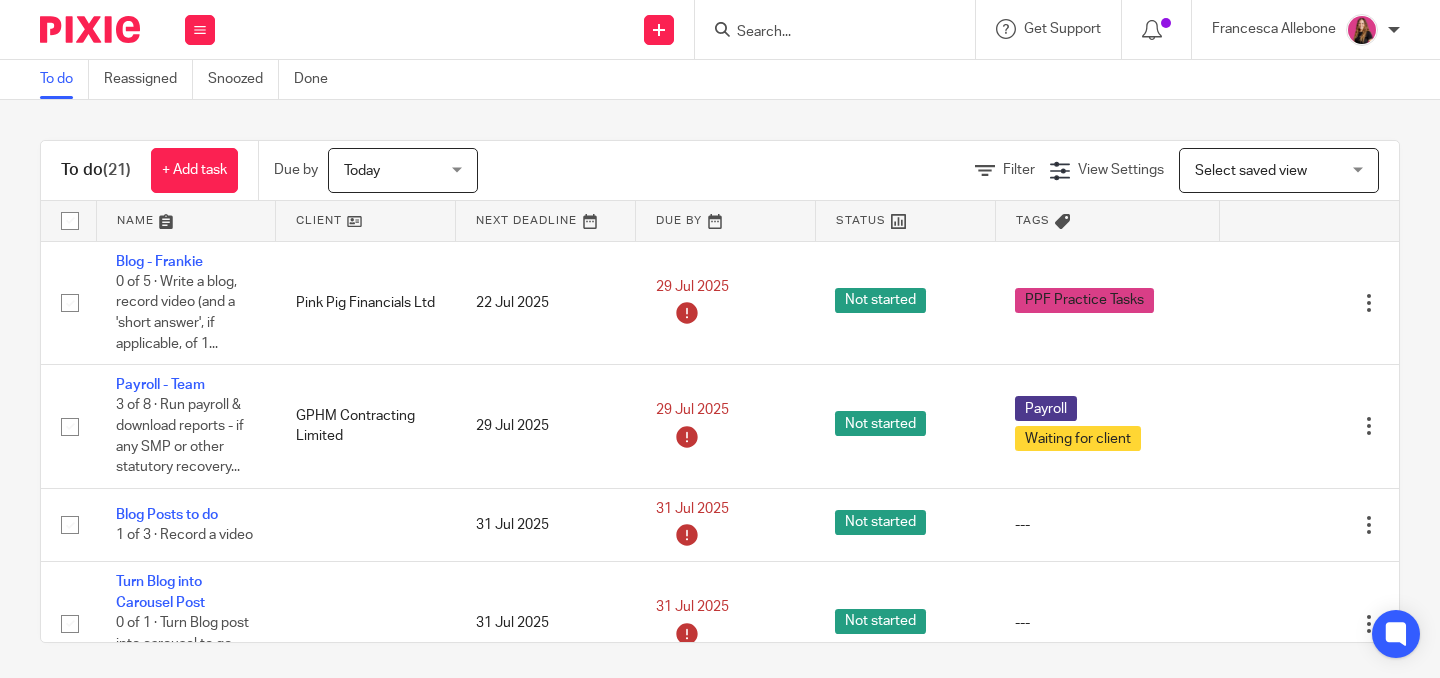click at bounding box center [825, 33] 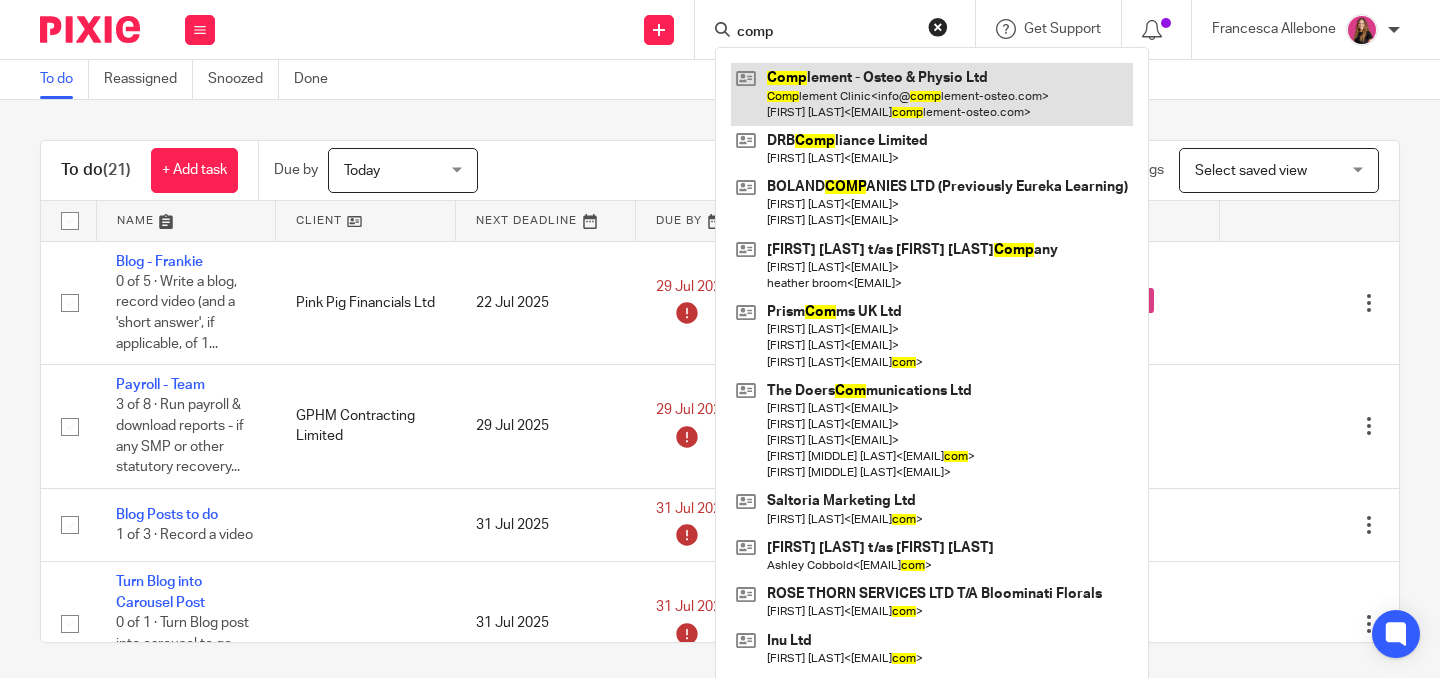 type on "comp" 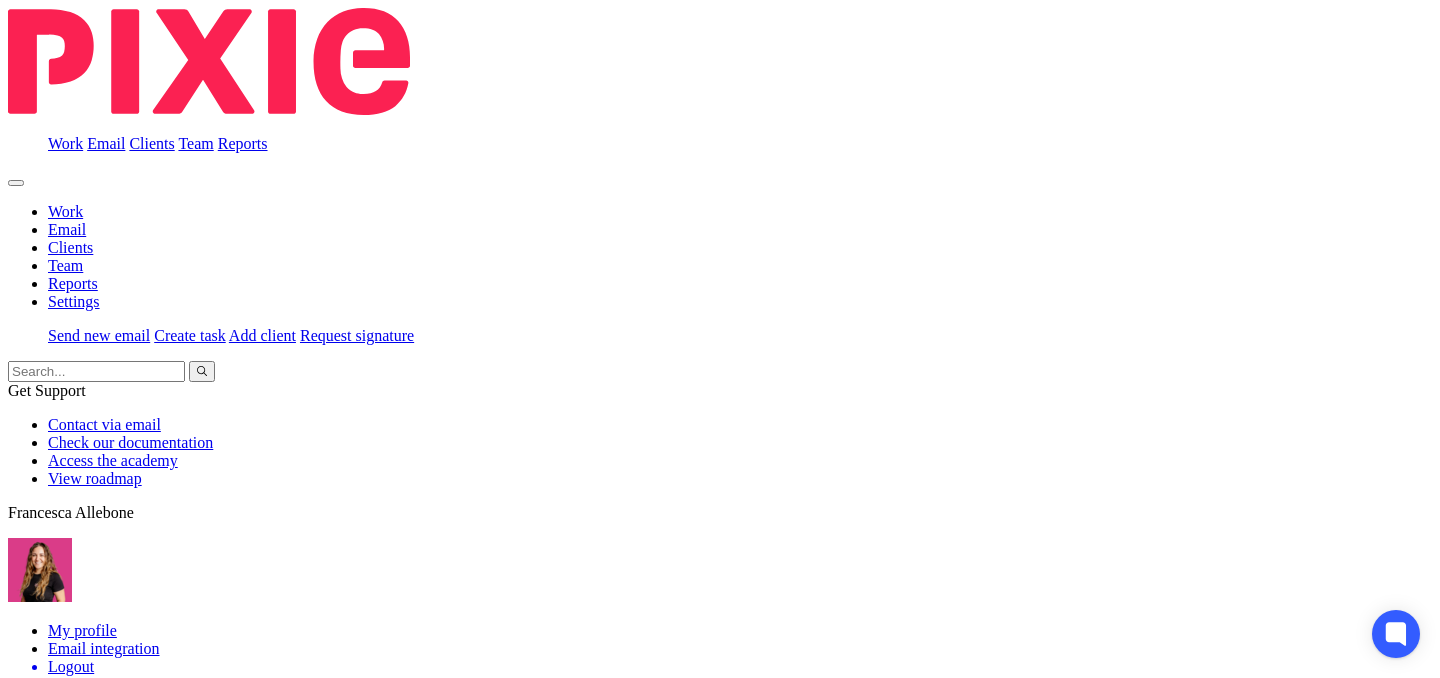 scroll, scrollTop: 0, scrollLeft: 0, axis: both 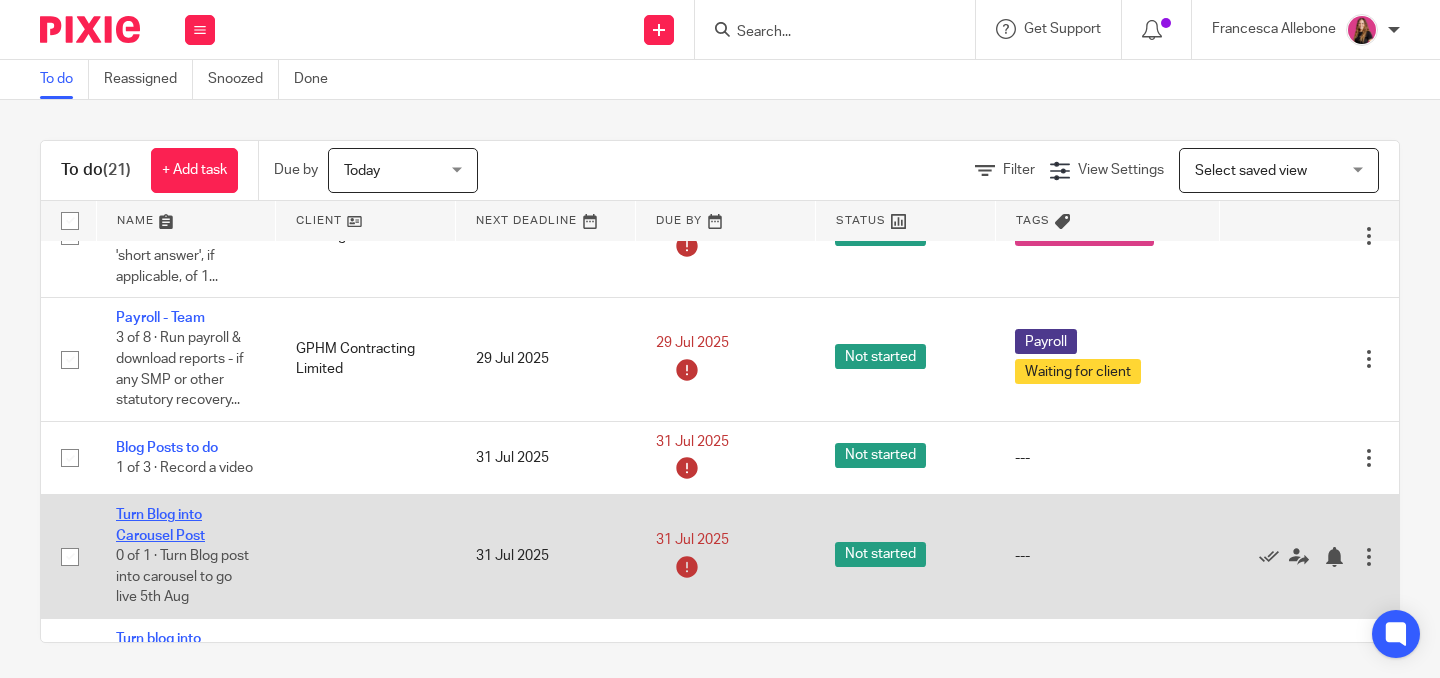 click on "Turn Blog into Carousel Post" at bounding box center [160, 525] 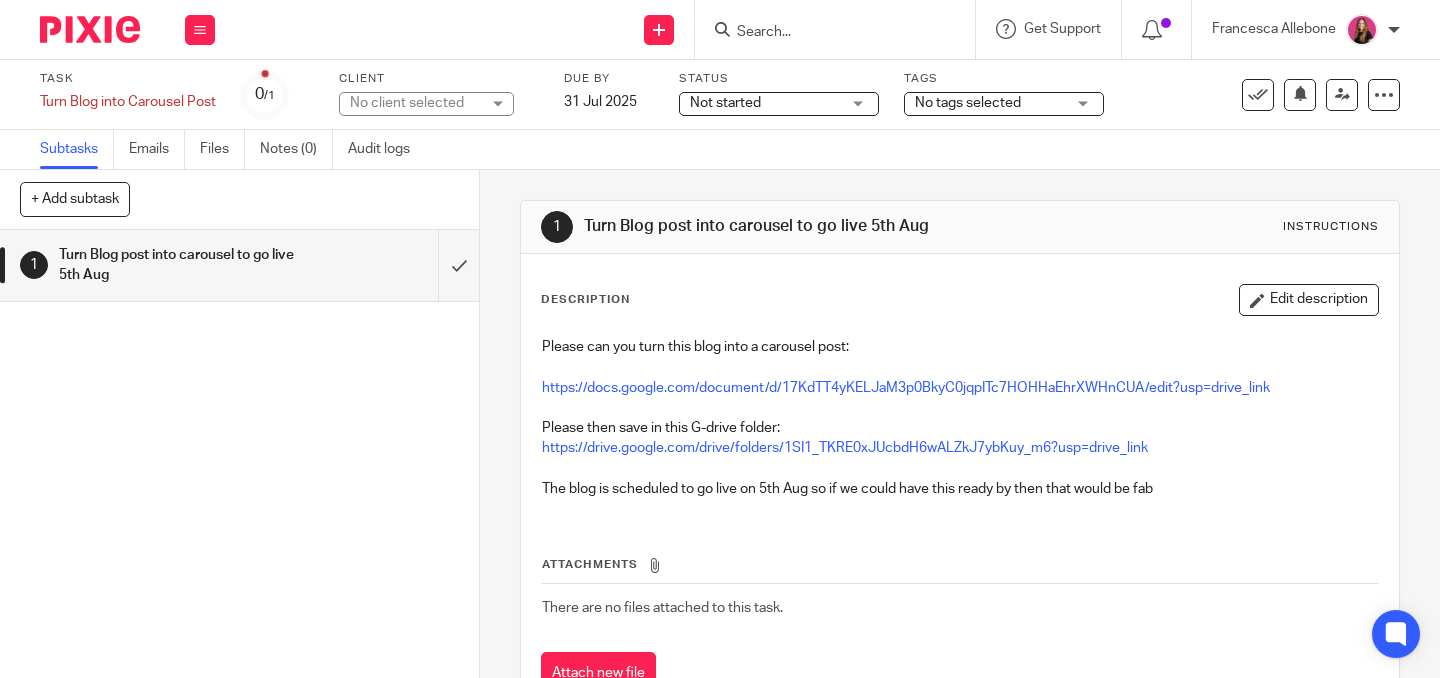 scroll, scrollTop: 0, scrollLeft: 0, axis: both 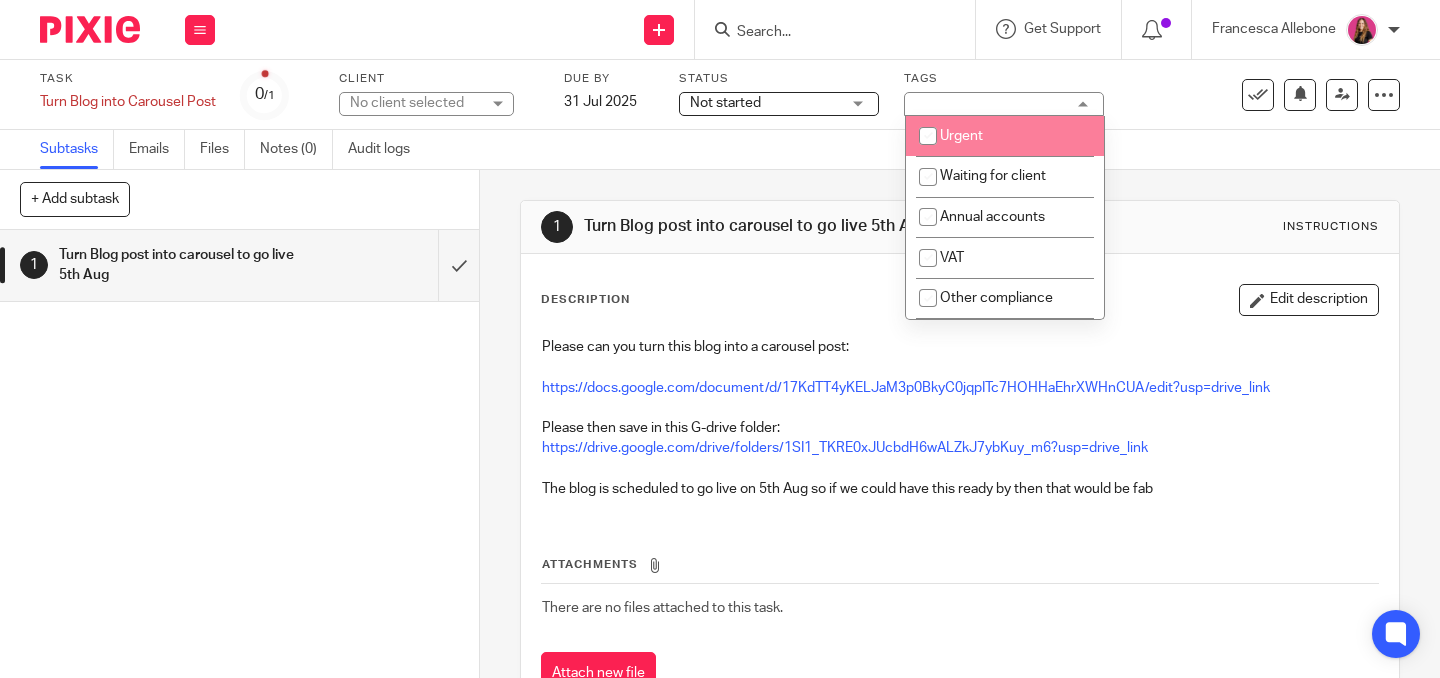 click on "Not started" at bounding box center [765, 103] 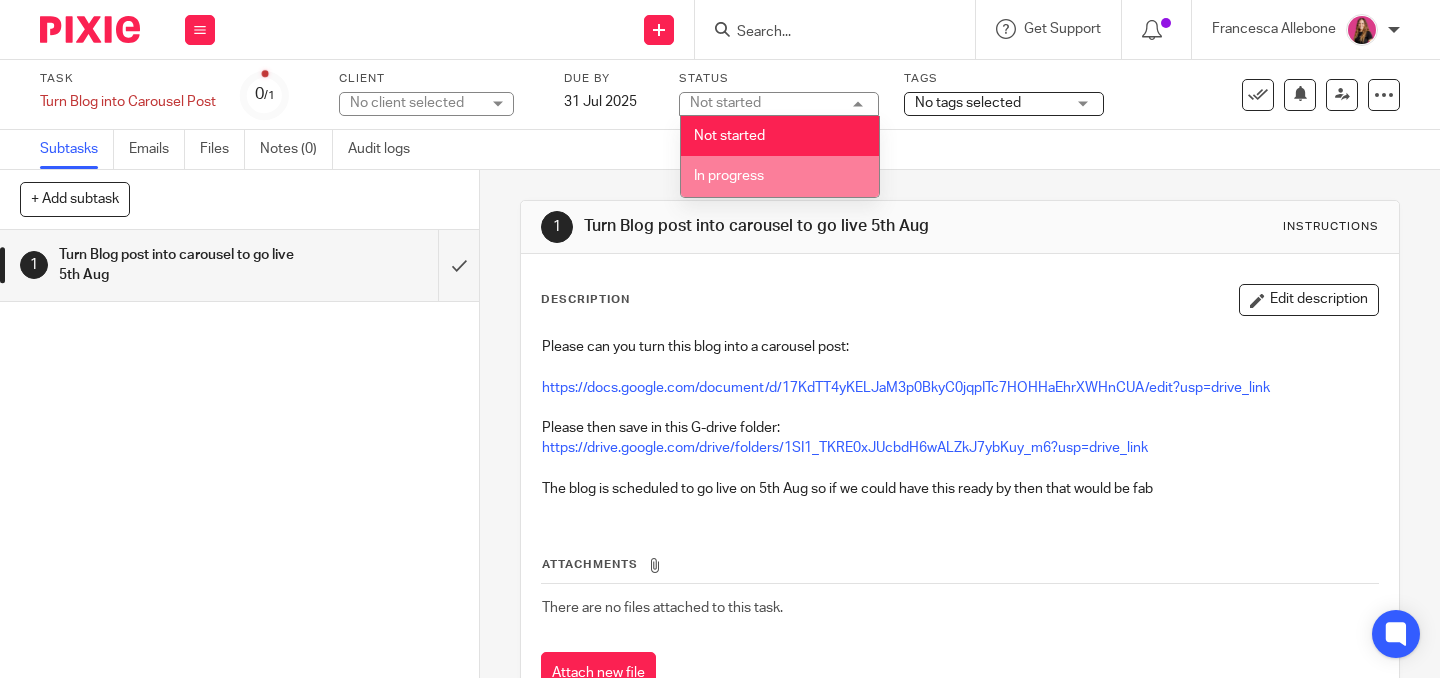 click on "In progress" at bounding box center [780, 176] 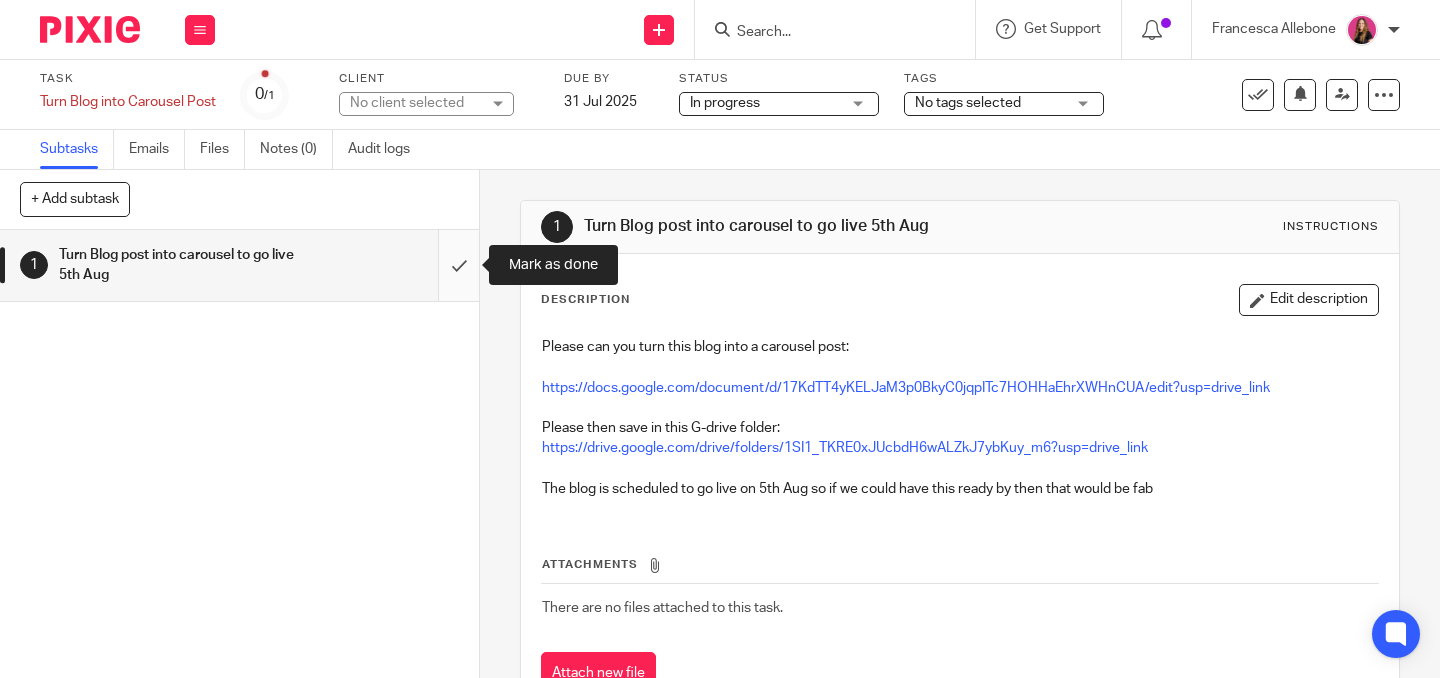 click at bounding box center [239, 265] 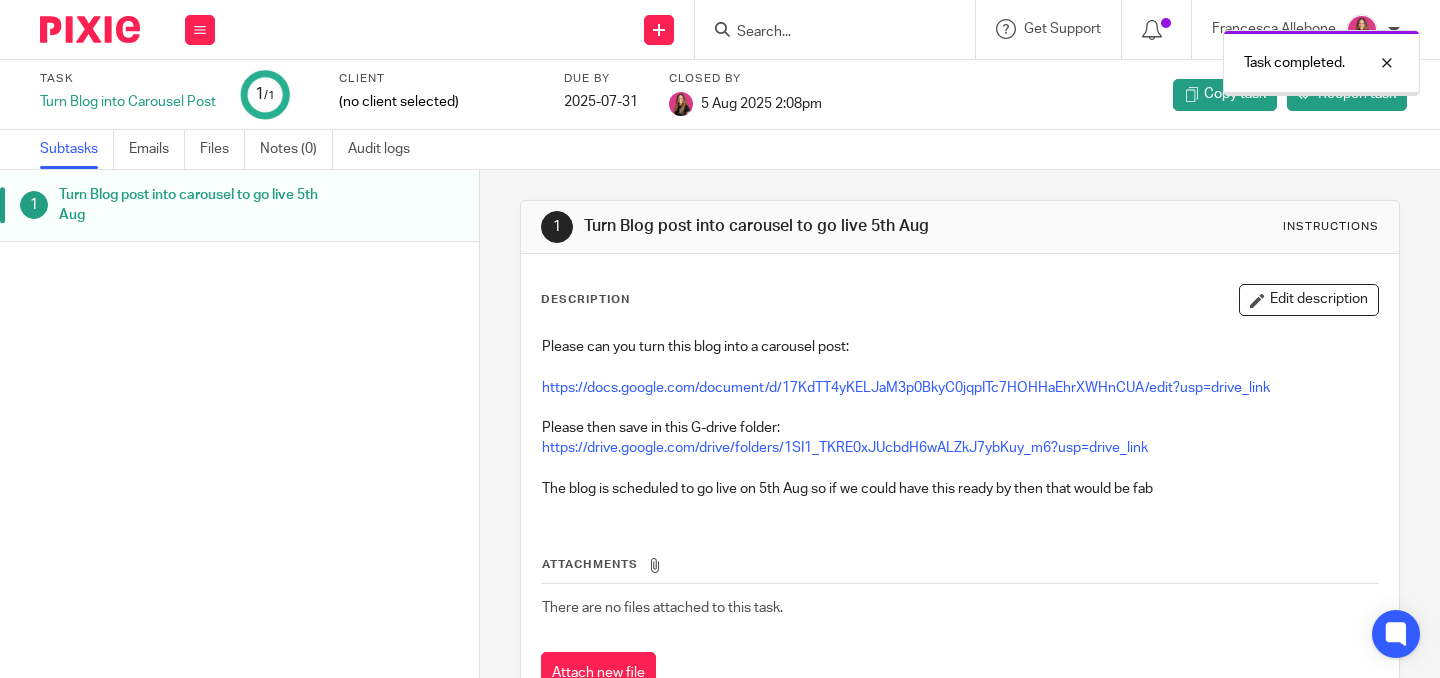 scroll, scrollTop: 0, scrollLeft: 0, axis: both 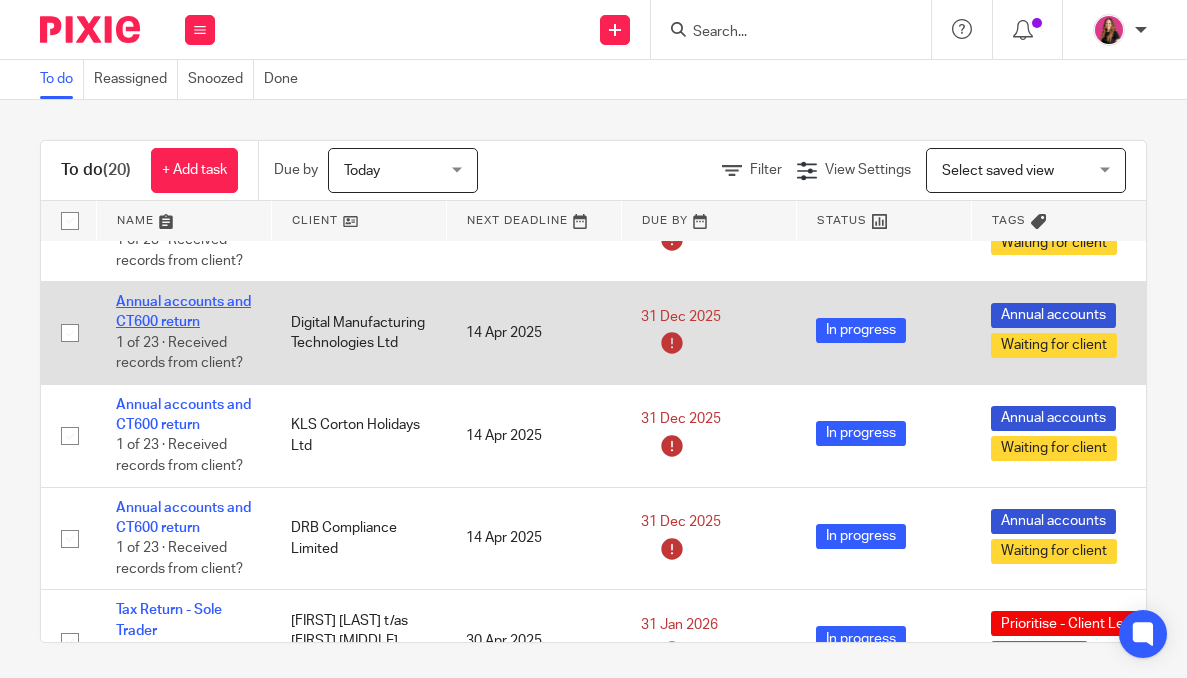 click on "Annual accounts and CT600 return" at bounding box center [183, 312] 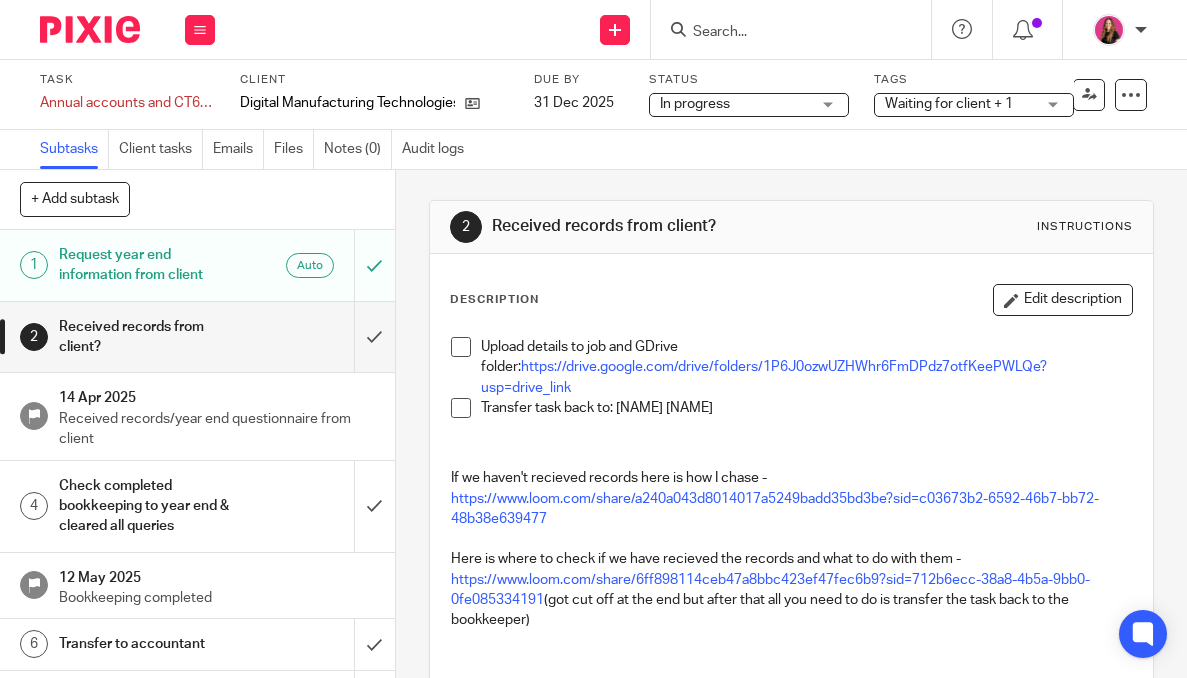 scroll, scrollTop: 0, scrollLeft: 0, axis: both 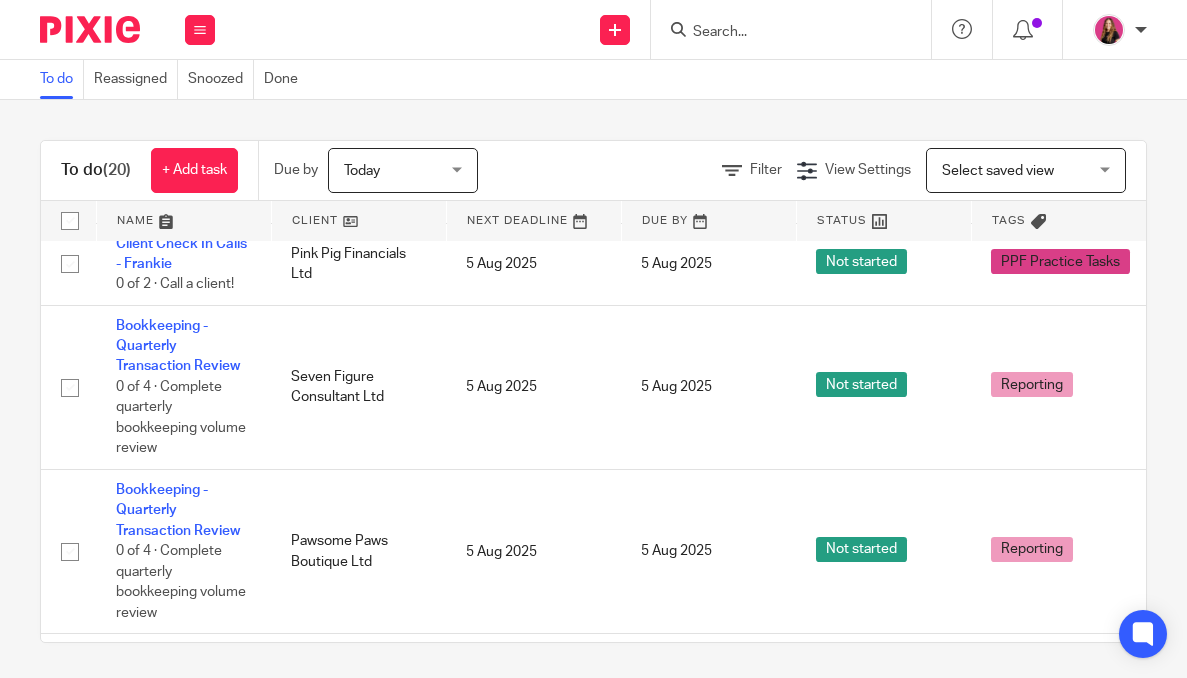 click at bounding box center [791, 29] 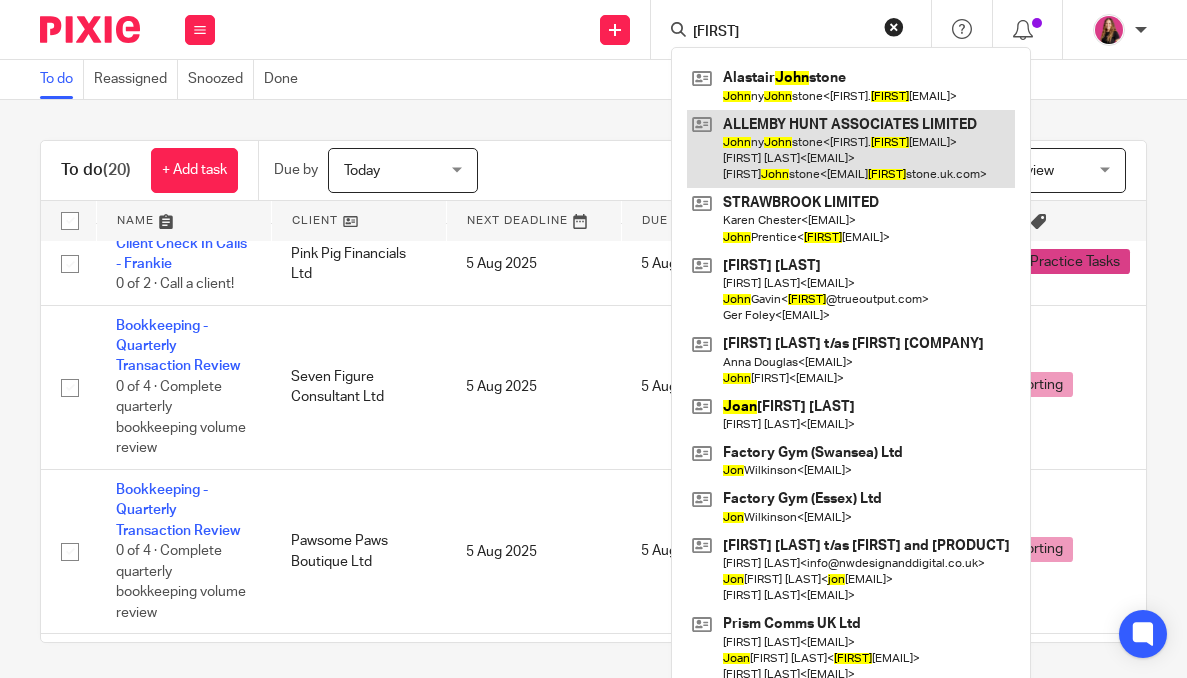 type on "john" 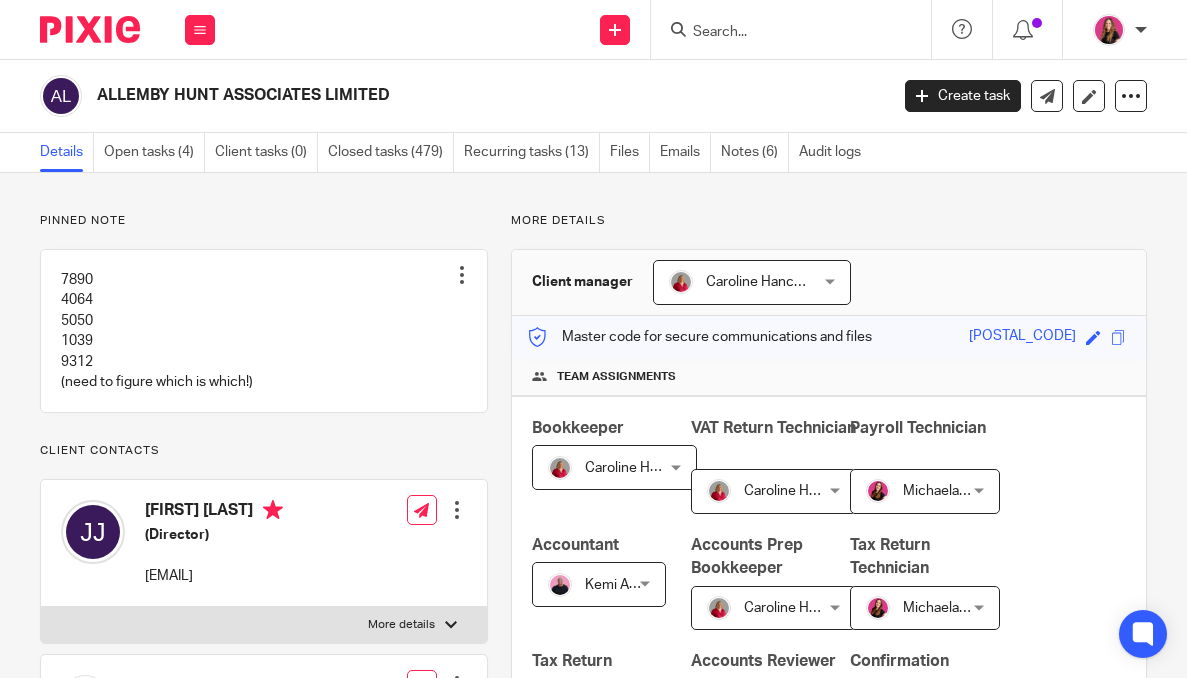 scroll, scrollTop: 0, scrollLeft: 0, axis: both 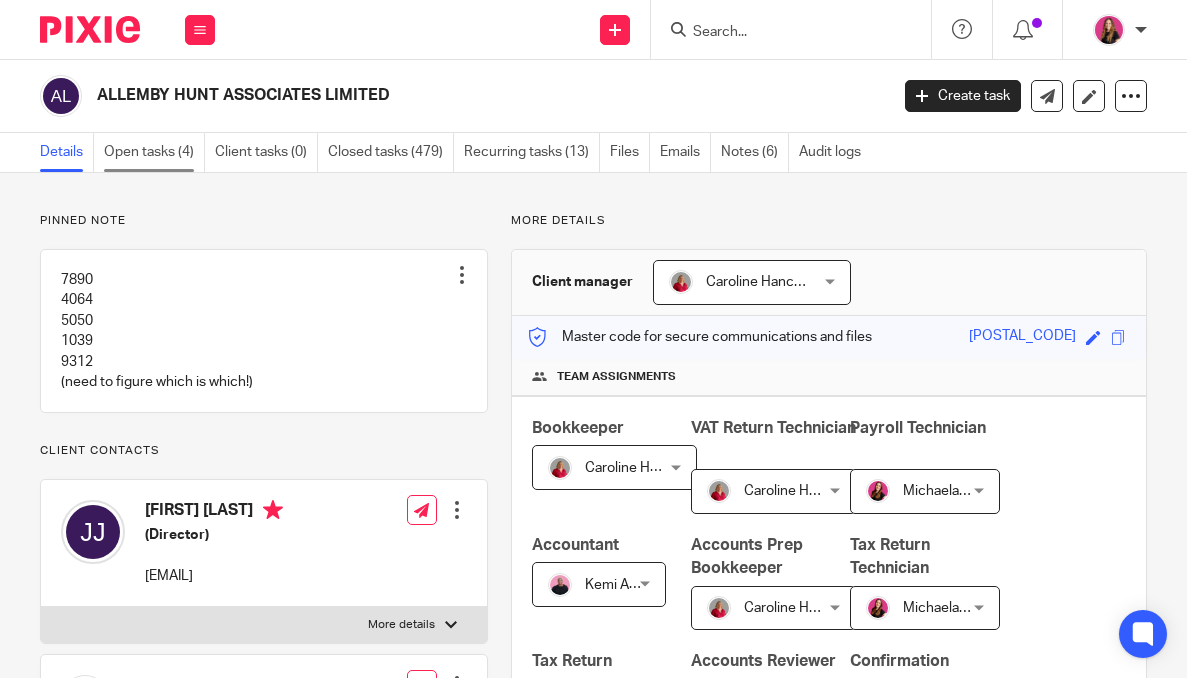click on "Open tasks (4)" at bounding box center [154, 152] 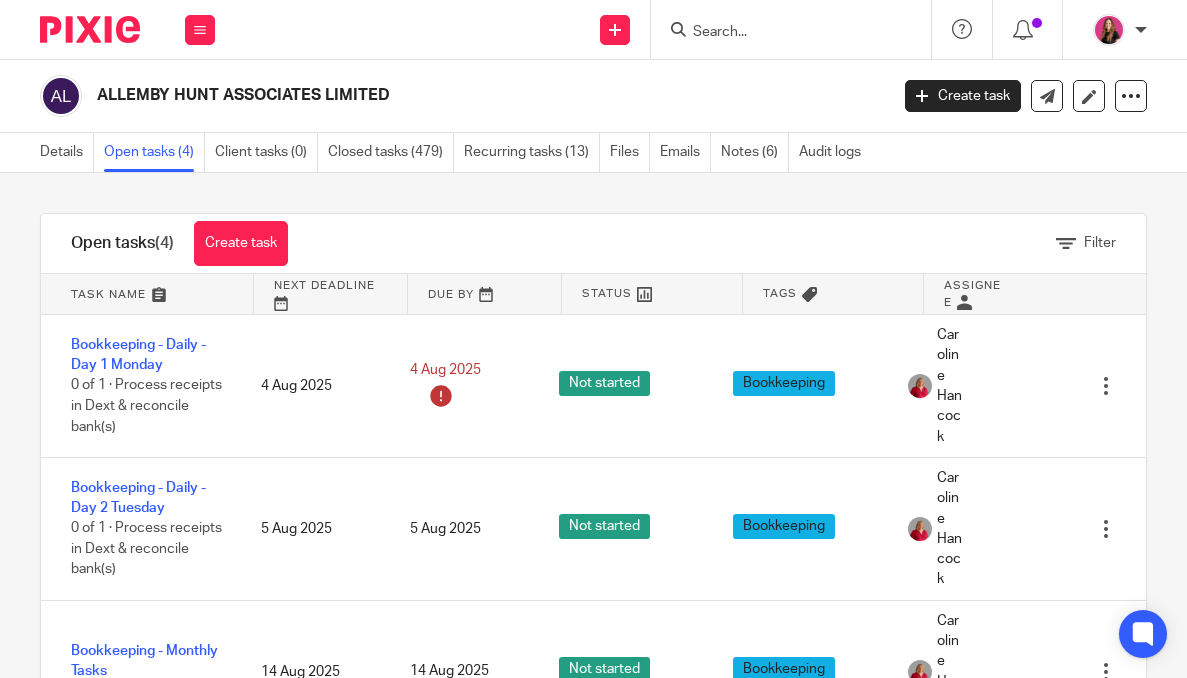 scroll, scrollTop: 0, scrollLeft: 0, axis: both 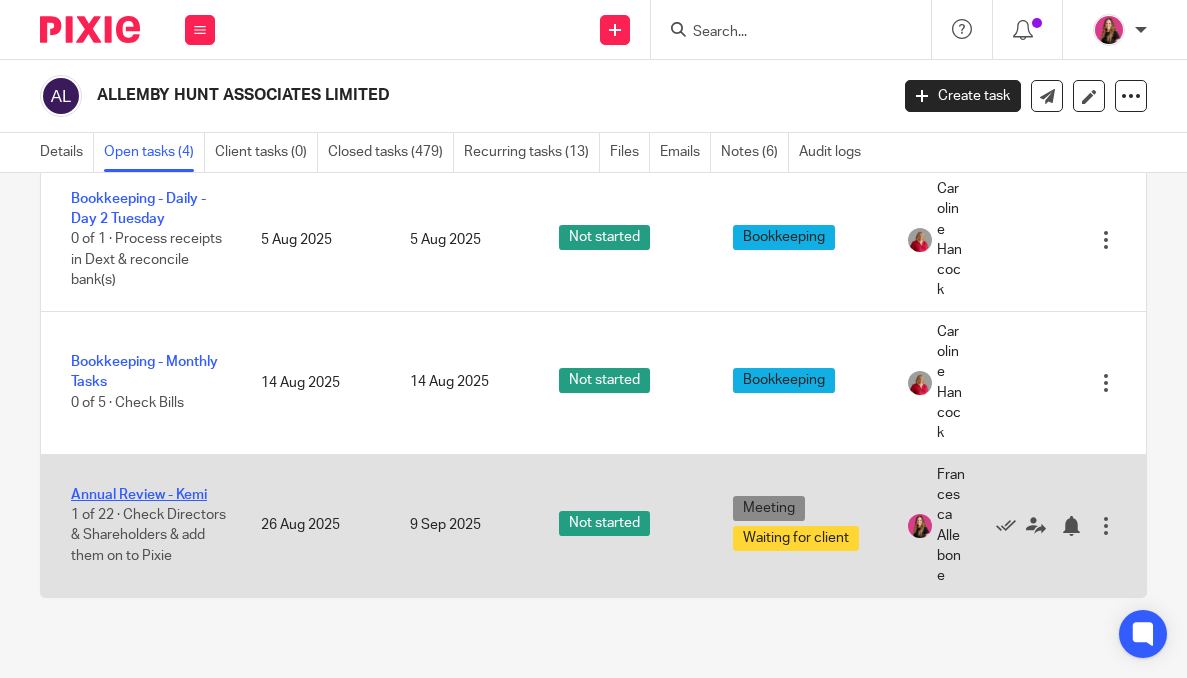 click on "Annual Review - Kemi" at bounding box center [139, 495] 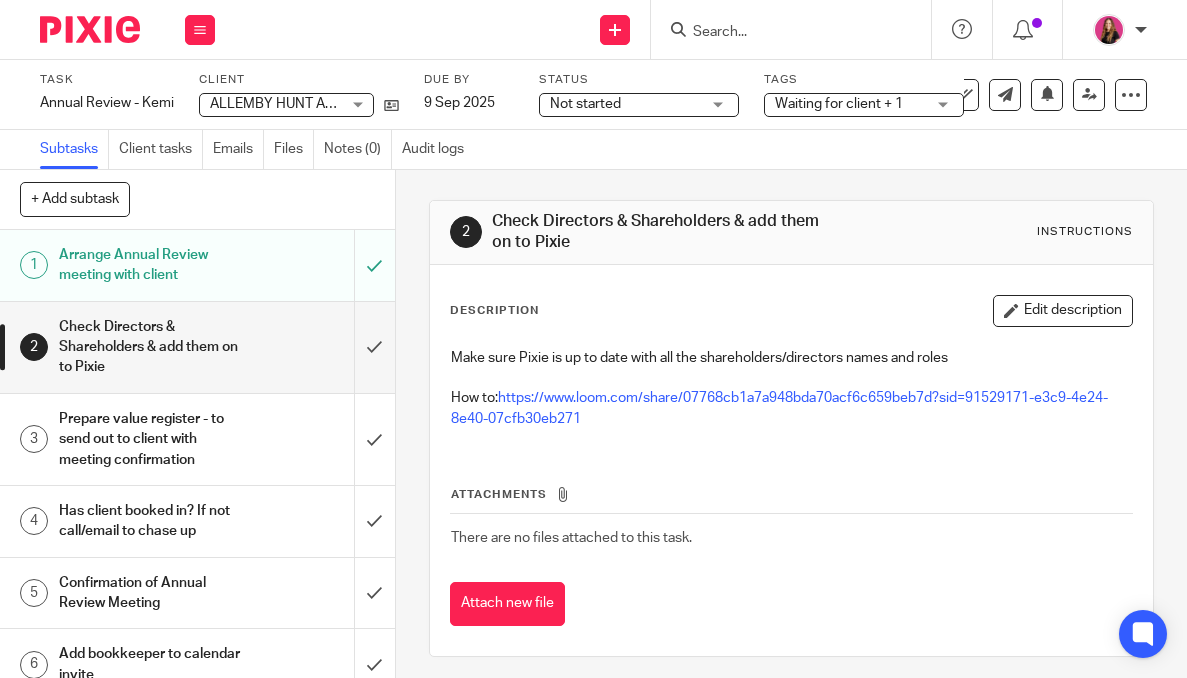 scroll, scrollTop: 0, scrollLeft: 0, axis: both 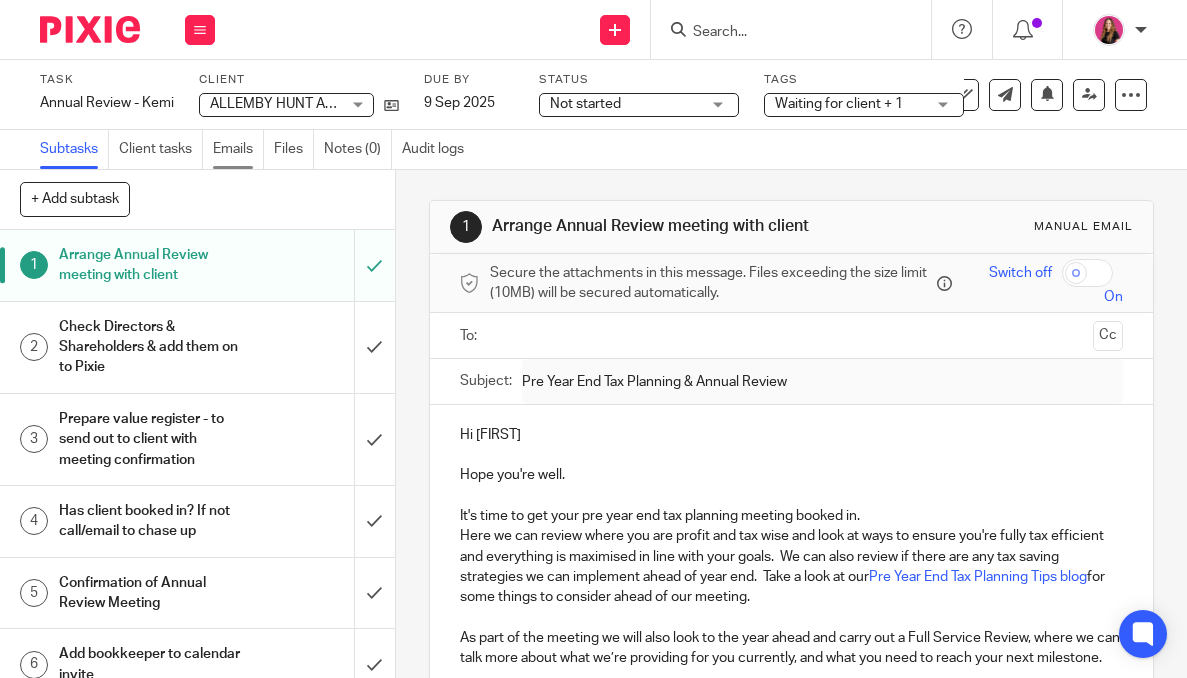 click on "Emails" at bounding box center (238, 149) 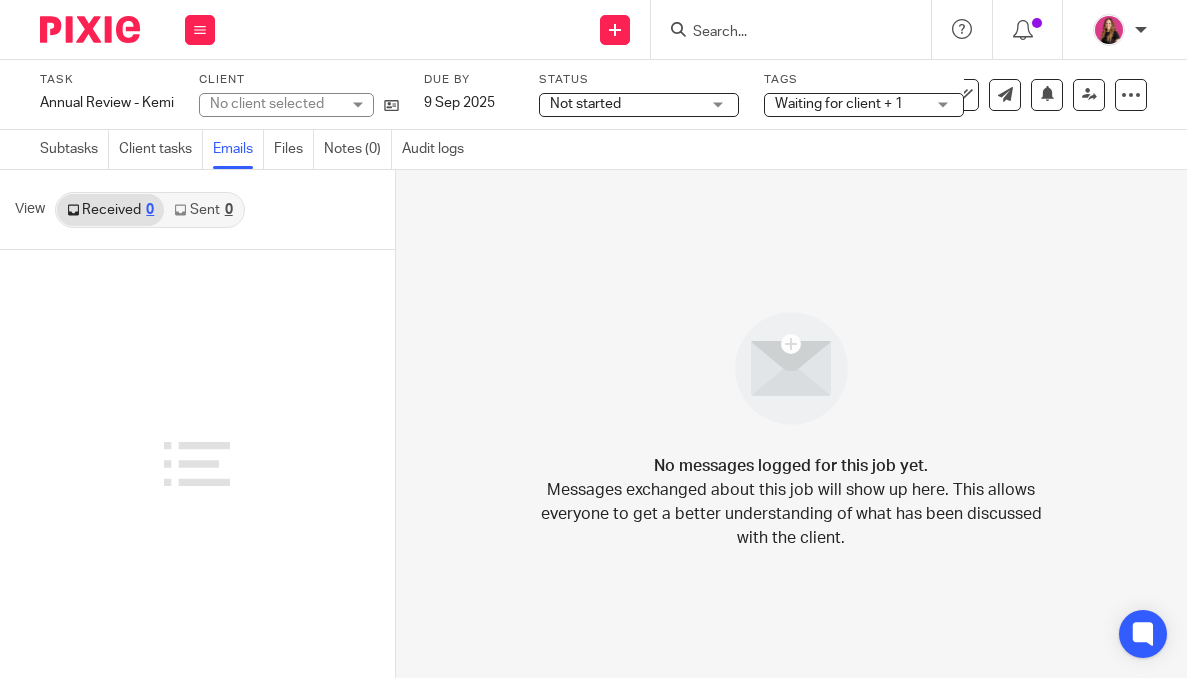 scroll, scrollTop: 0, scrollLeft: 0, axis: both 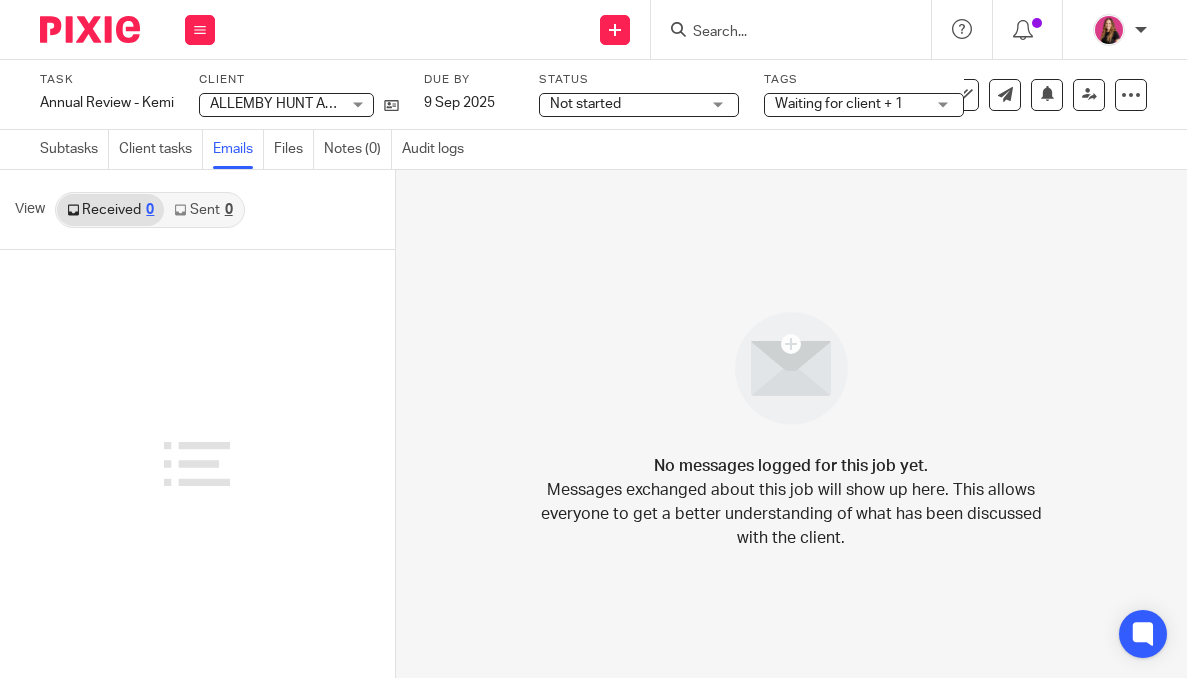 click on "0" at bounding box center (229, 210) 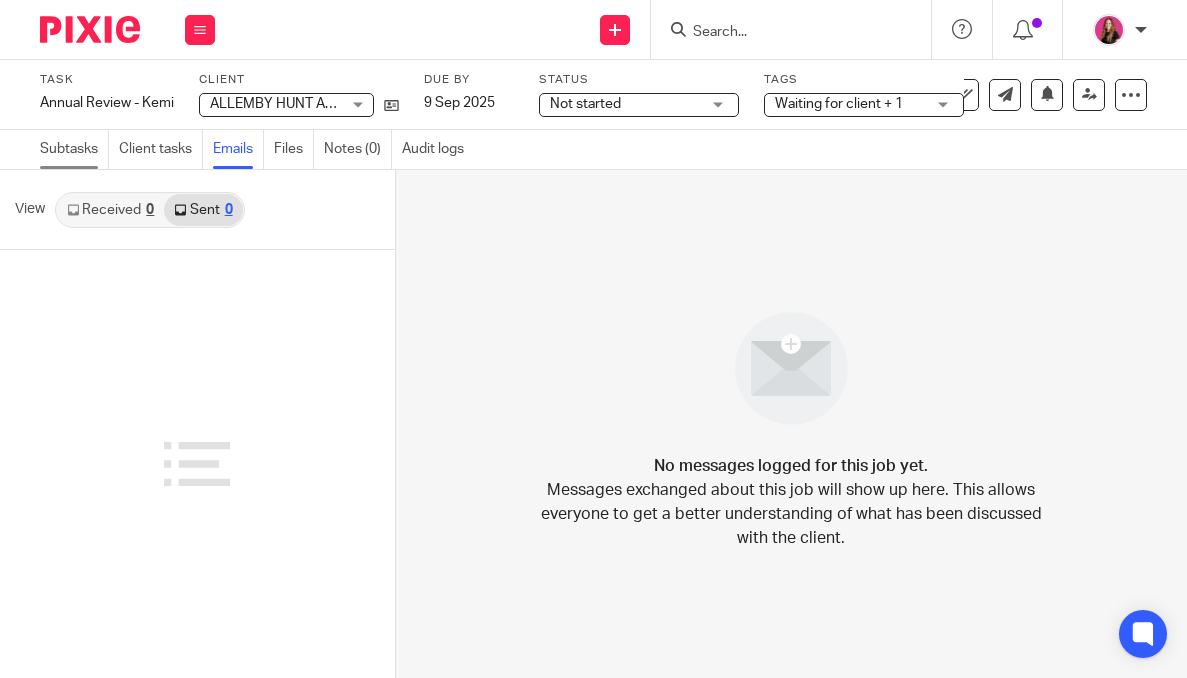 click on "Subtasks" at bounding box center [74, 149] 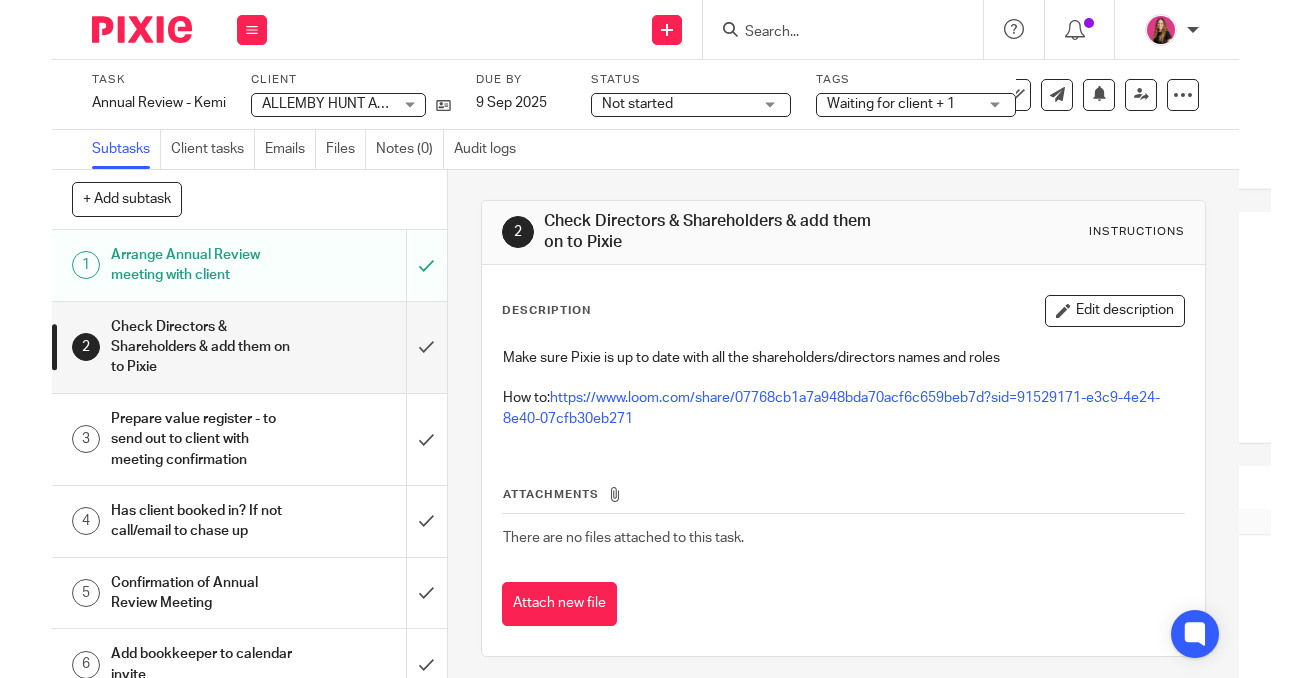 scroll, scrollTop: 0, scrollLeft: 0, axis: both 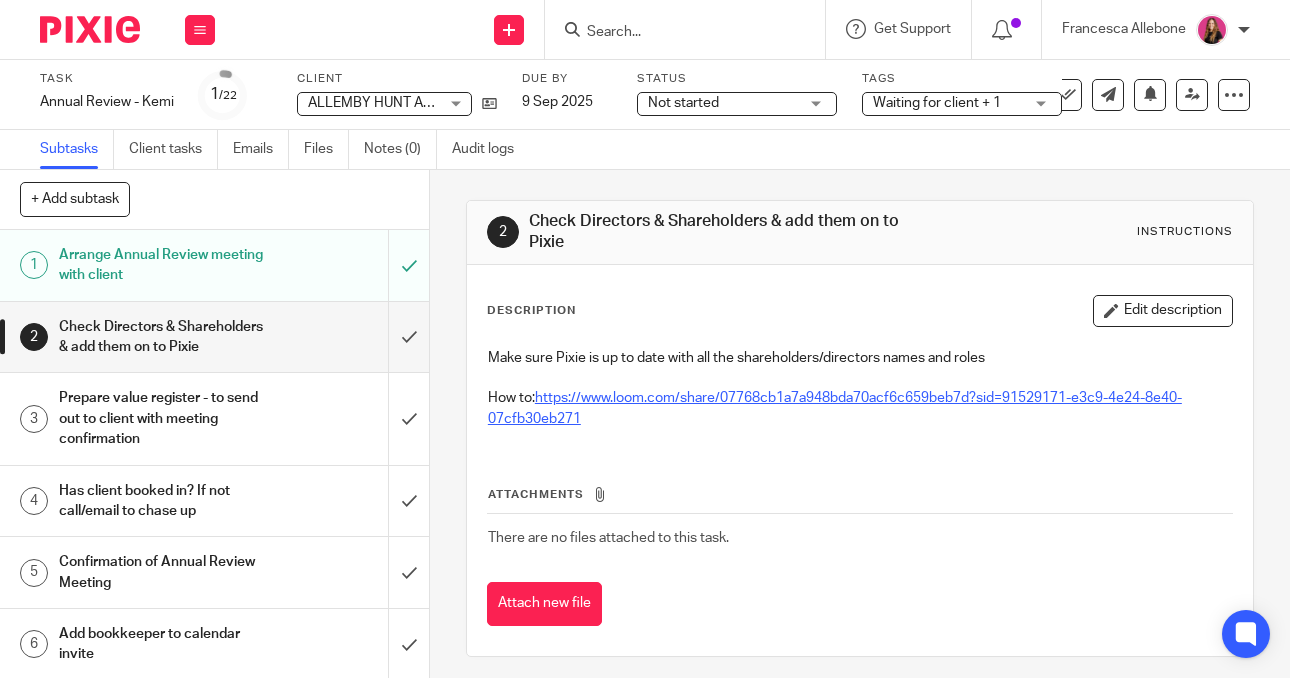 click on "https://www.loom.com/share/07768cb1a7a948bda70acf6c659beb7d?sid=91529171-e3c9-4e24-8e40-07cfb30eb271" at bounding box center (835, 408) 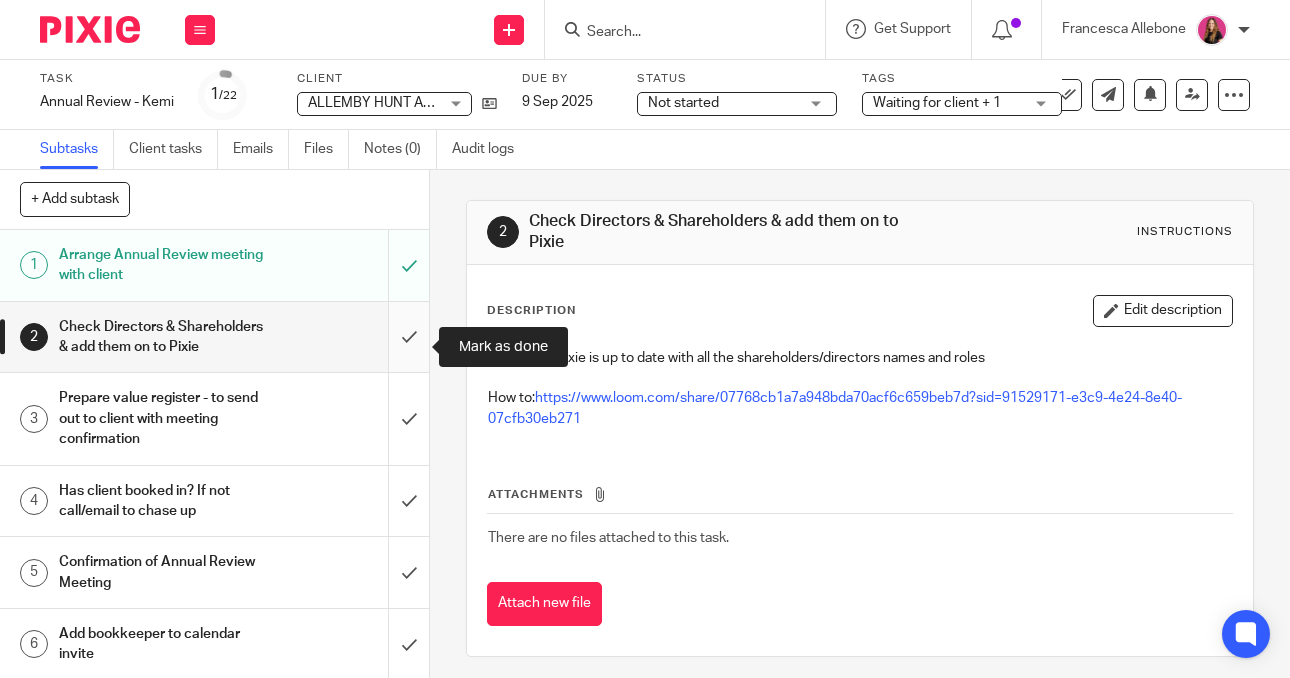 click at bounding box center (214, 337) 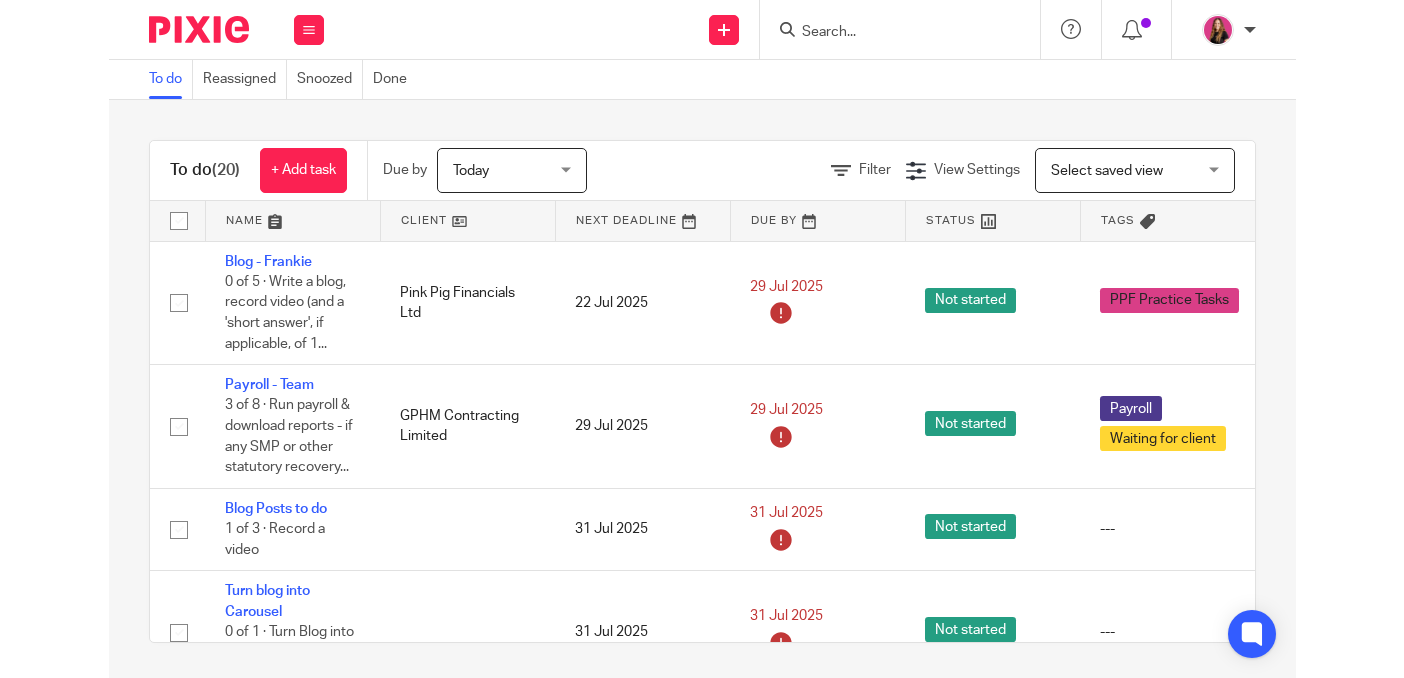 scroll, scrollTop: 0, scrollLeft: 0, axis: both 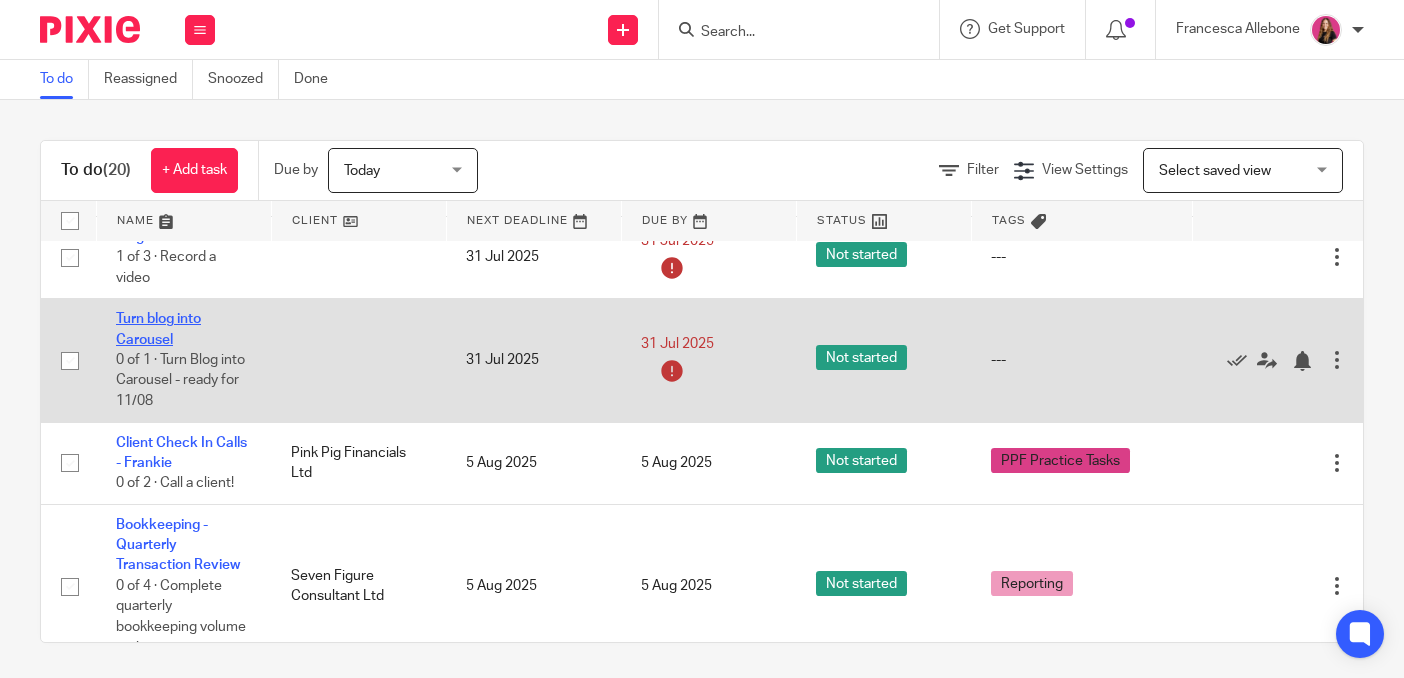 click on "Turn blog into Carousel" at bounding box center [158, 329] 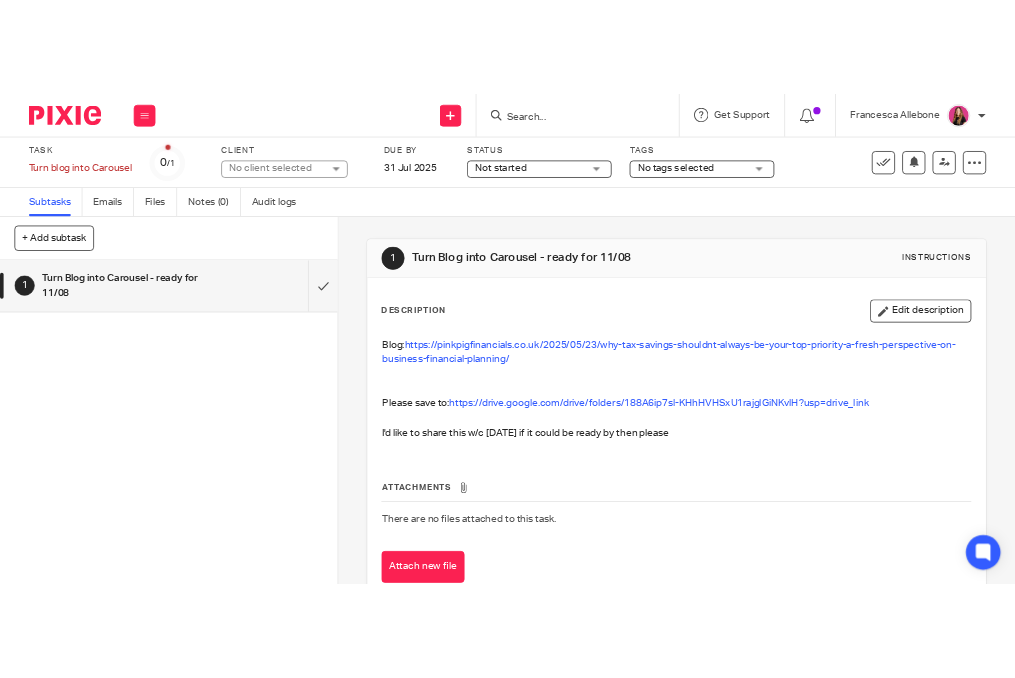 scroll, scrollTop: 0, scrollLeft: 0, axis: both 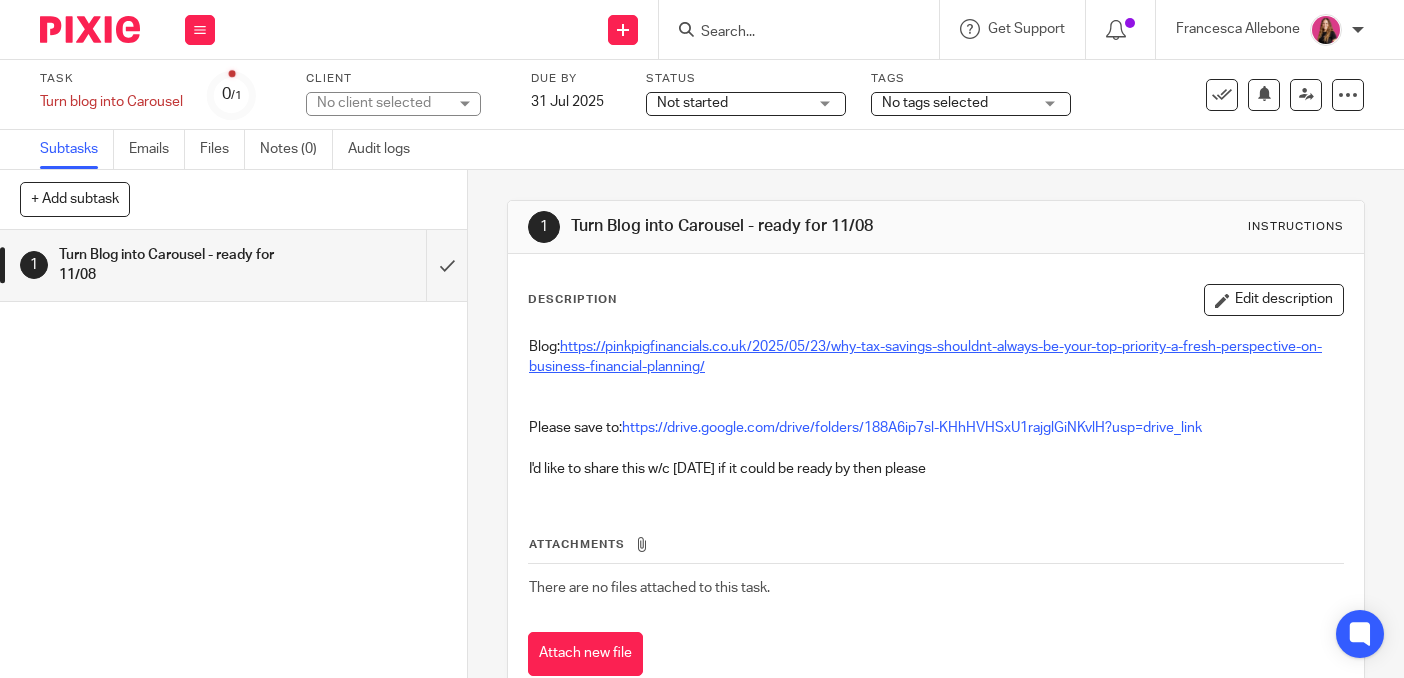 click on "https://pinkpigfinancials.co.uk/2025/05/23/why-tax-savings-shouldnt-always-be-your-top-priority-a-fresh-perspective-on-business-financial-planning/" at bounding box center (925, 357) 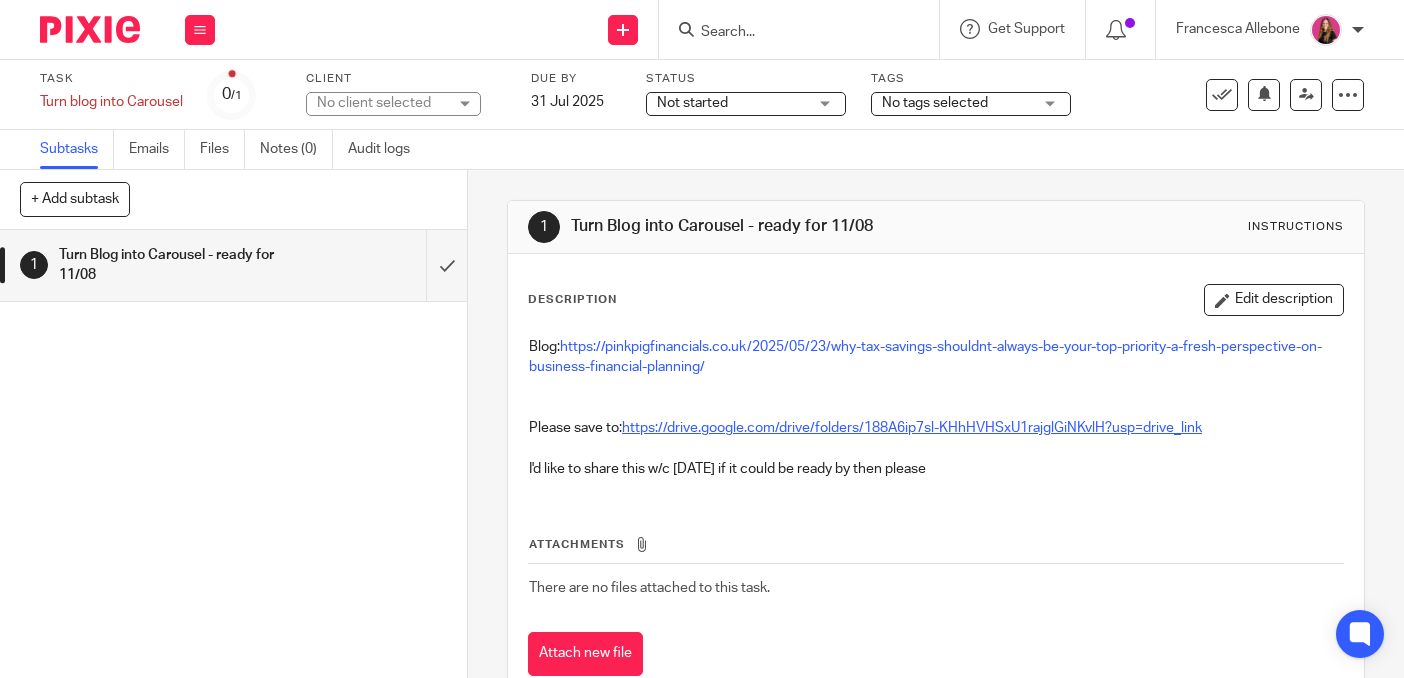 click on "https://drive.google.com/drive/folders/188A6ip7sl-KHhHVHSxU1rajglGiNKvlH?usp=drive_link" at bounding box center [912, 428] 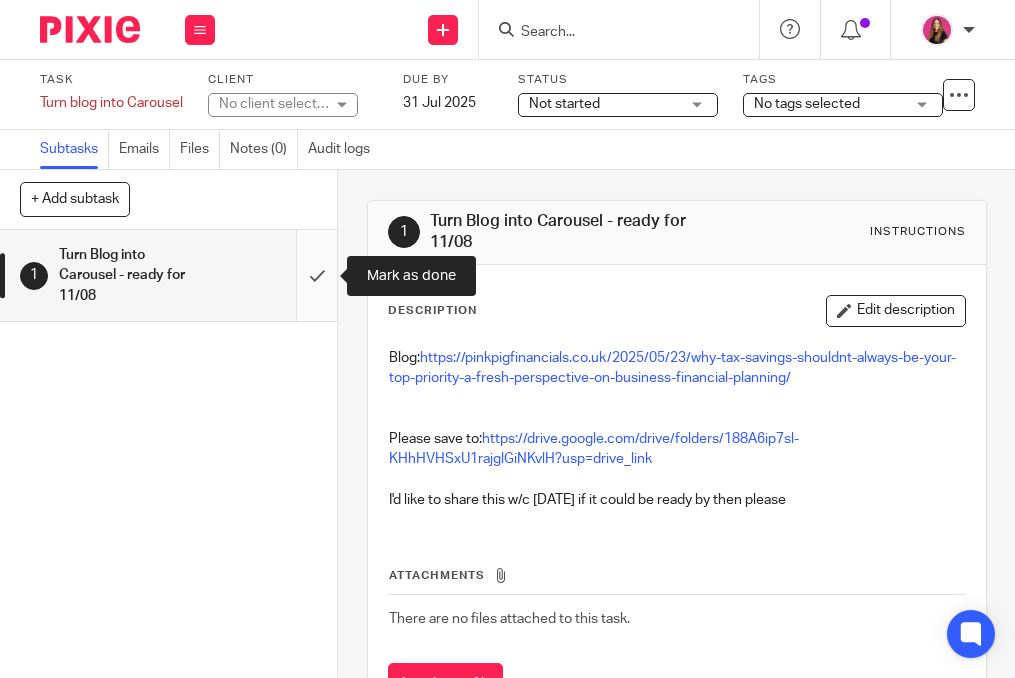 click at bounding box center [168, 275] 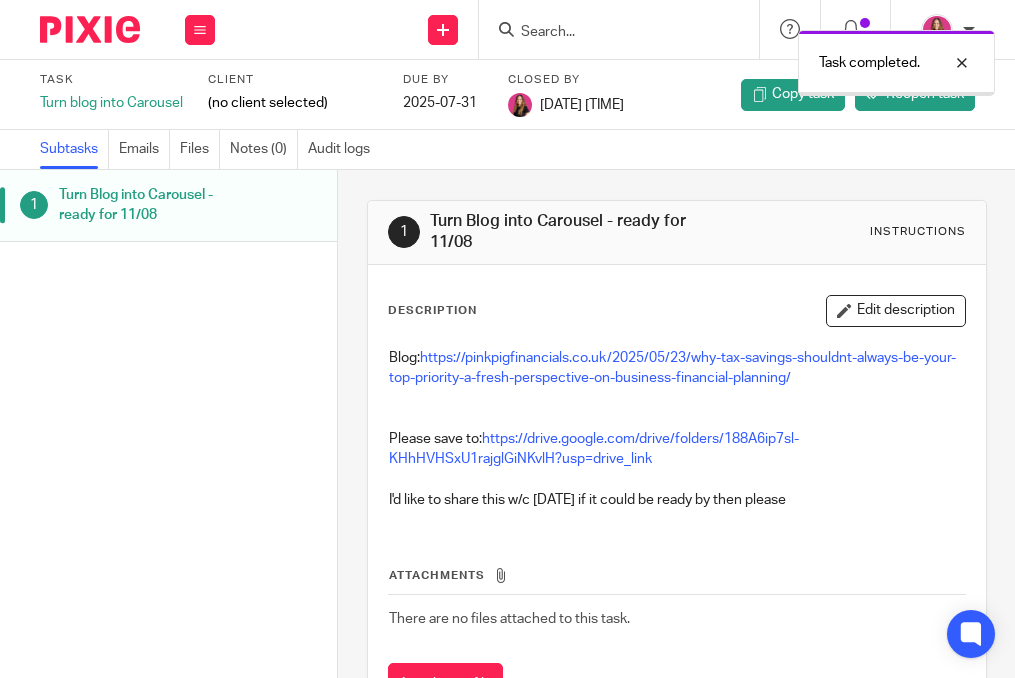 scroll, scrollTop: 0, scrollLeft: 0, axis: both 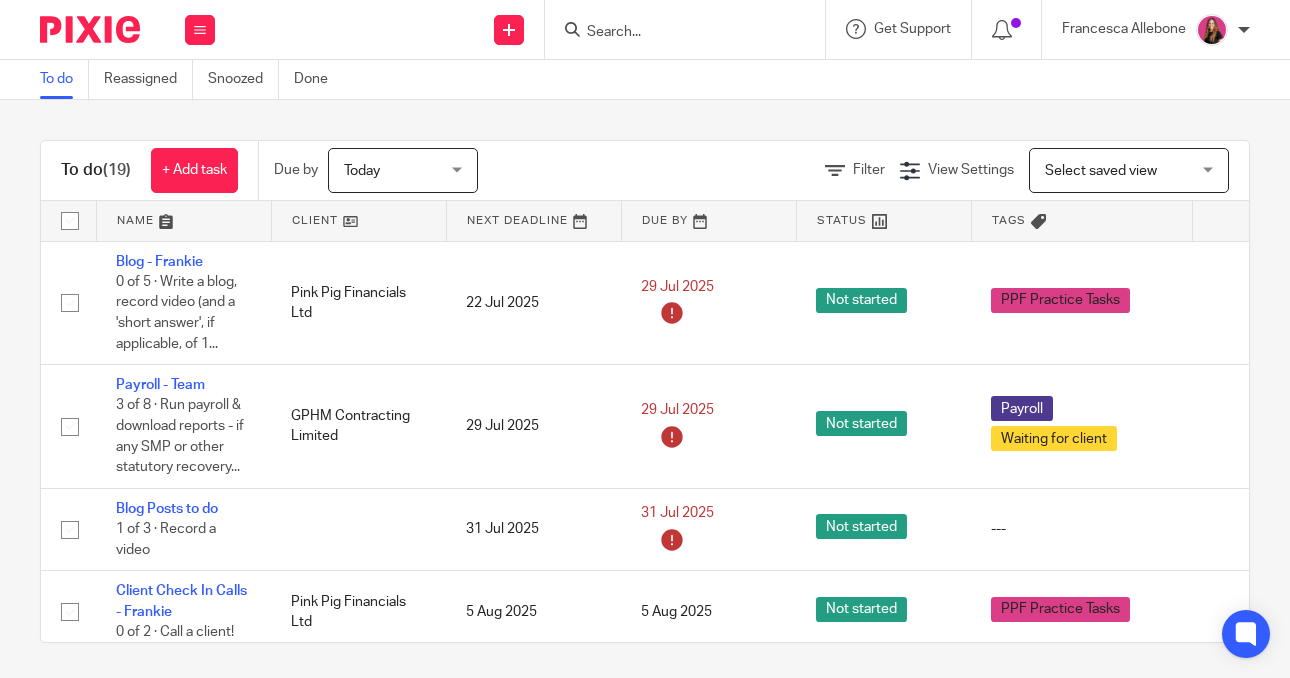 click at bounding box center (685, 29) 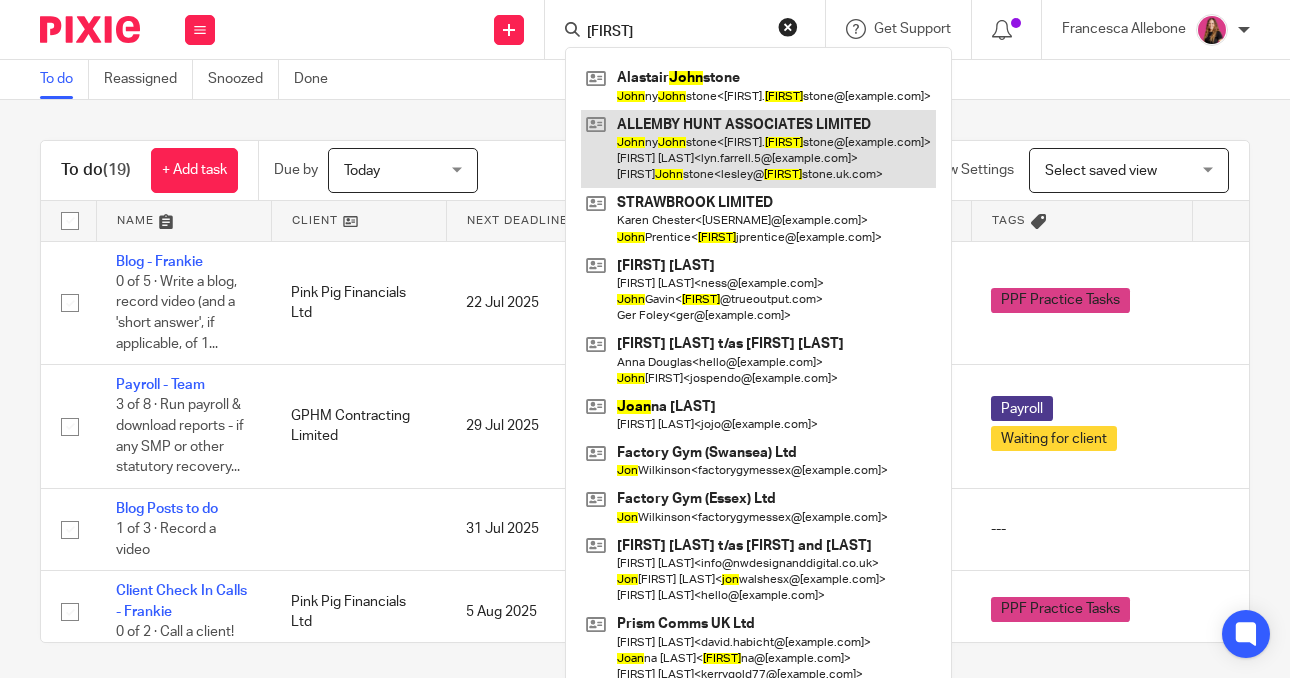 type on "john" 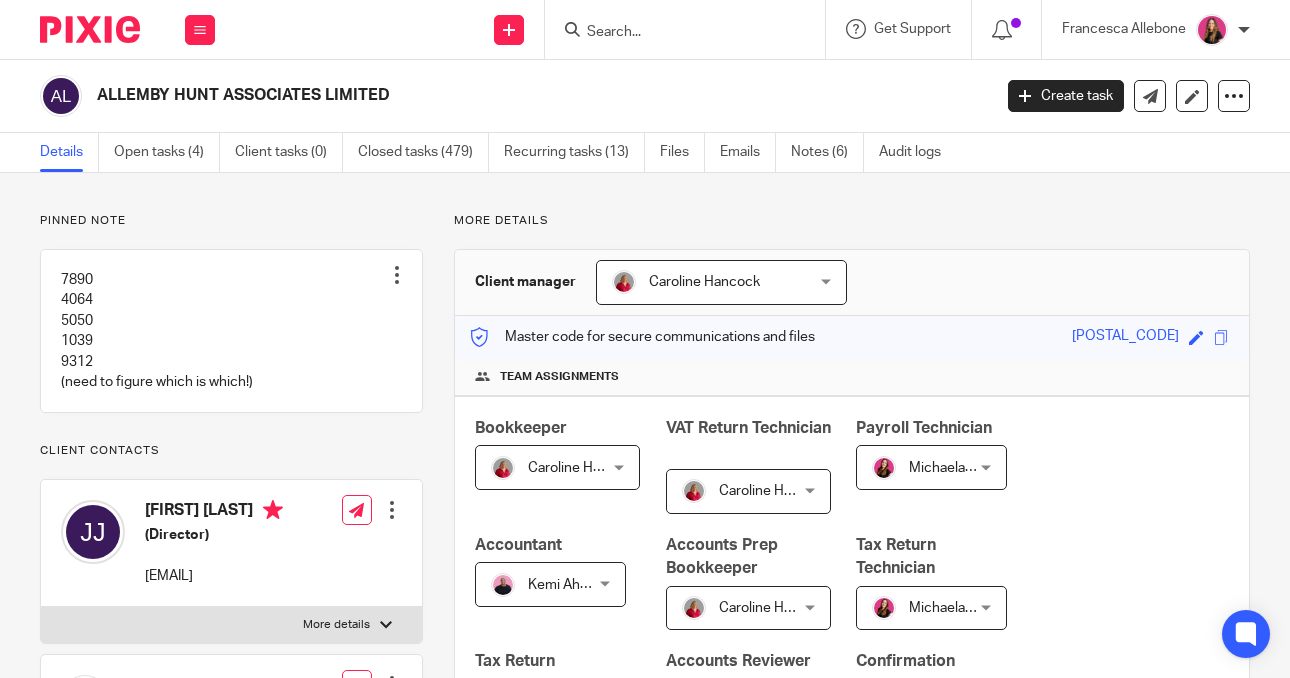 scroll, scrollTop: 0, scrollLeft: 0, axis: both 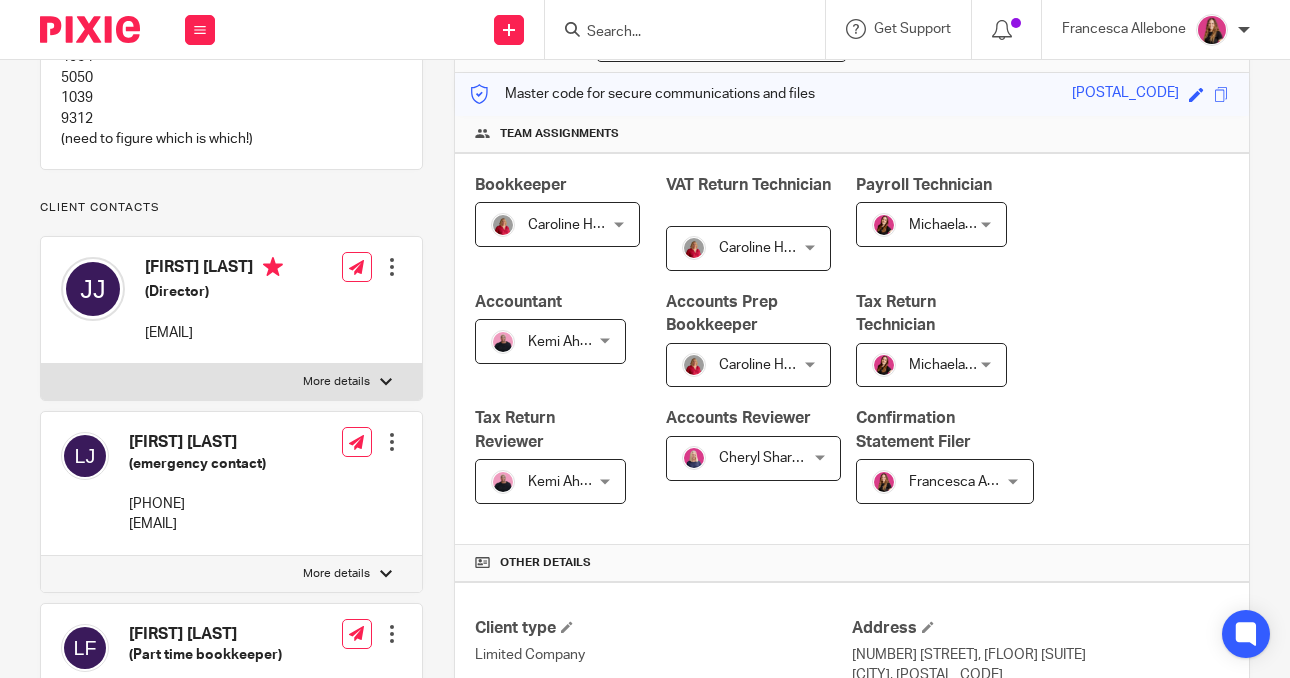 click on "More details" at bounding box center (336, 382) 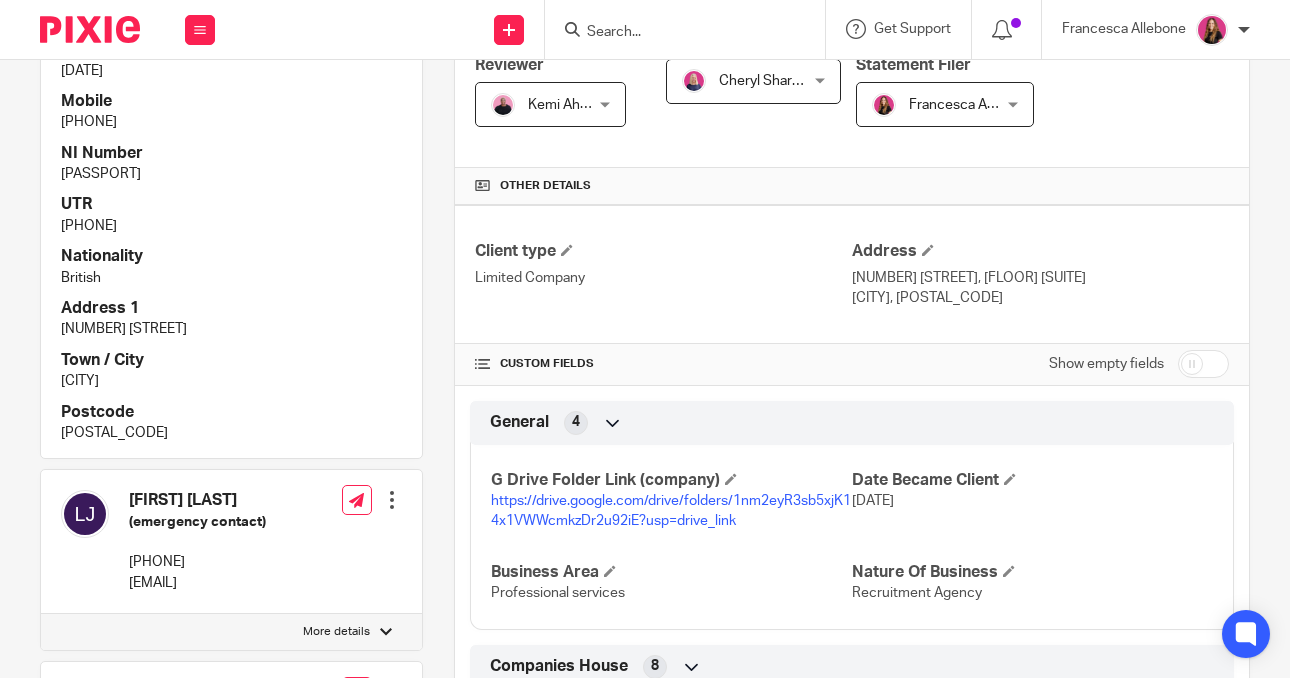 scroll, scrollTop: 640, scrollLeft: 0, axis: vertical 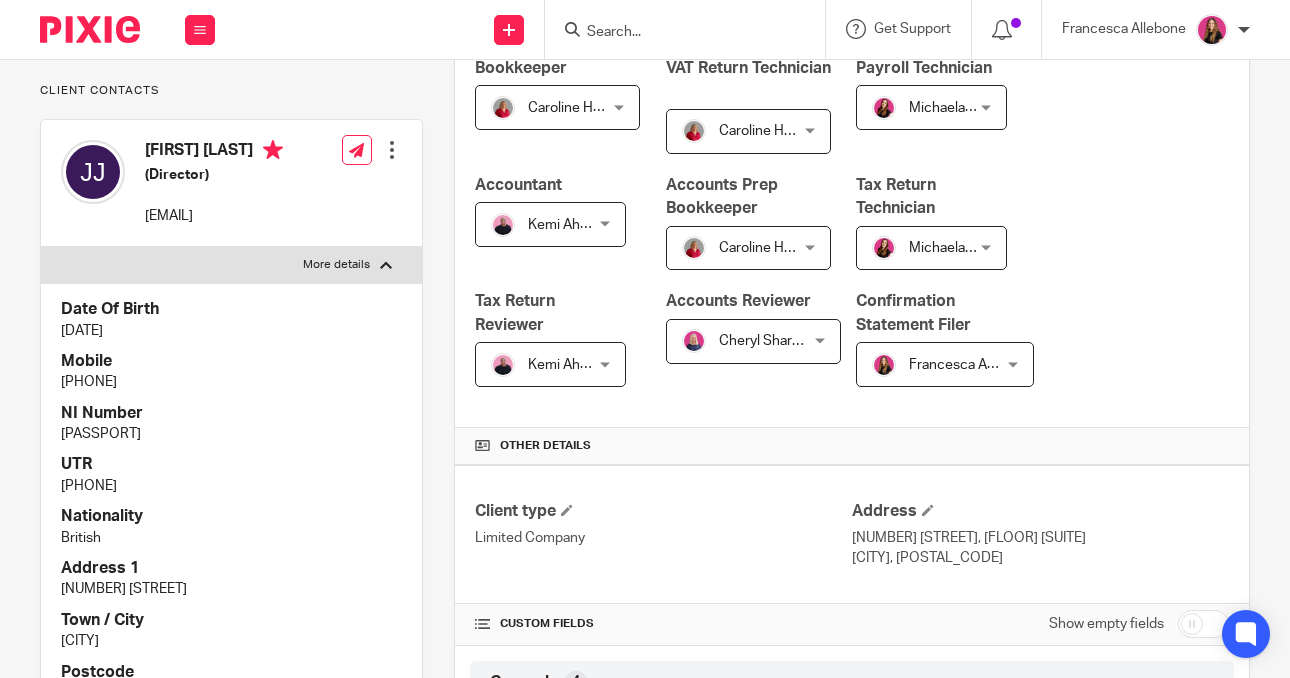 click at bounding box center (392, 150) 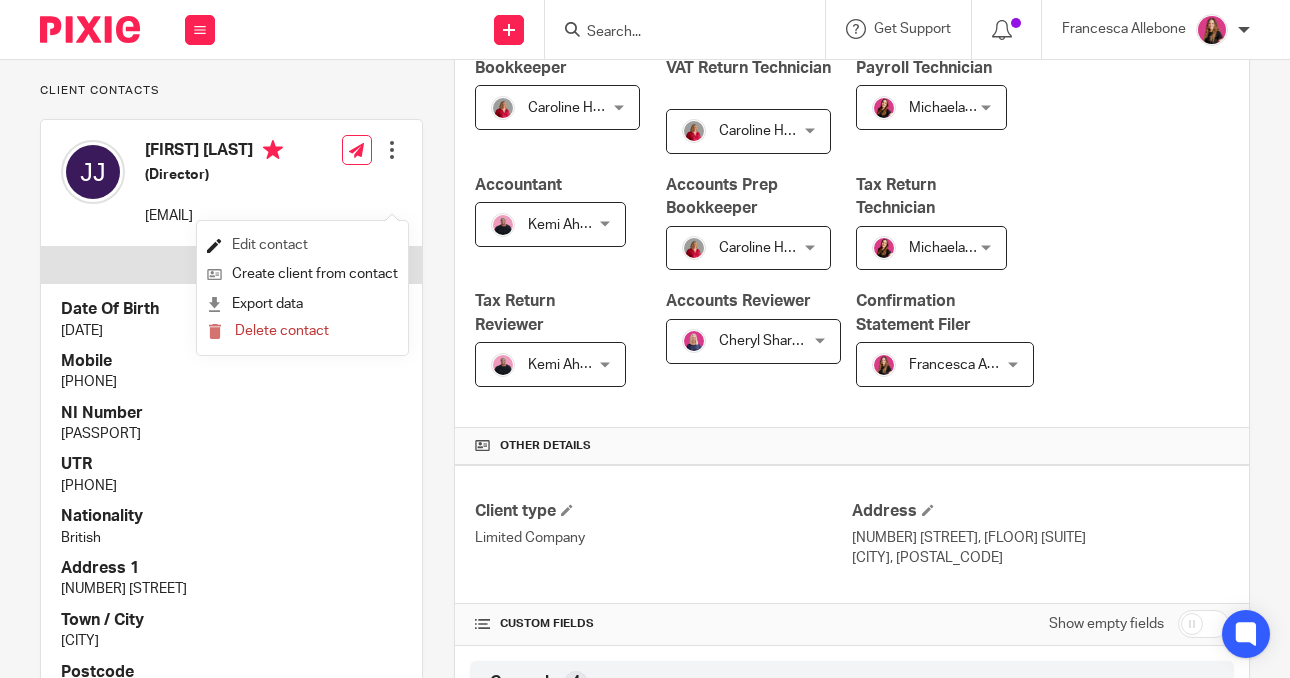 click on "Edit contact" at bounding box center [302, 245] 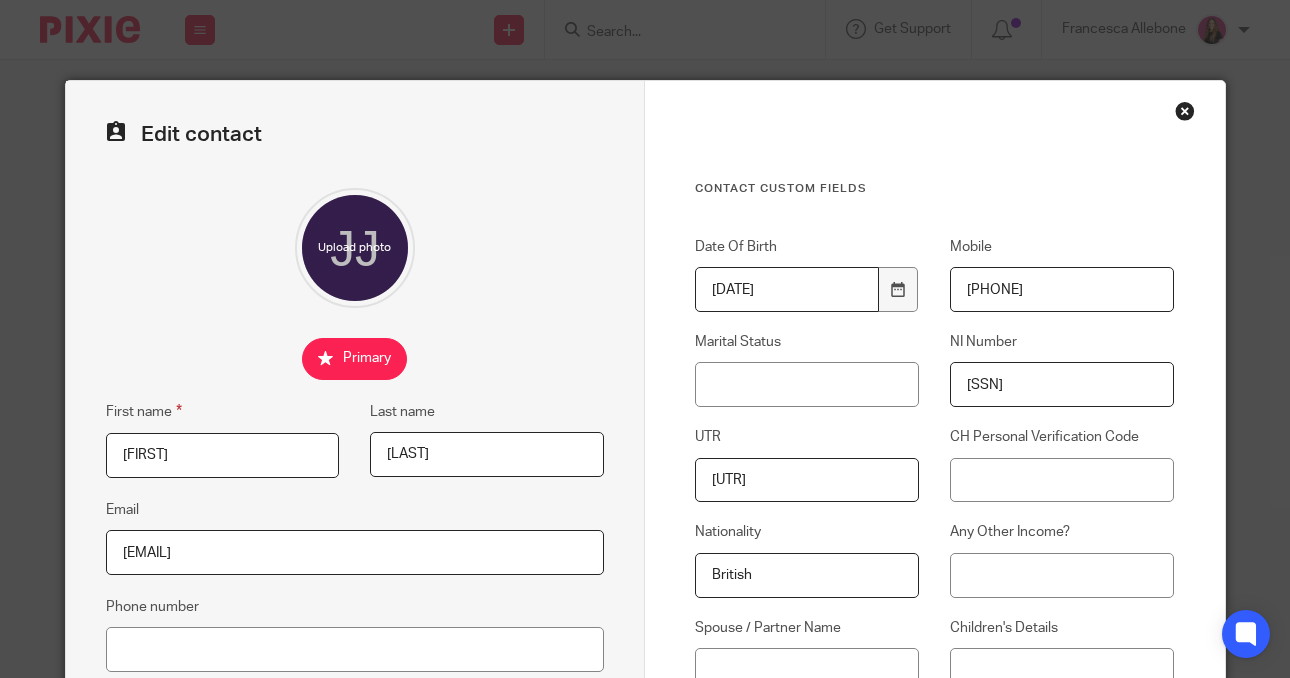 scroll, scrollTop: 0, scrollLeft: 0, axis: both 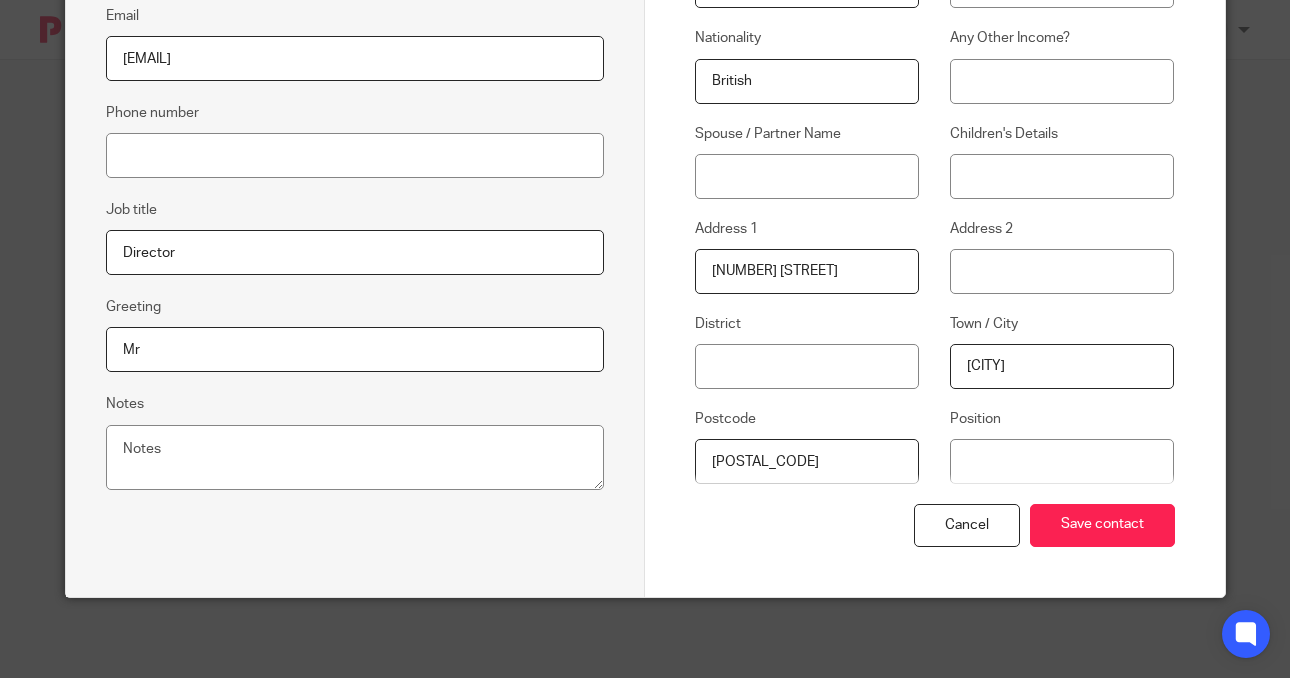 click on "Cancel
Save contact" at bounding box center [935, 550] 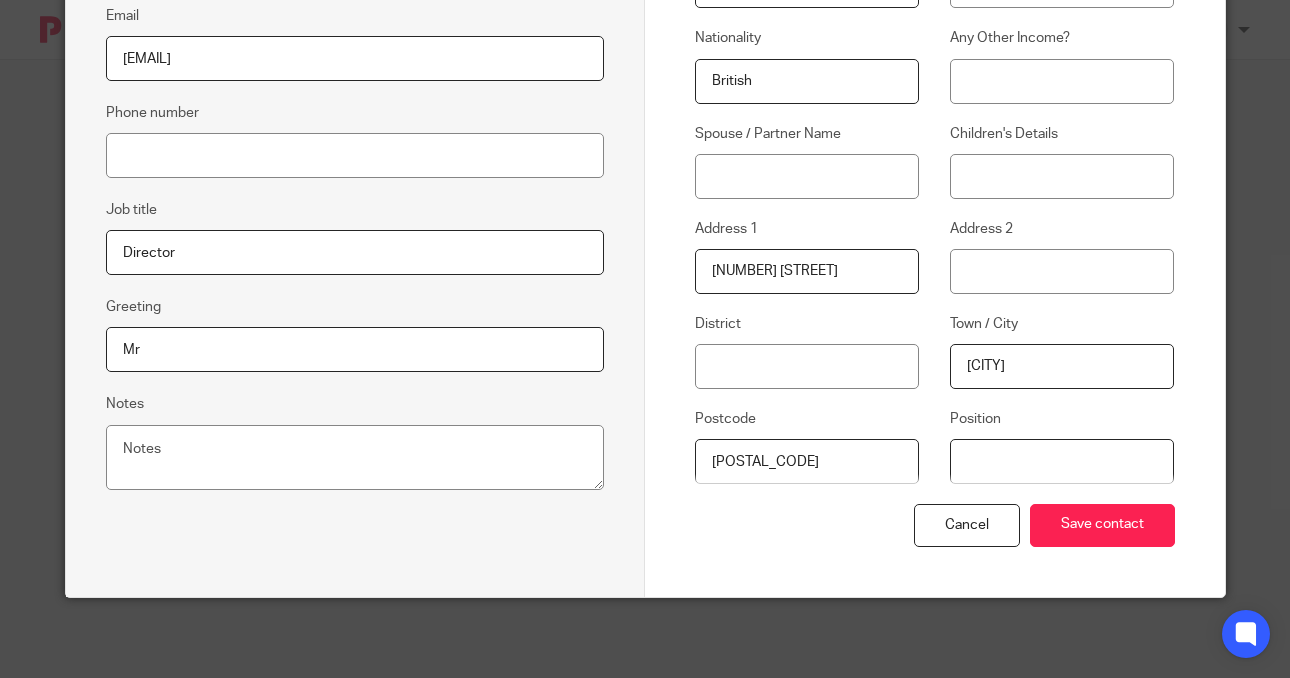 click on "Position" at bounding box center (1062, 461) 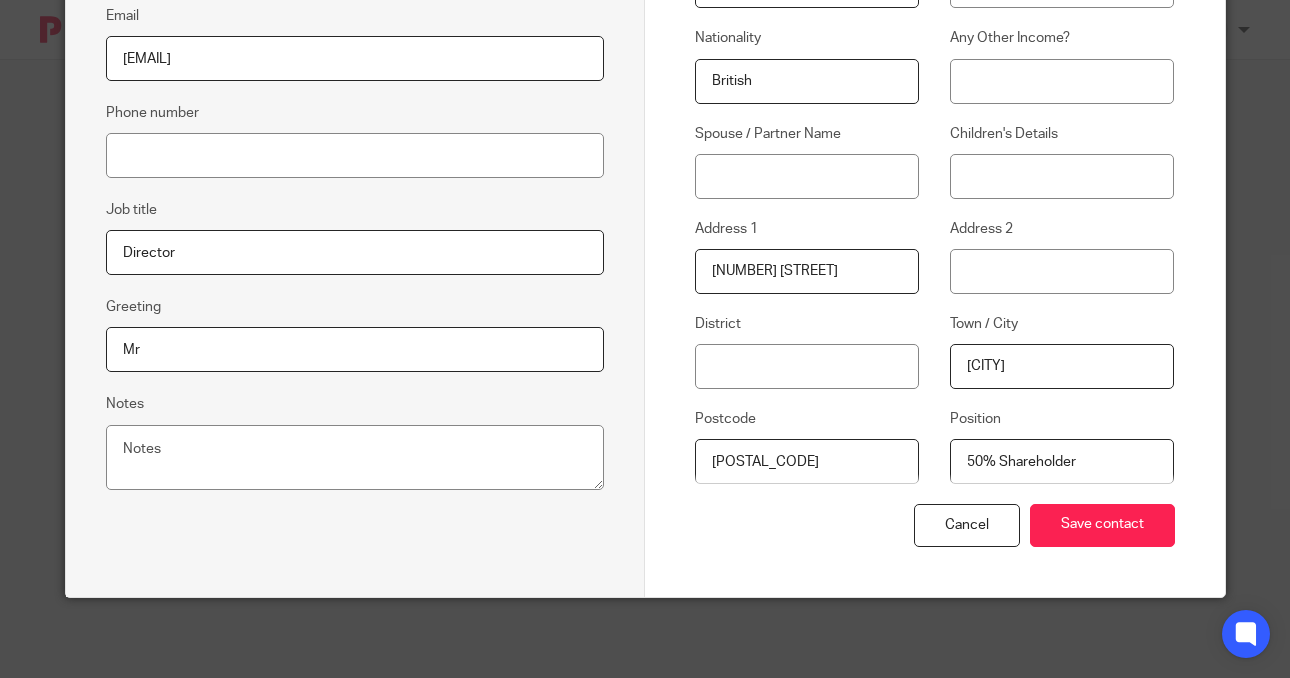 type on "50% Shareholder" 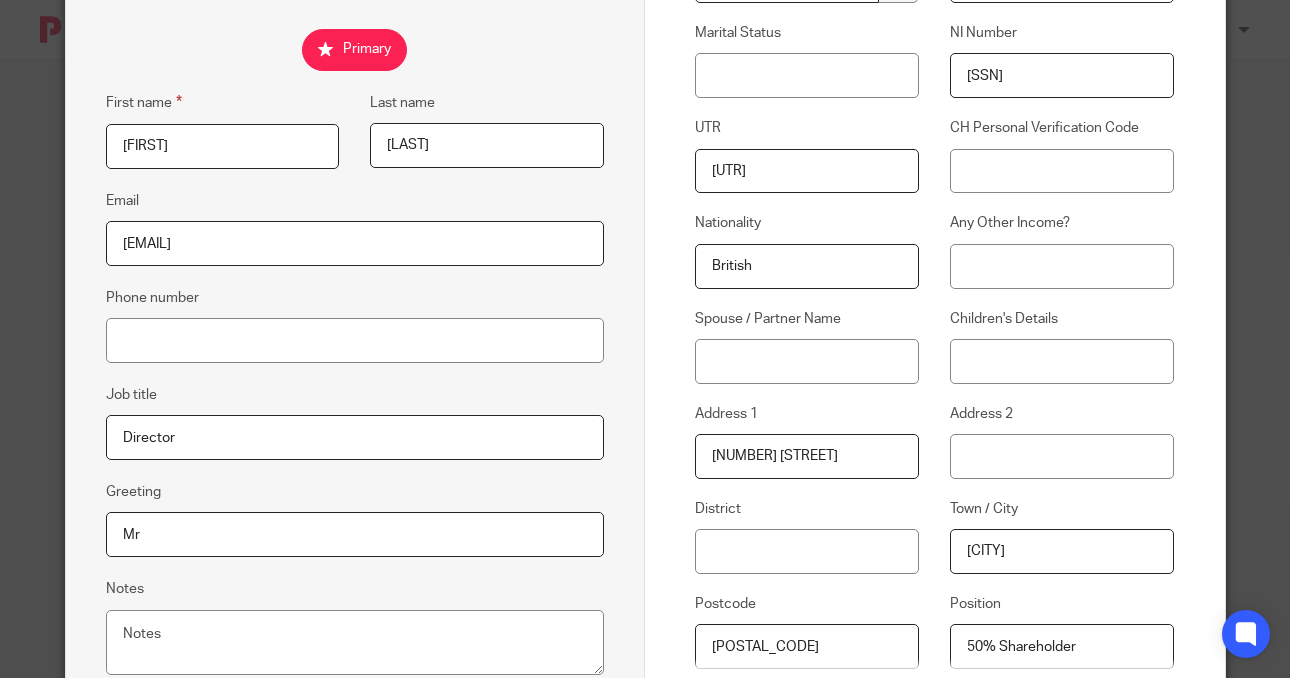 scroll, scrollTop: 494, scrollLeft: 0, axis: vertical 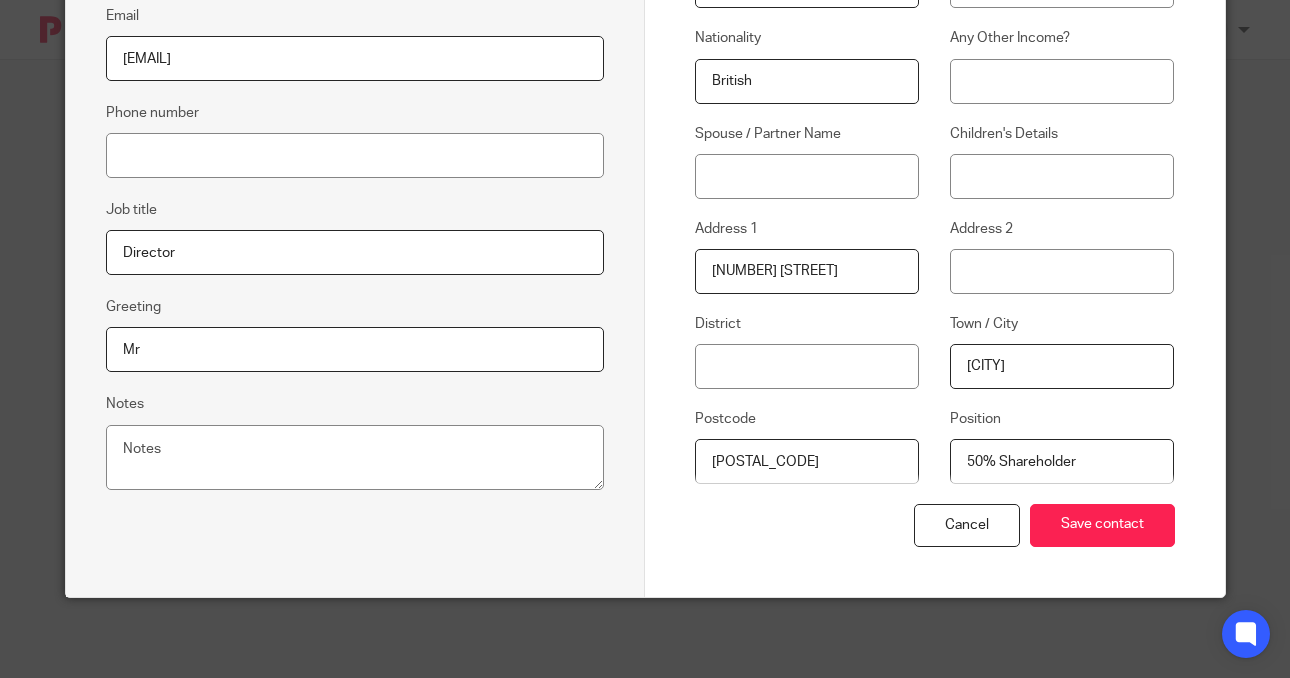 click on "Director" at bounding box center [355, 252] 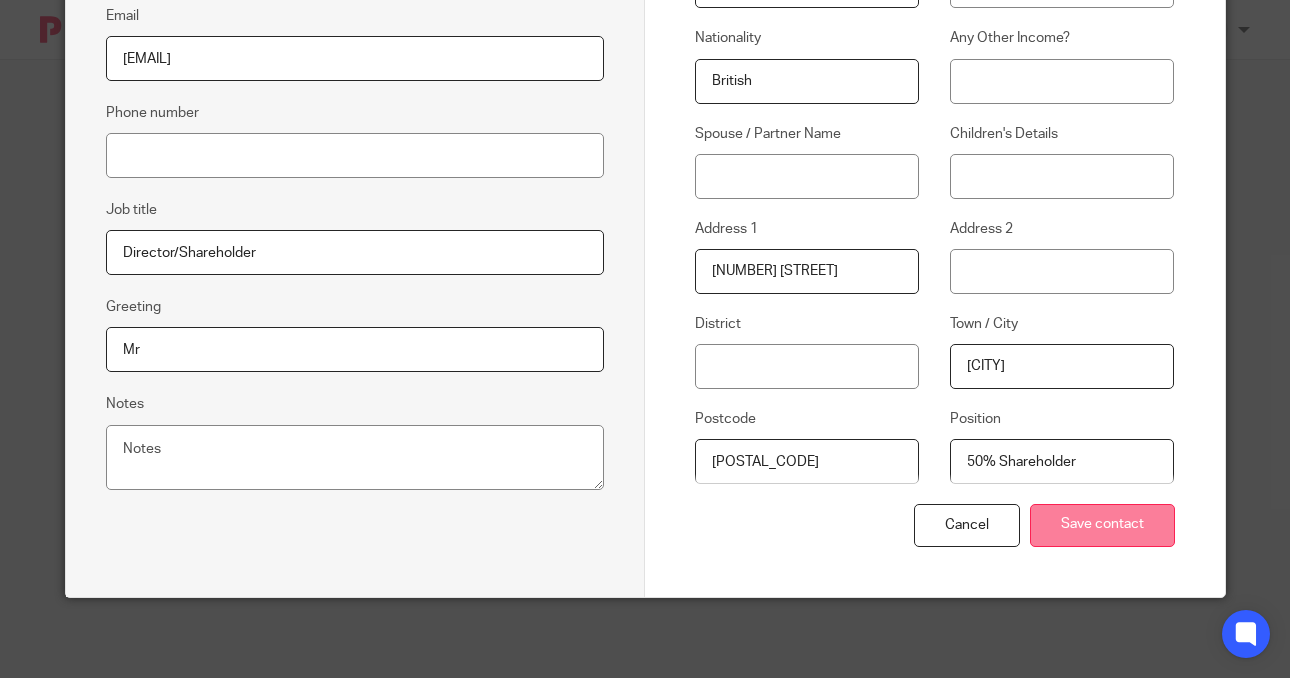 type on "Director/Shareholder" 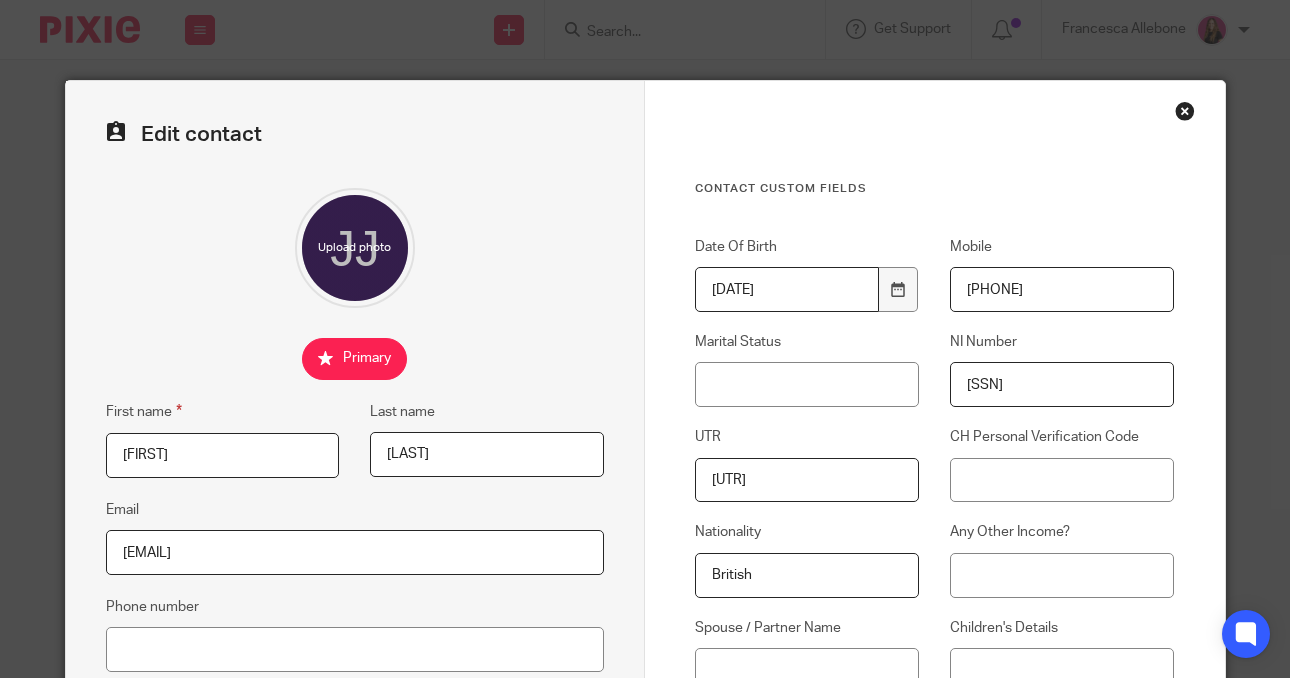 scroll, scrollTop: 494, scrollLeft: 0, axis: vertical 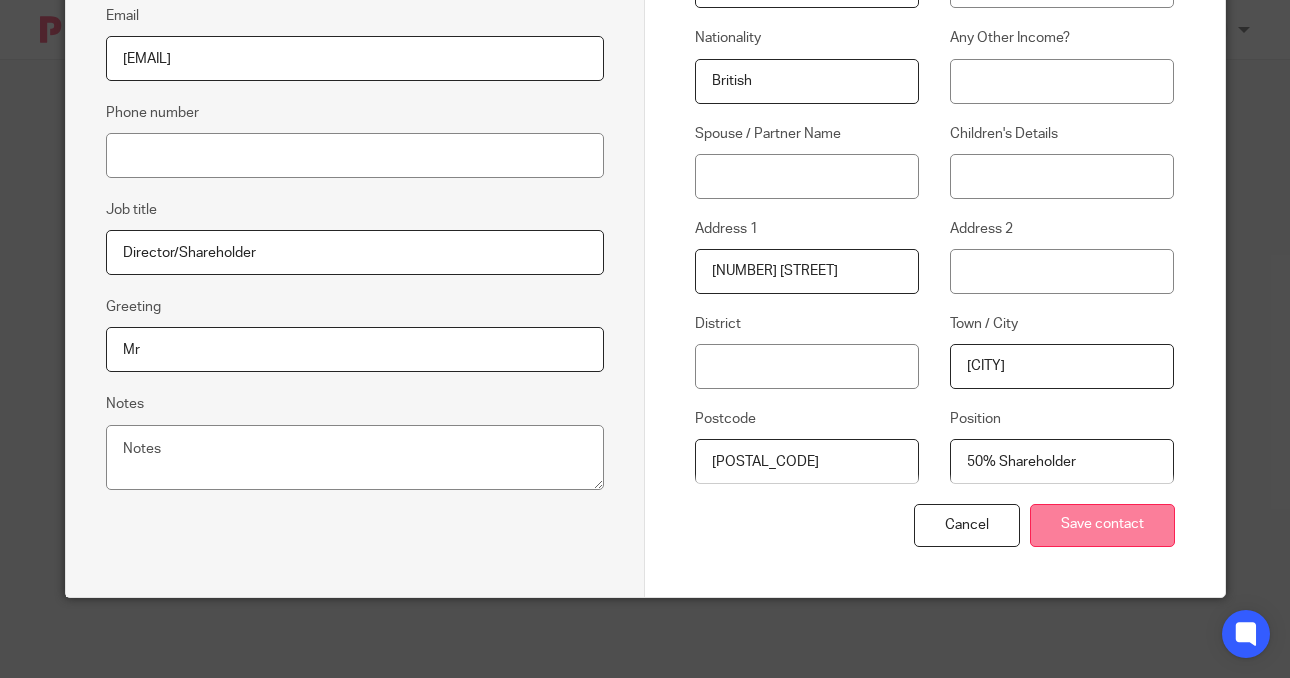 click on "Save contact" at bounding box center [1102, 525] 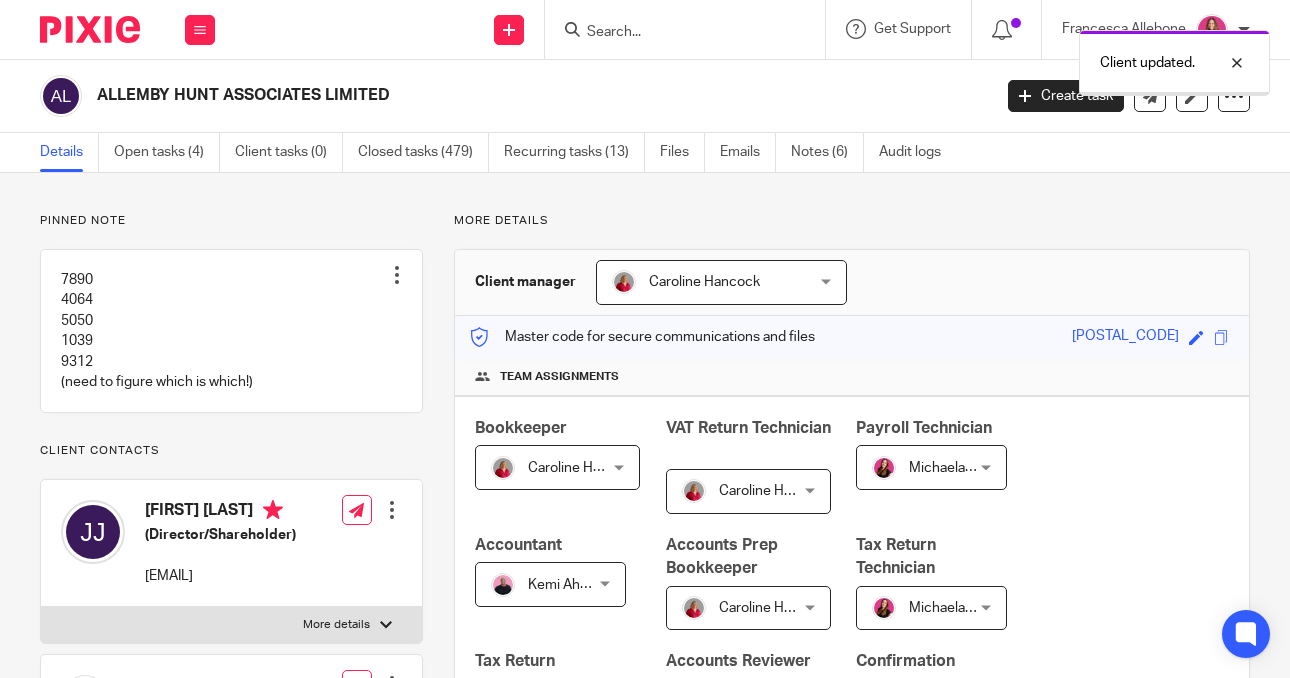 scroll, scrollTop: 0, scrollLeft: 0, axis: both 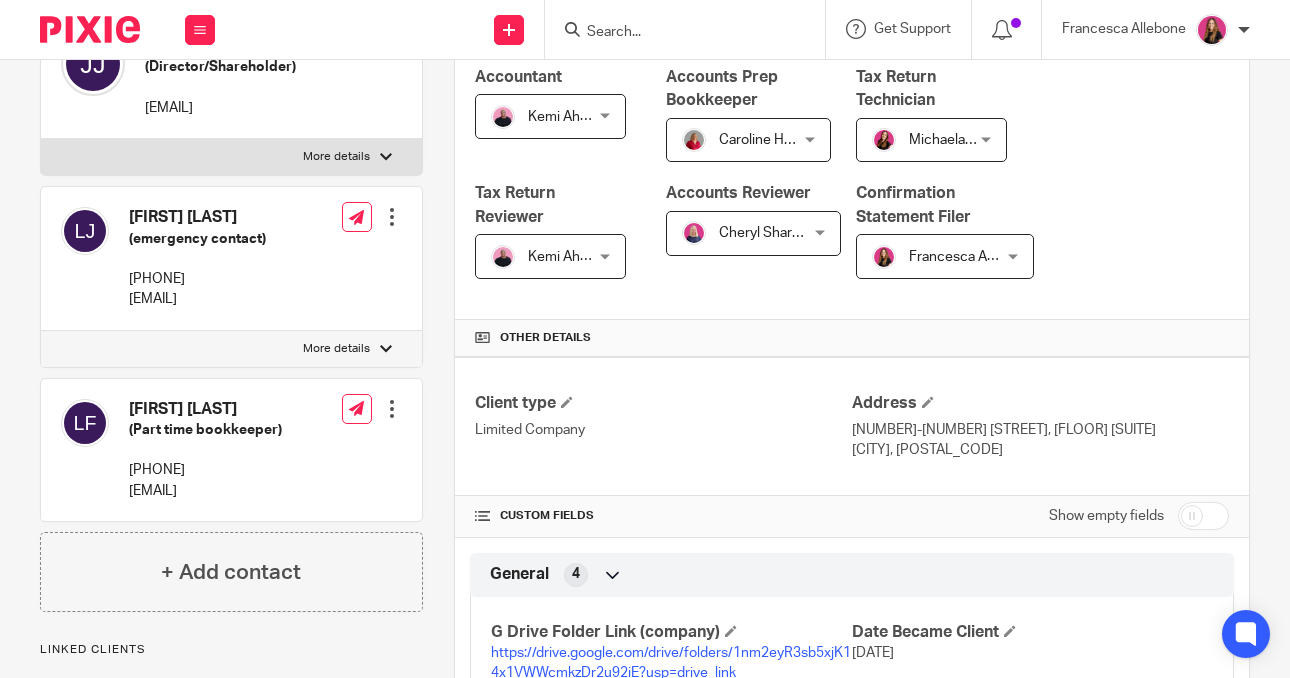 click on "More details" at bounding box center [231, 349] 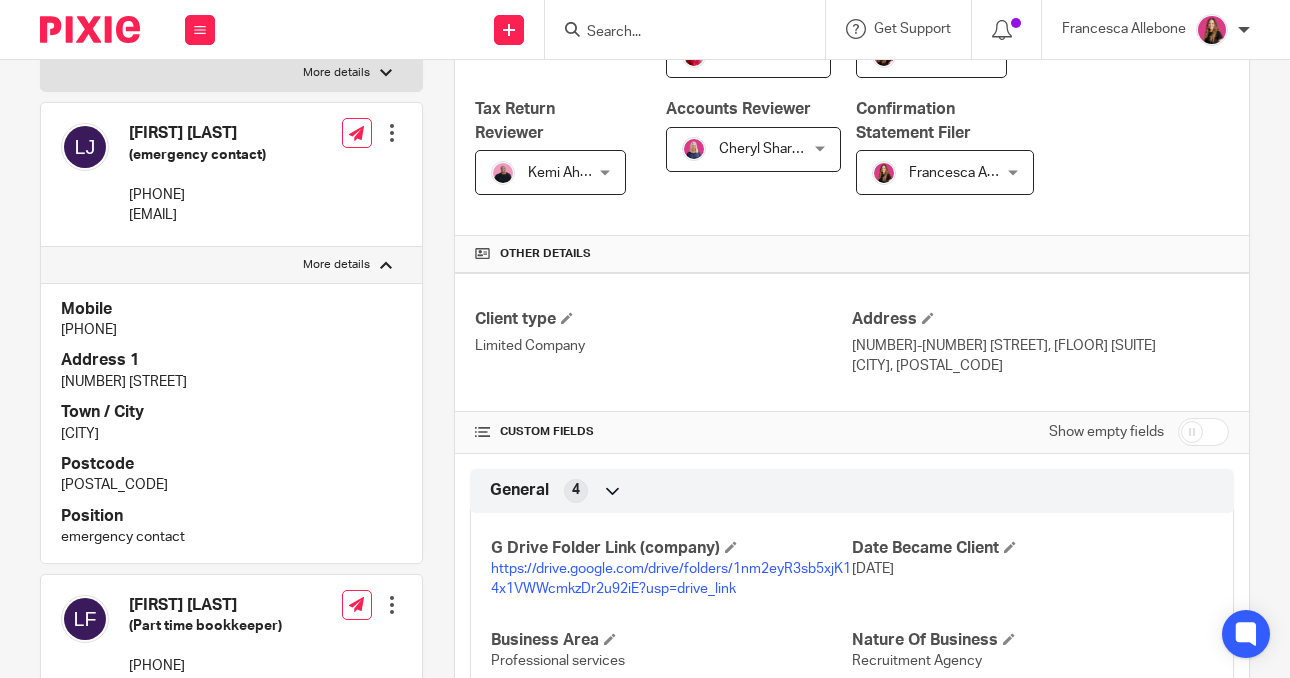 scroll, scrollTop: 542, scrollLeft: 0, axis: vertical 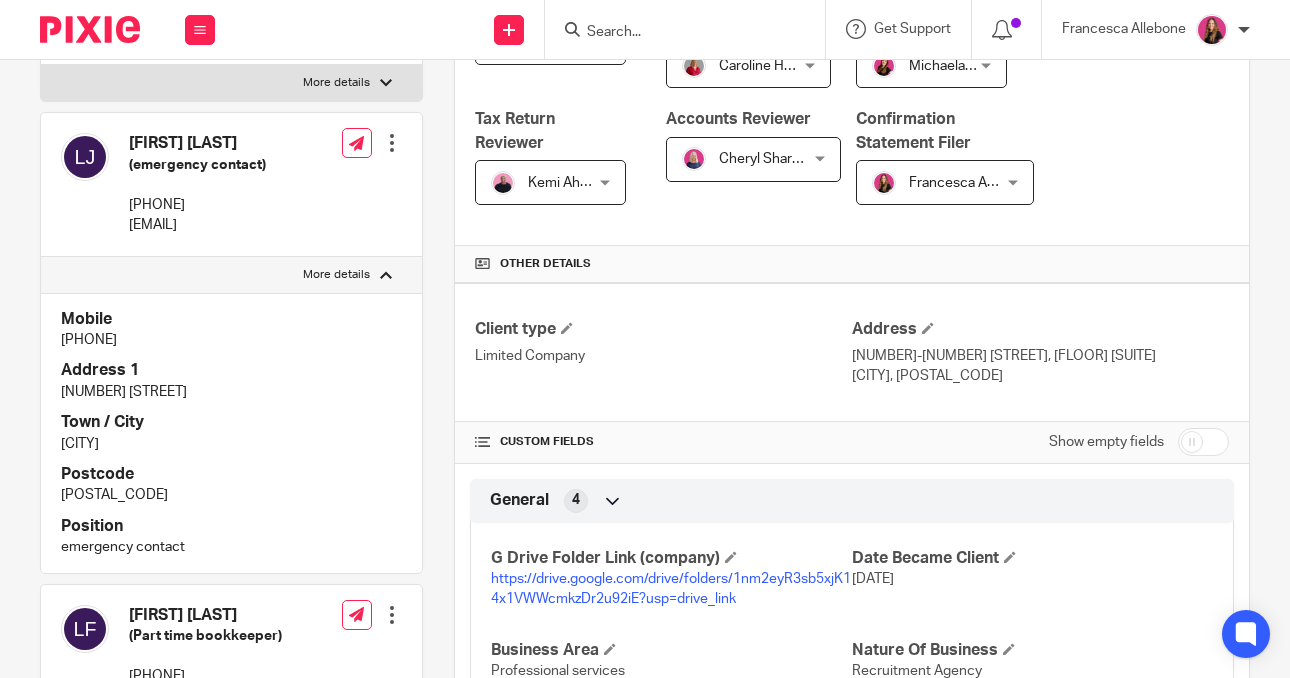 click at bounding box center (392, 143) 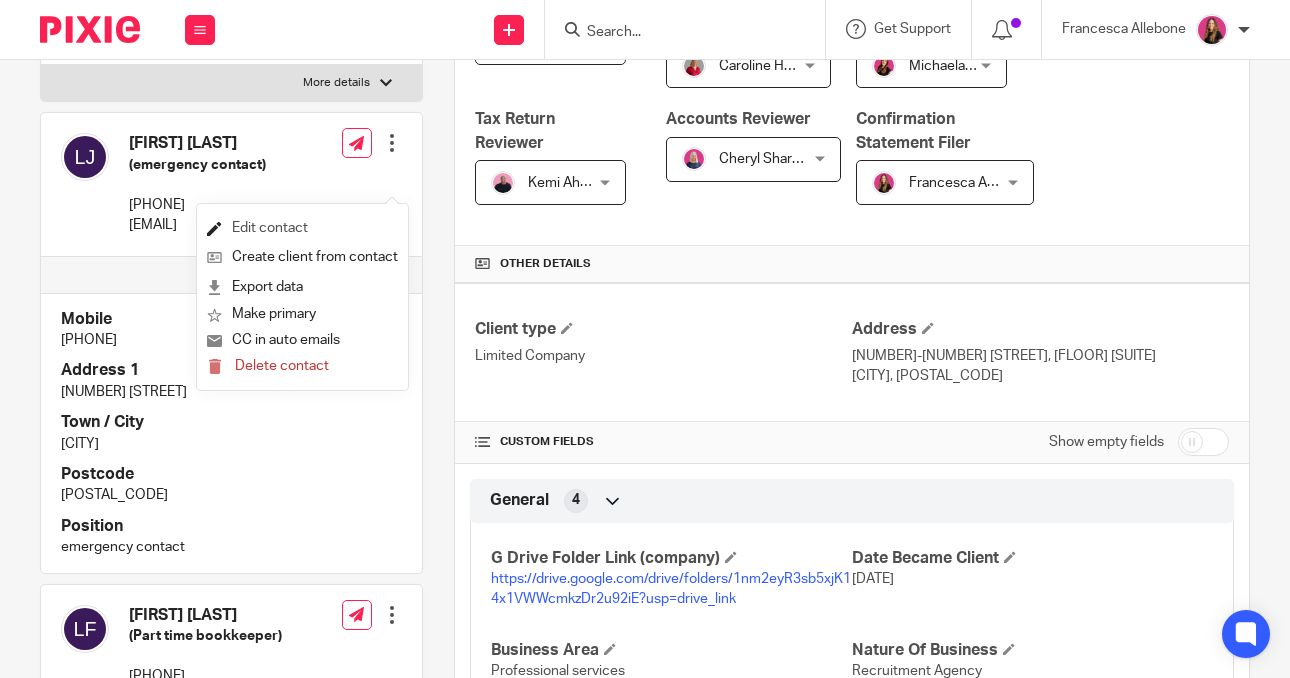 click on "Edit contact" at bounding box center [302, 228] 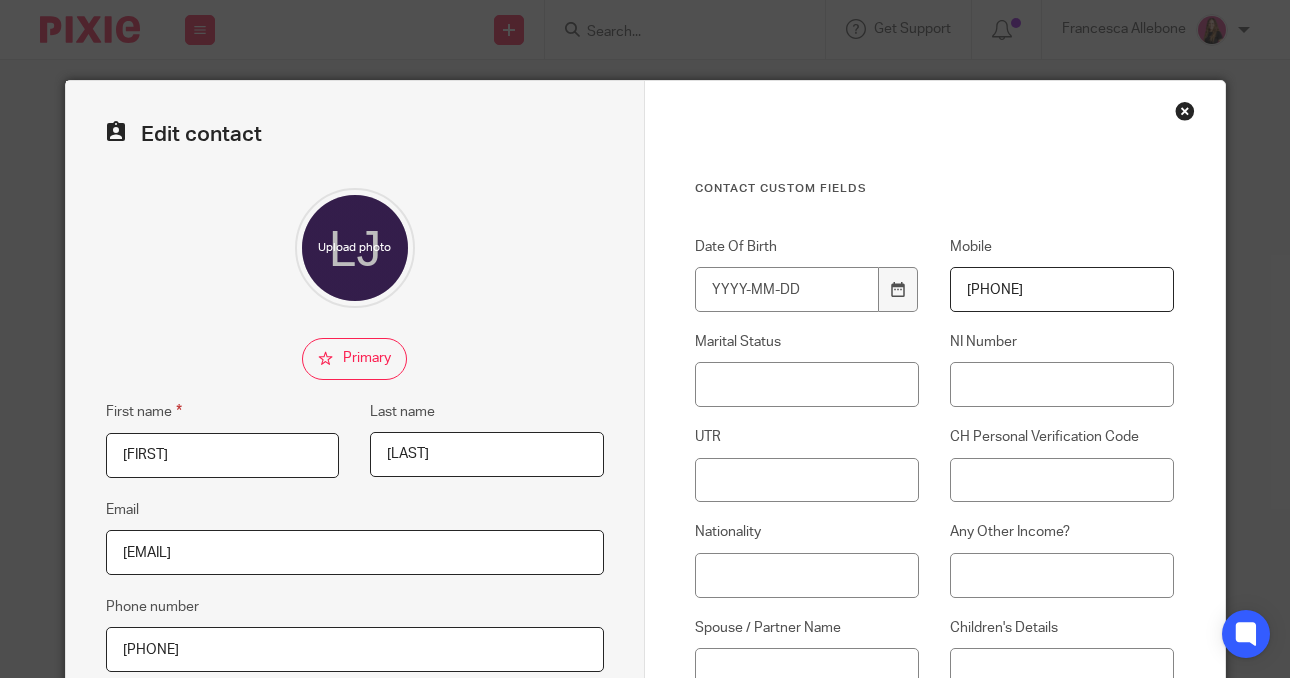 scroll, scrollTop: 0, scrollLeft: 0, axis: both 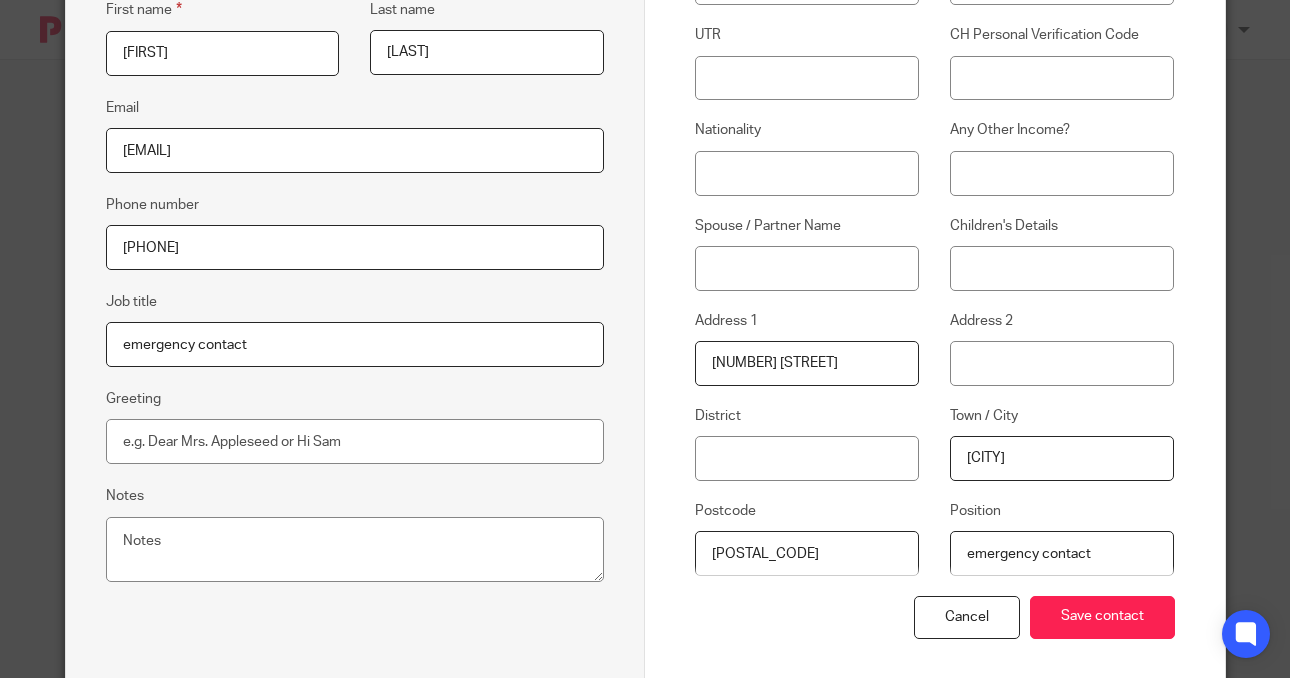 click on "emergency contact" at bounding box center (355, 344) 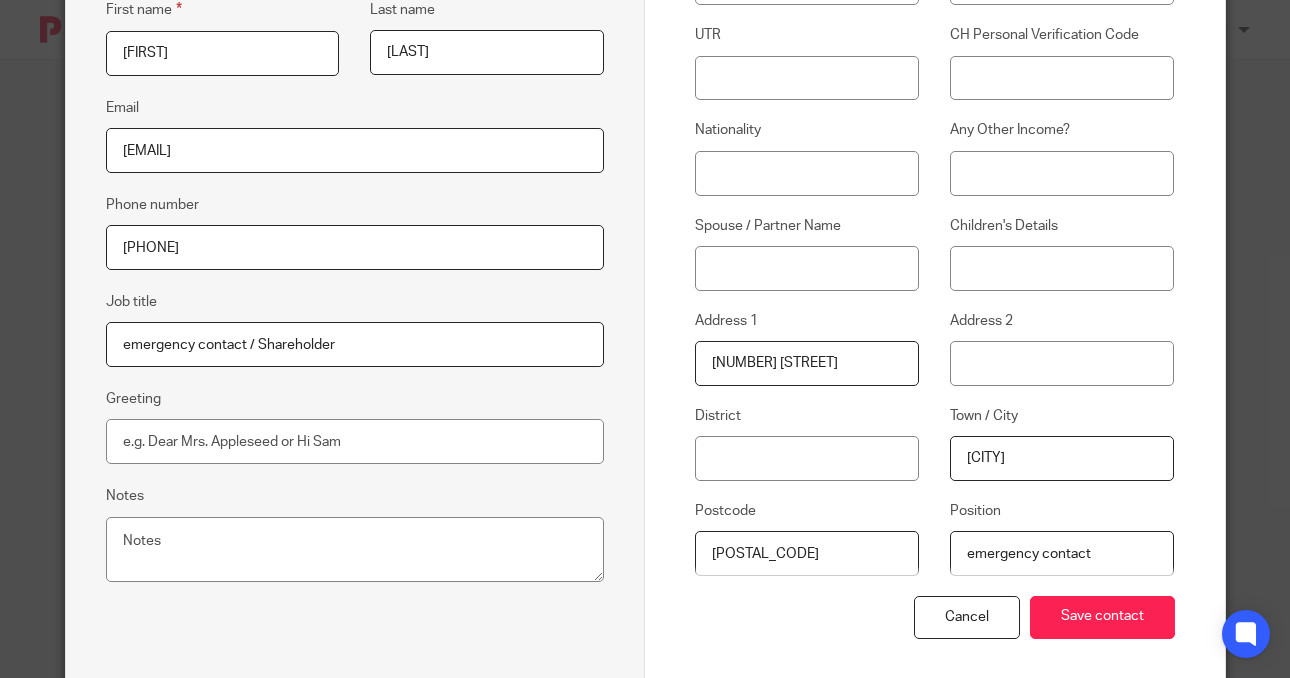type on "emergency contact / Shareholder" 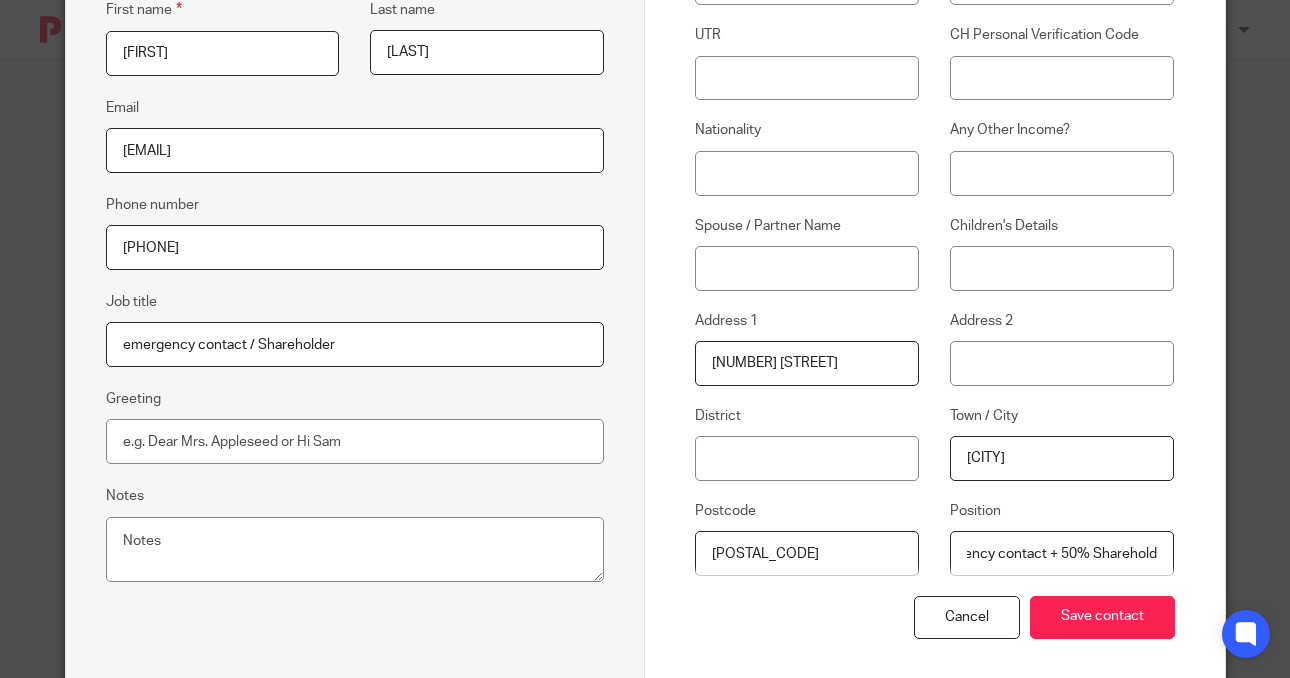 scroll, scrollTop: 0, scrollLeft: 57, axis: horizontal 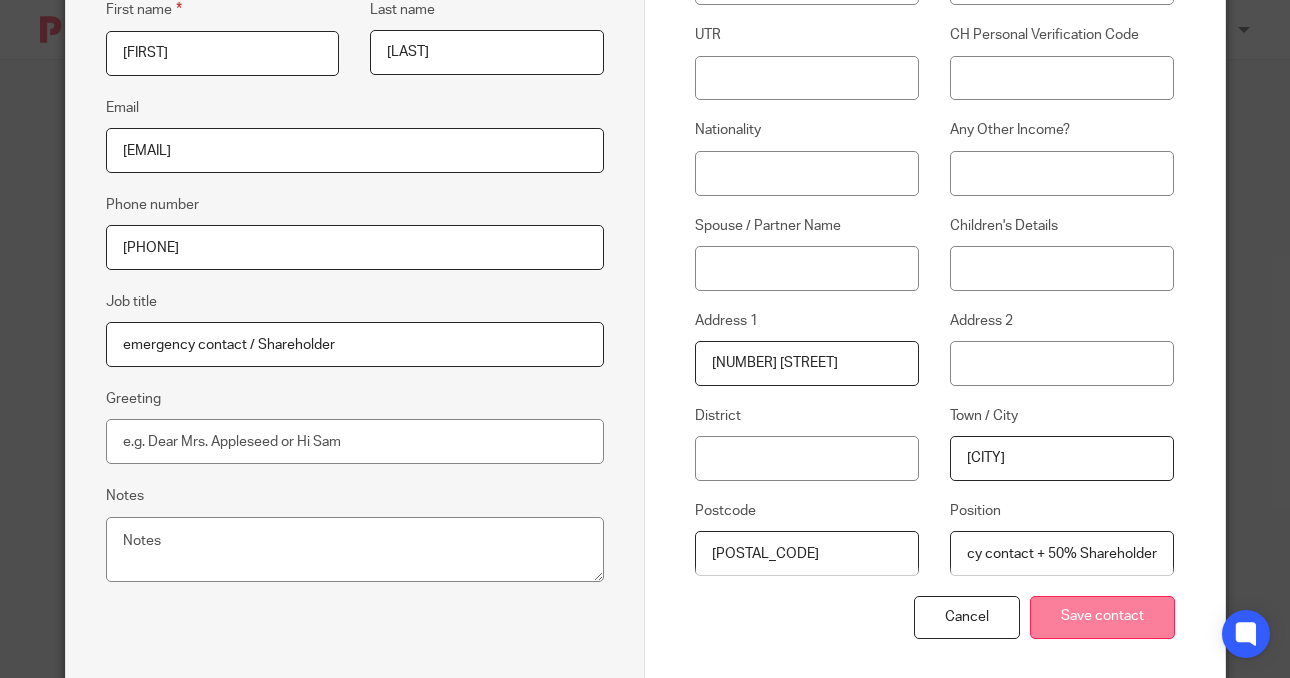 type on "emergency contact + 50% Shareholder" 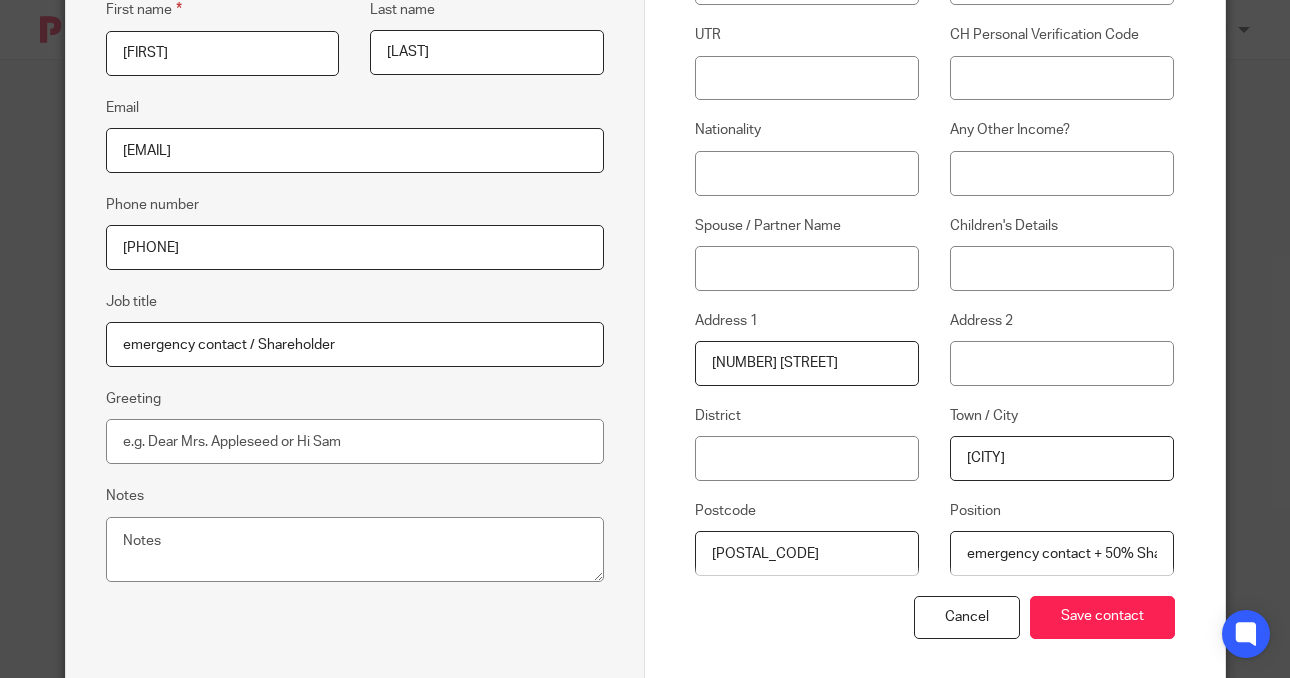 scroll, scrollTop: 463, scrollLeft: 0, axis: vertical 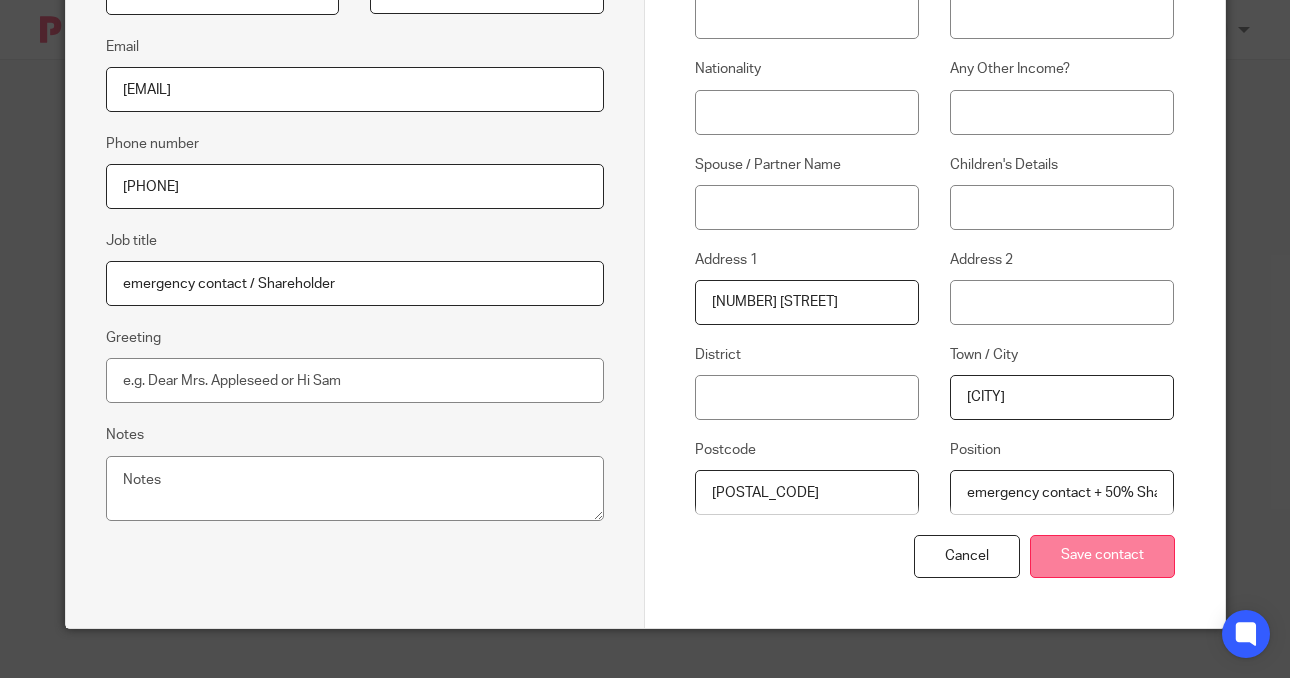 click on "Save contact" at bounding box center [1102, 556] 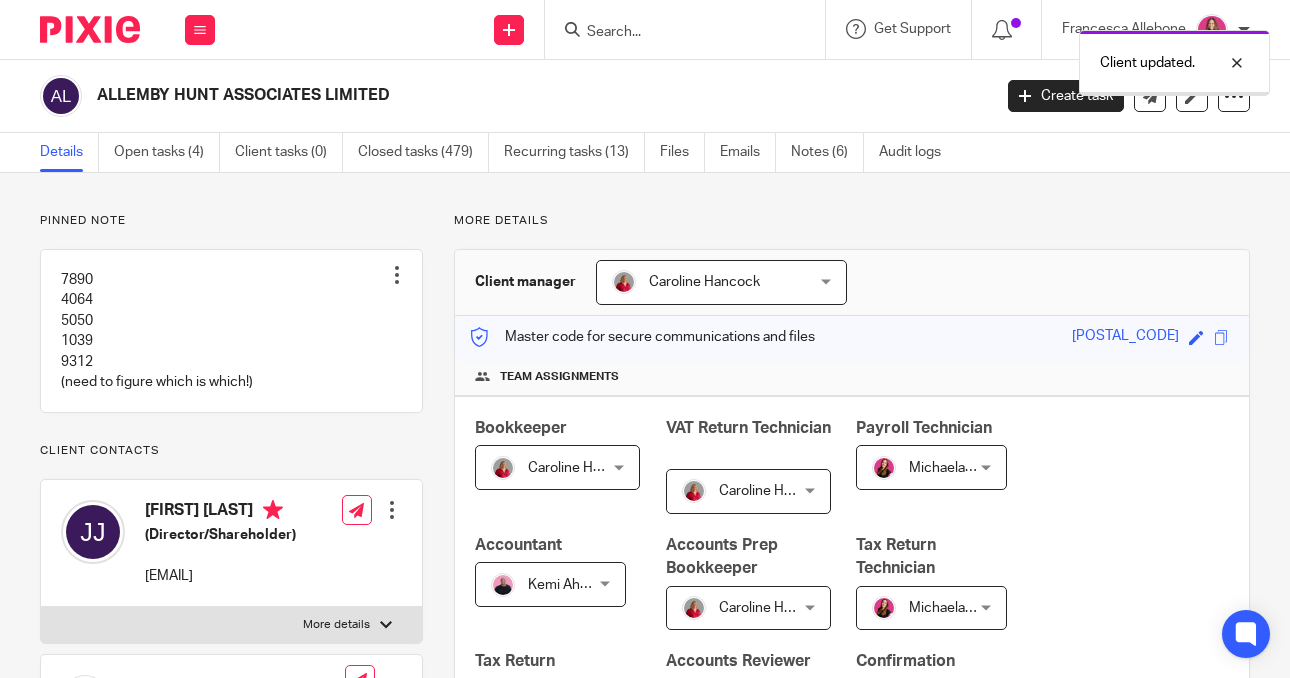 scroll, scrollTop: 0, scrollLeft: 0, axis: both 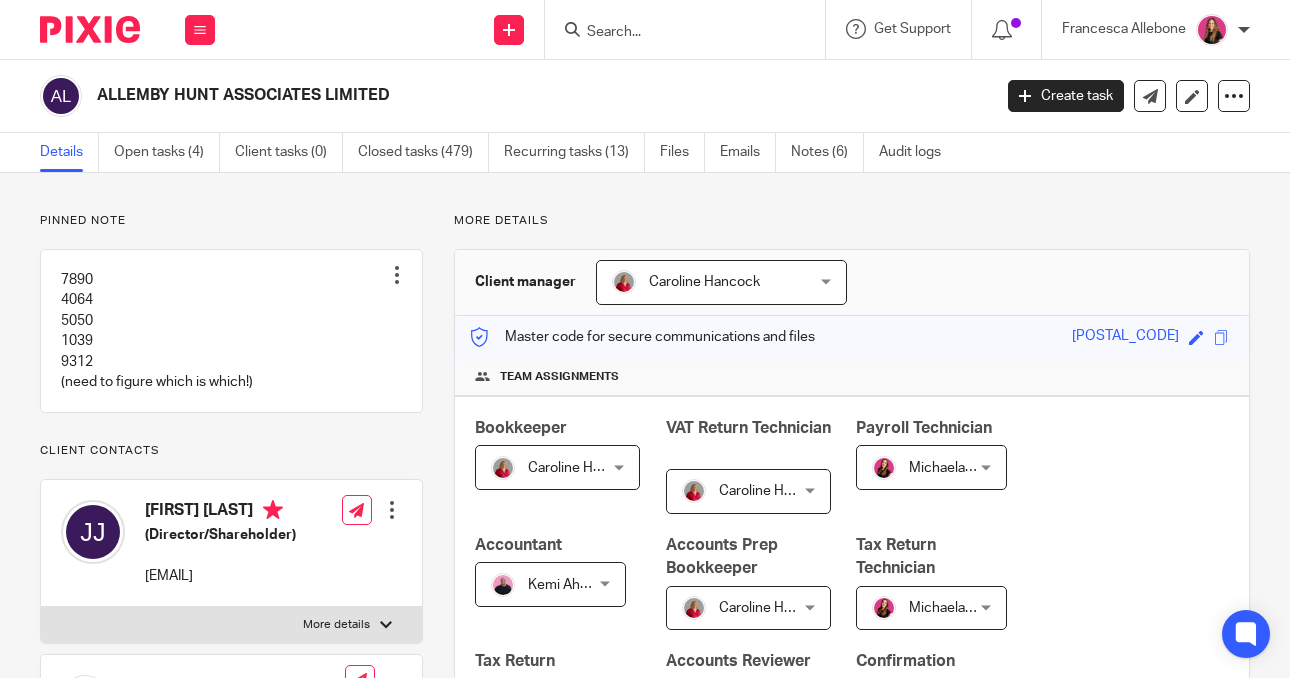 click at bounding box center (675, 33) 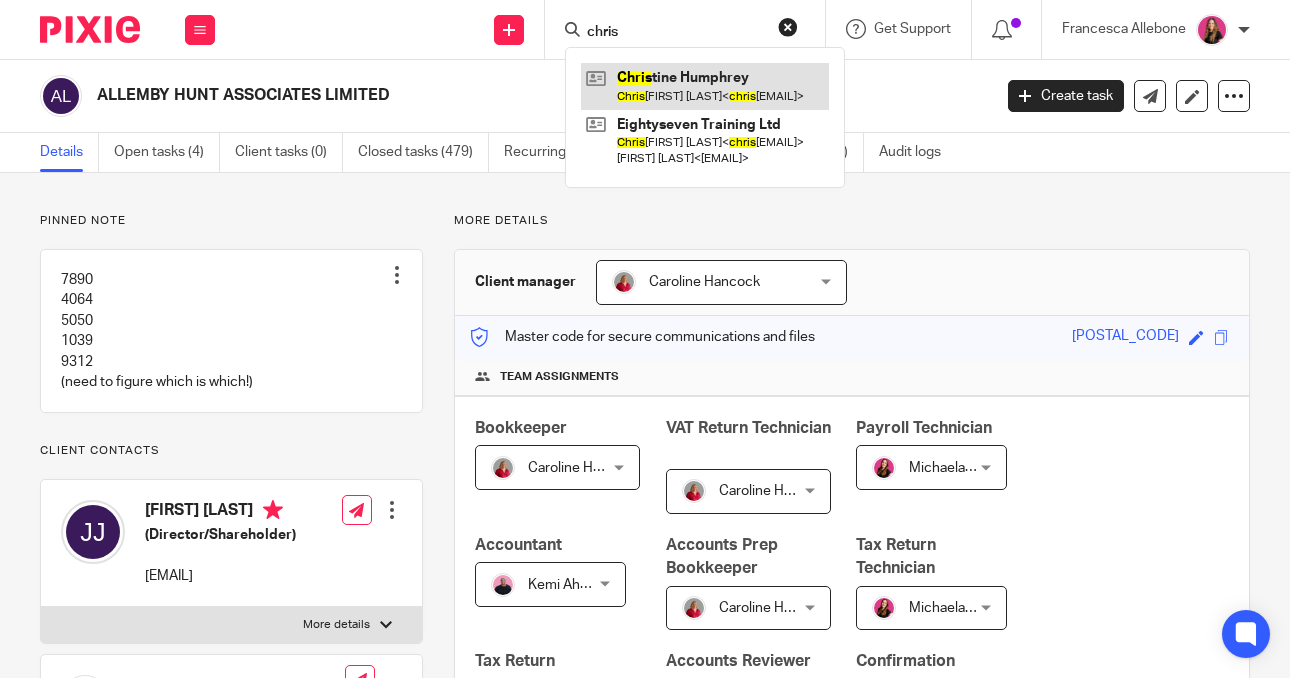 type on "chris" 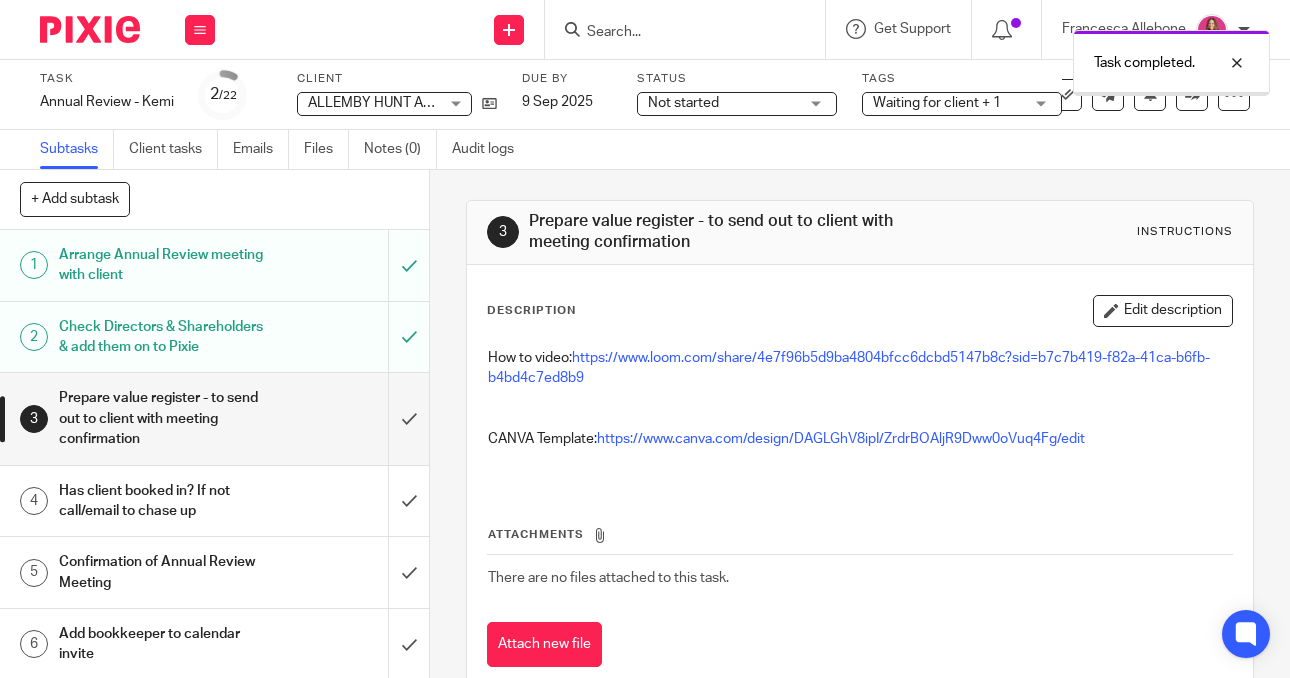 scroll, scrollTop: 0, scrollLeft: 0, axis: both 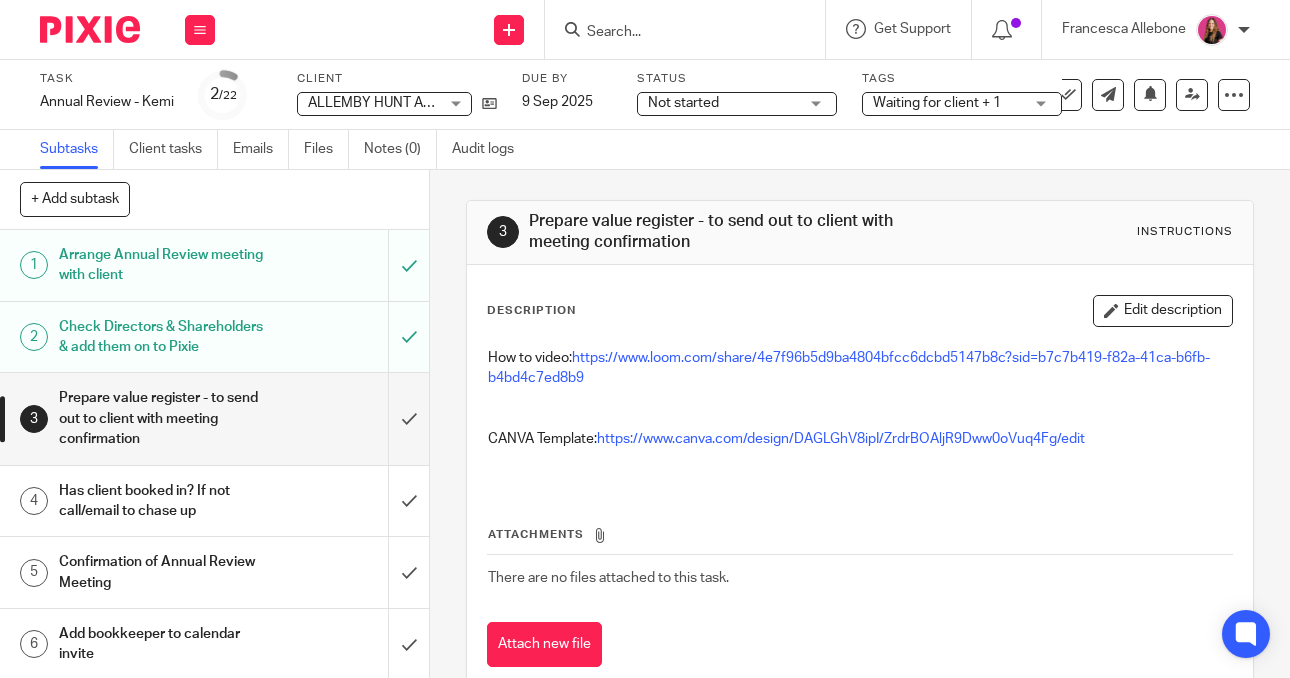 click on "Has client booked in? If not call/email to chase up" at bounding box center [213, 501] 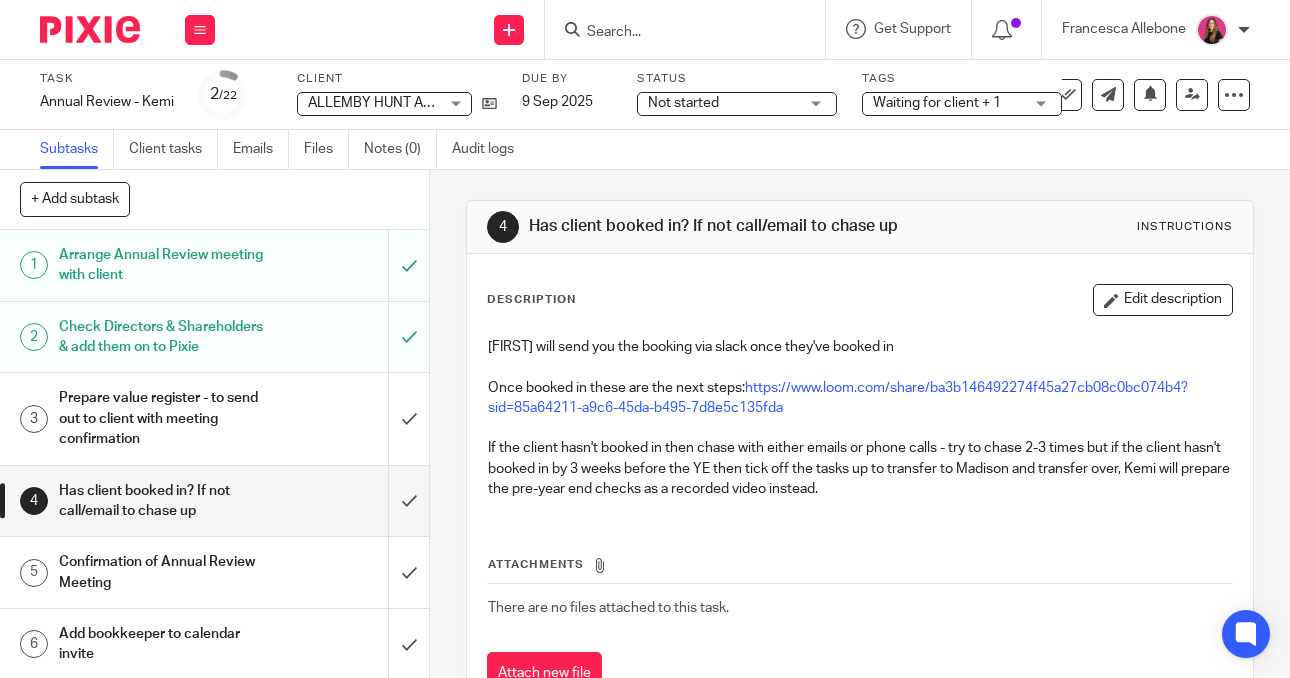 scroll, scrollTop: 0, scrollLeft: 0, axis: both 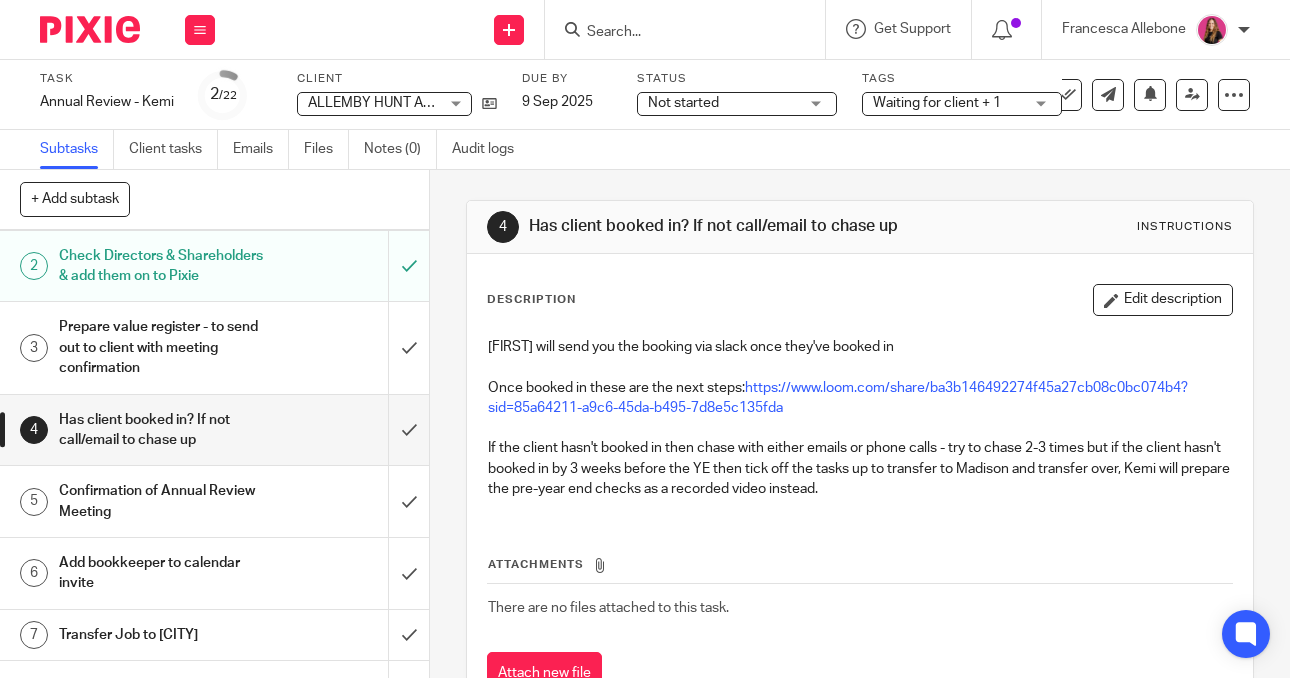 click on "Prepare value register - to send out to client with meeting confirmation" at bounding box center [213, 347] 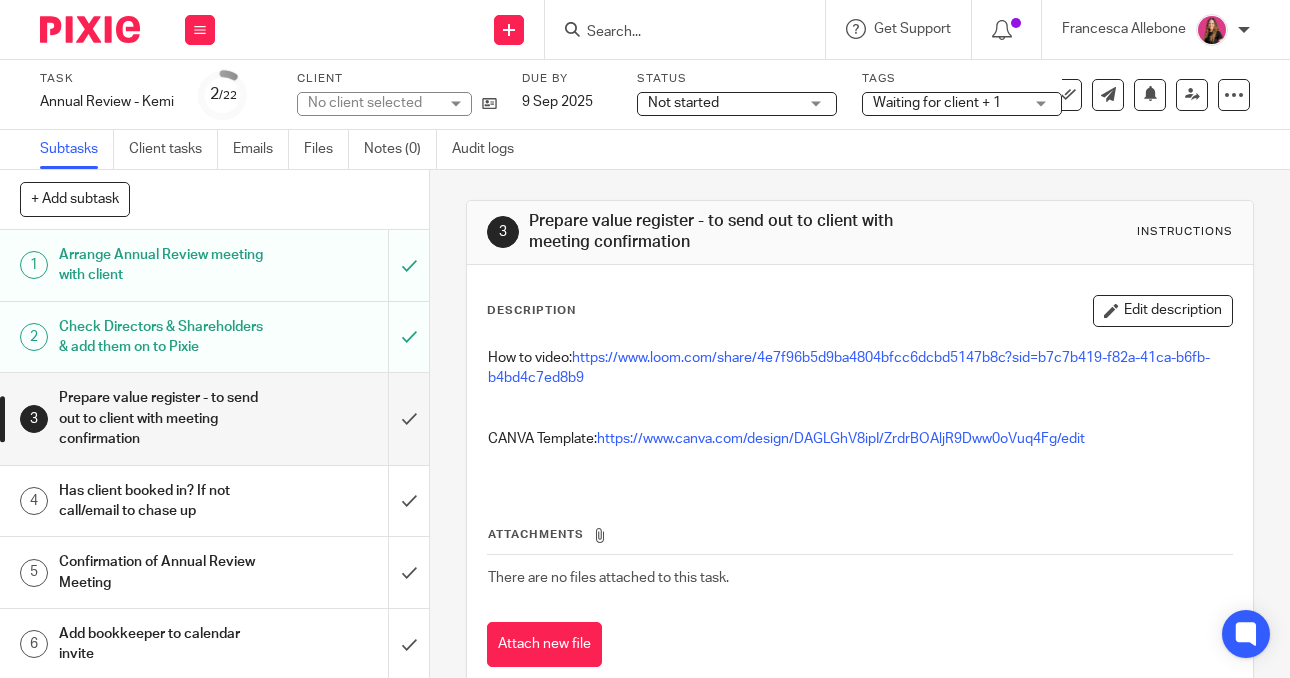 scroll, scrollTop: 0, scrollLeft: 0, axis: both 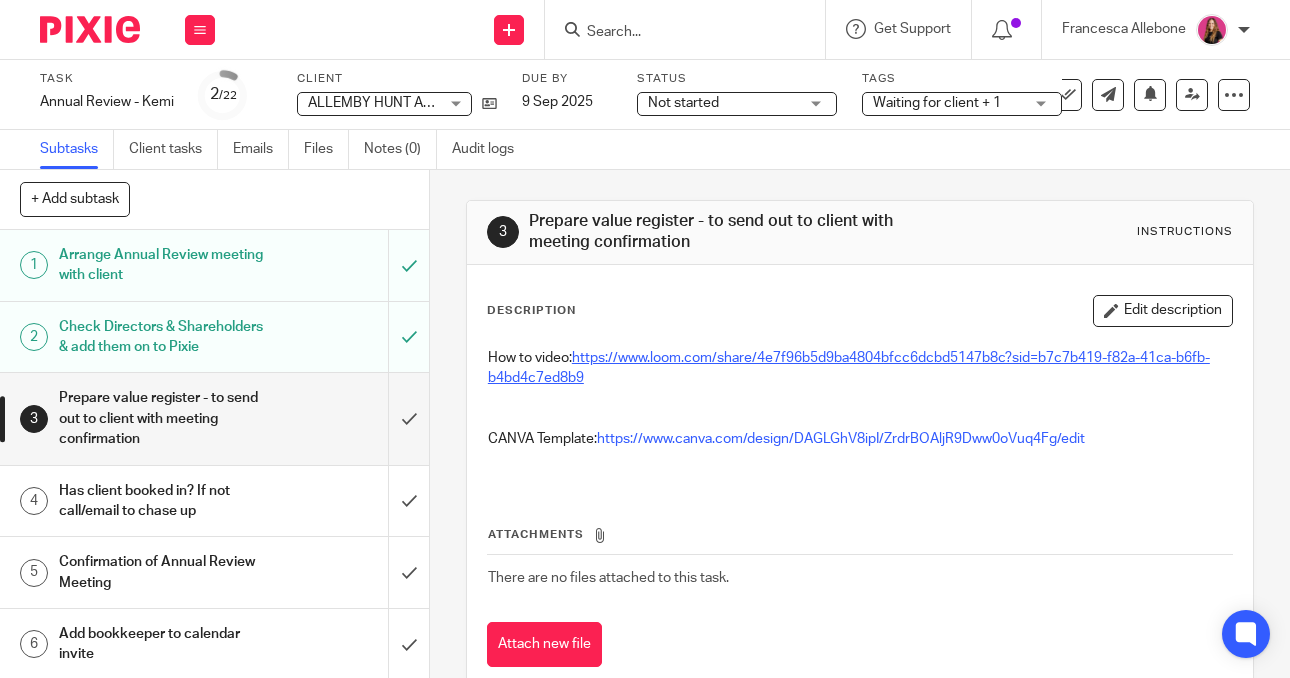 click on "https://www.loom.com/share/4e7f96b5d9ba4804bfcc6dcbd5147b8c?sid=b7c7b419-f82a-41ca-b6fb-b4bd4c7ed8b9" at bounding box center [849, 368] 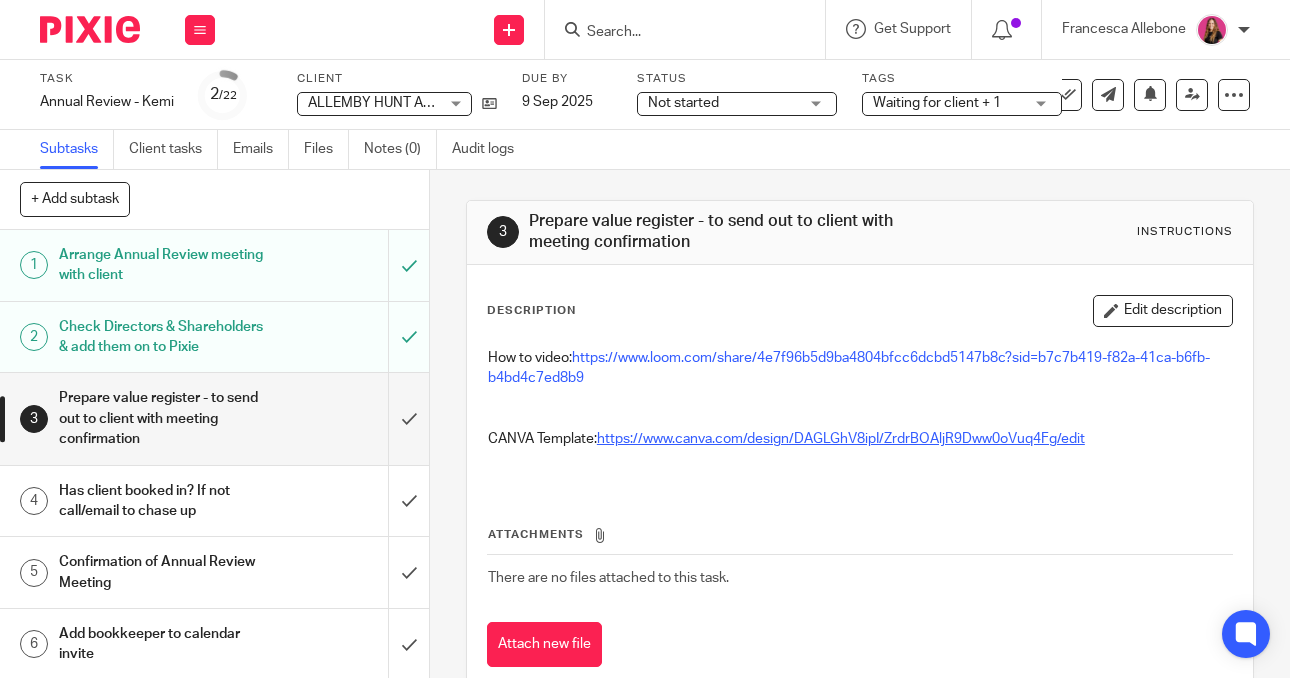 click on "https://www.canva.com/design/DAGLGhV8ipI/ZrdrBOAljR9Dww0oVuq4Fg/edit" at bounding box center (841, 439) 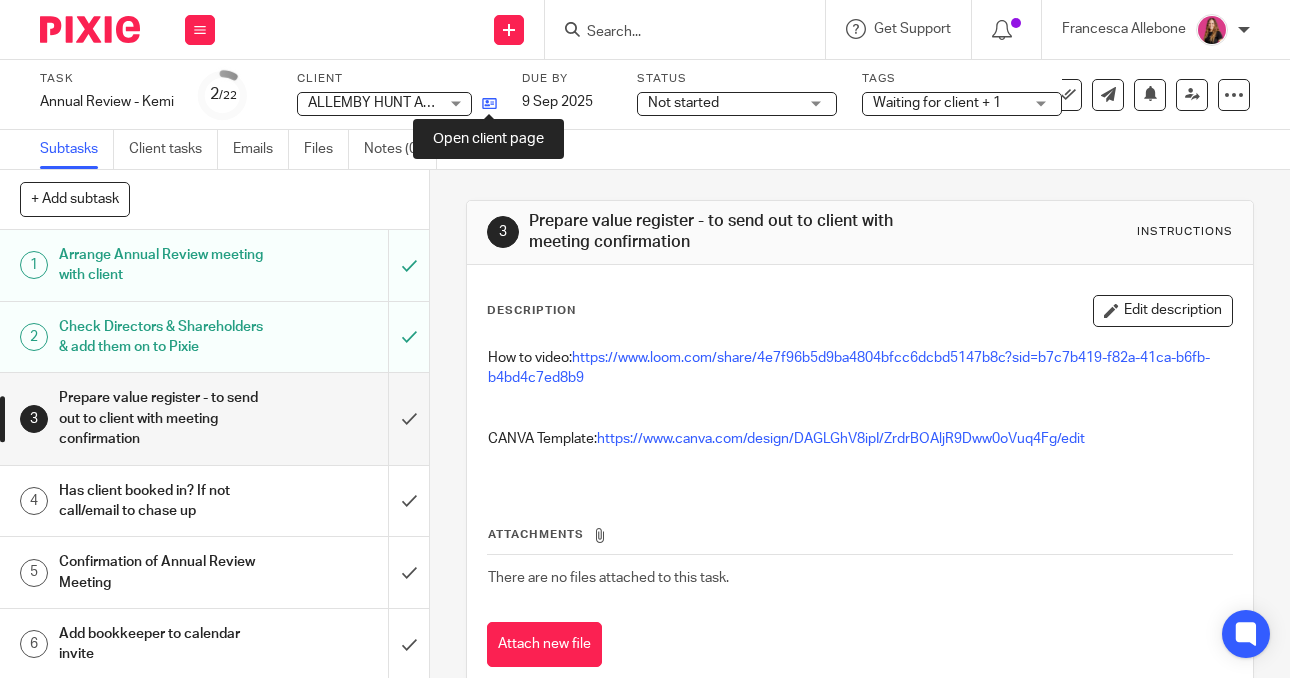 click at bounding box center [489, 103] 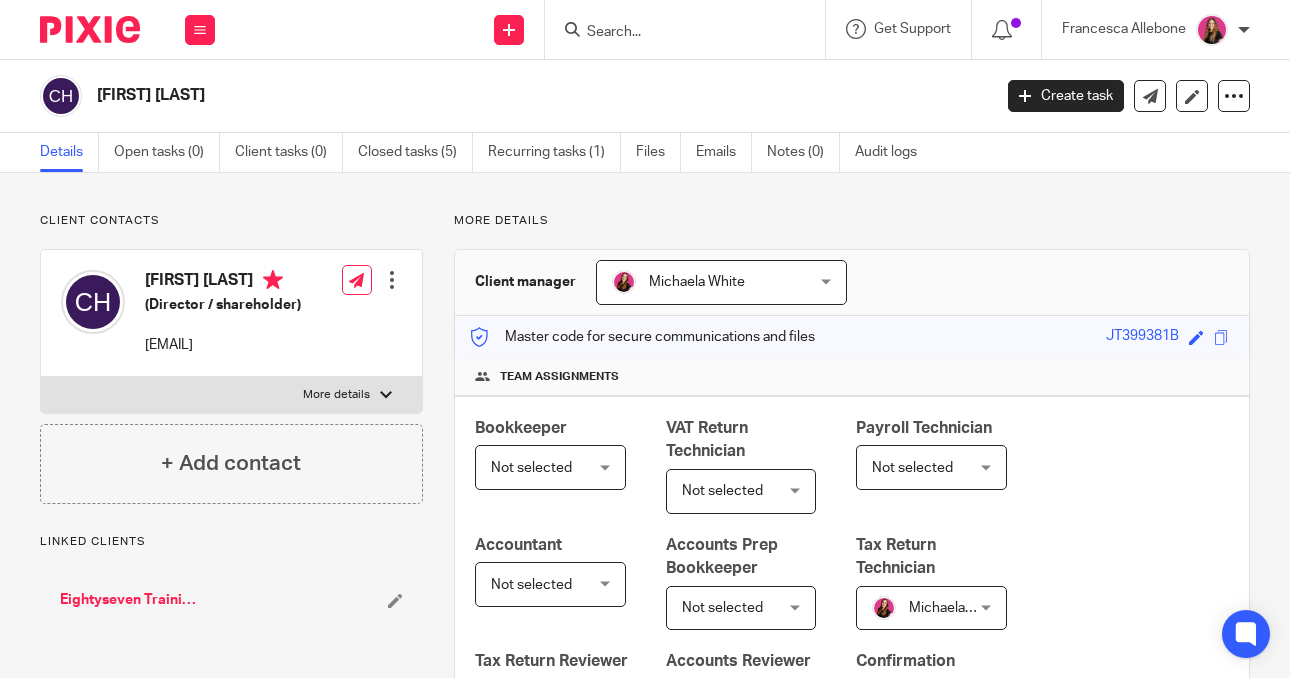 scroll, scrollTop: 0, scrollLeft: 0, axis: both 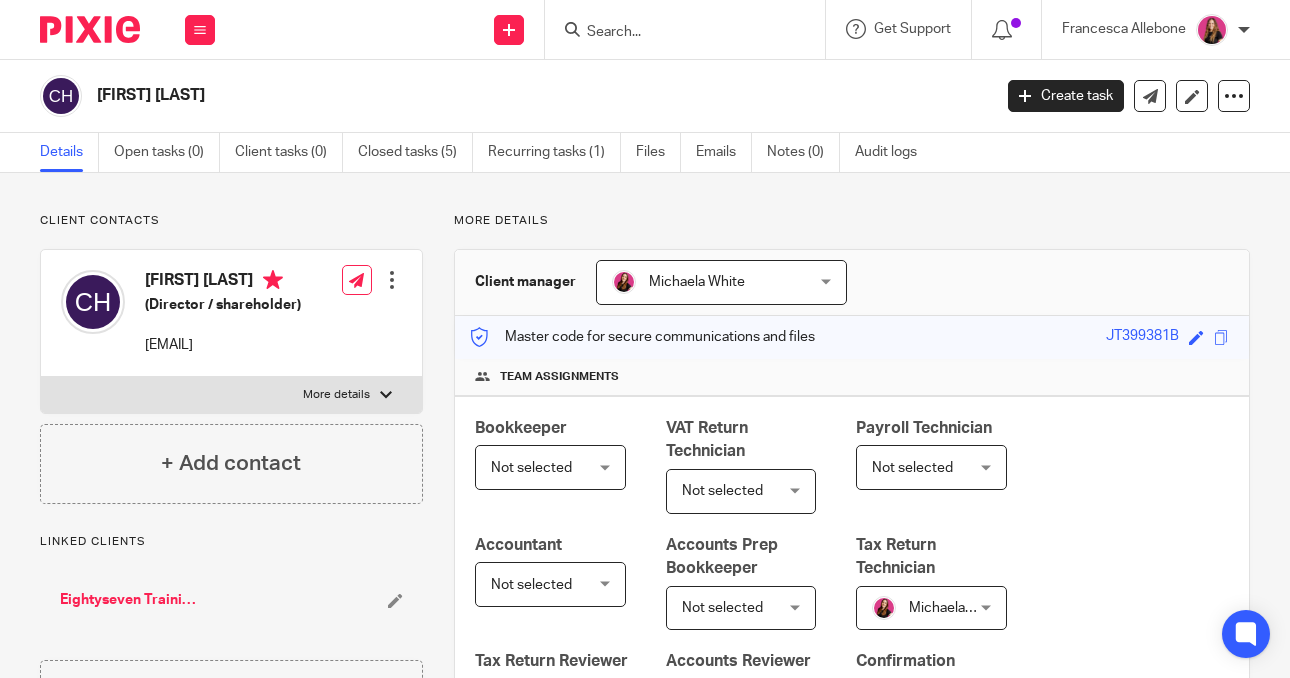 click at bounding box center (675, 33) 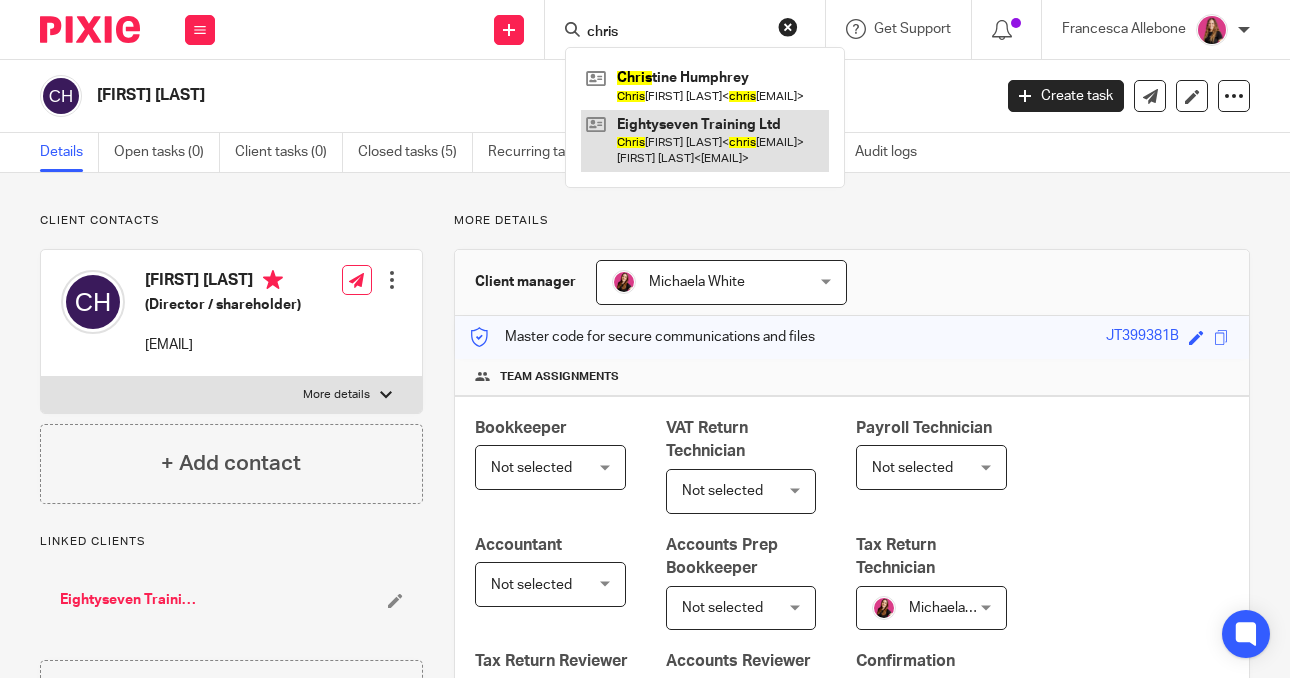 type on "chris" 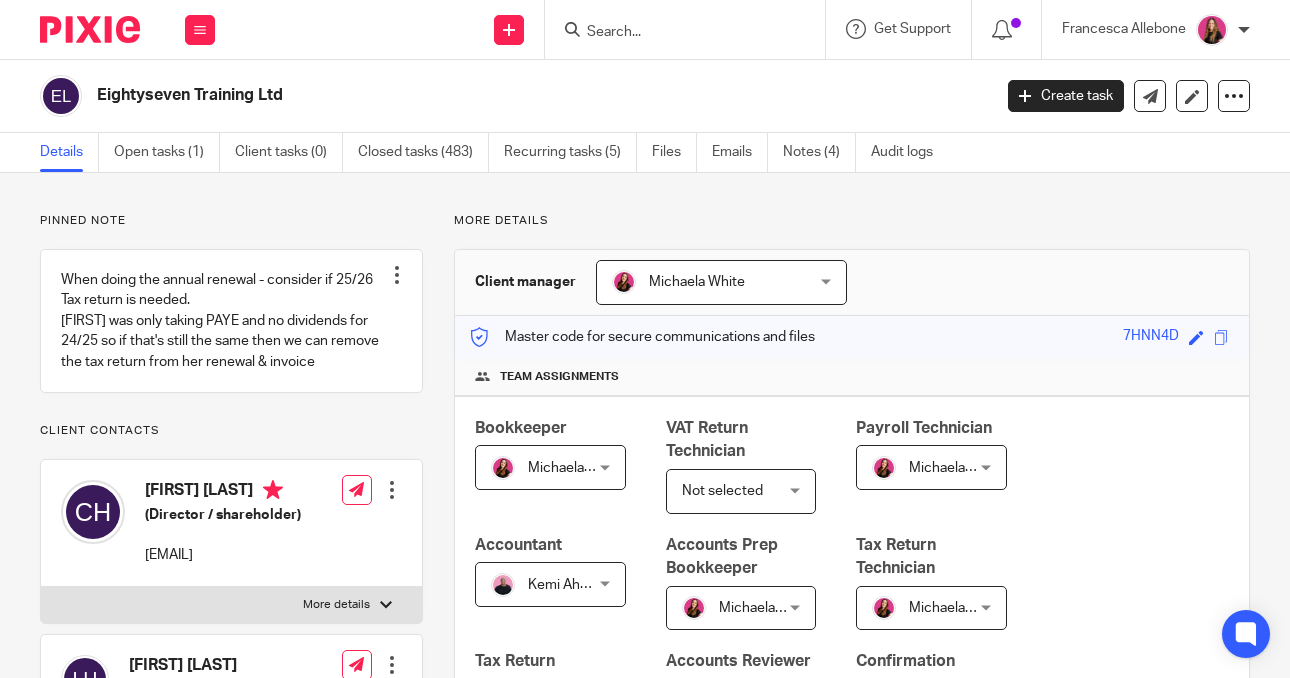 scroll, scrollTop: 0, scrollLeft: 0, axis: both 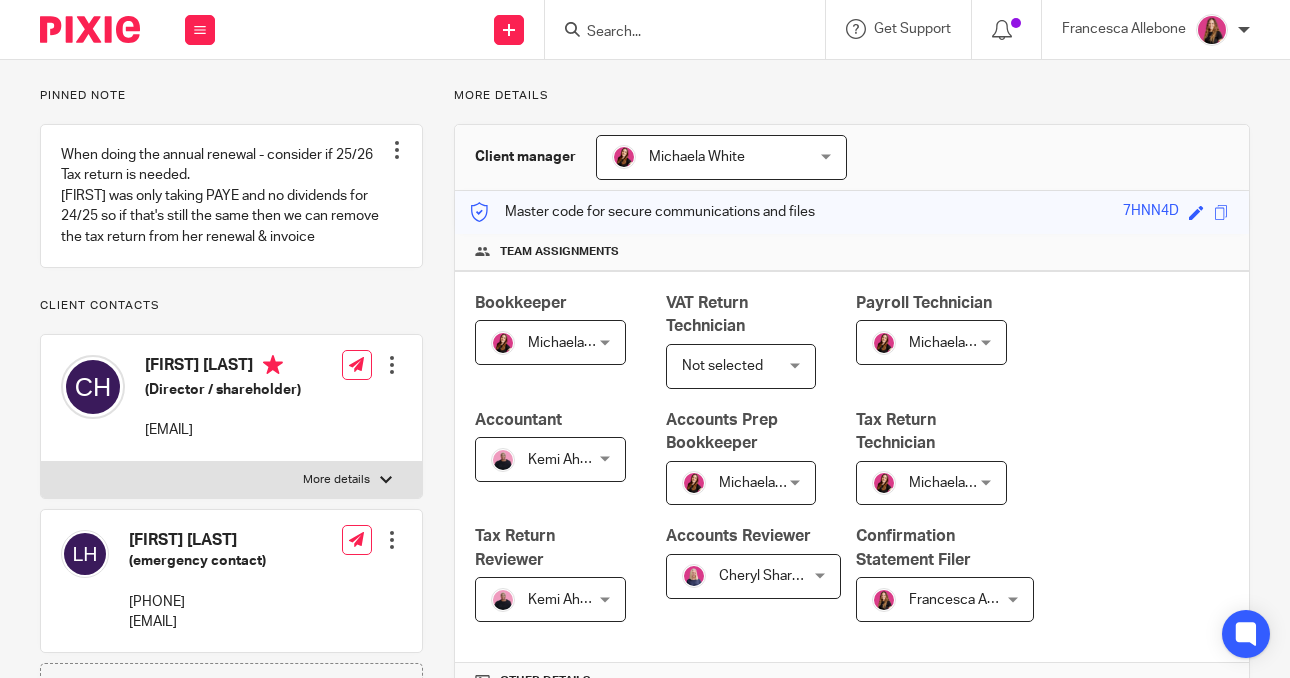 click at bounding box center [392, 365] 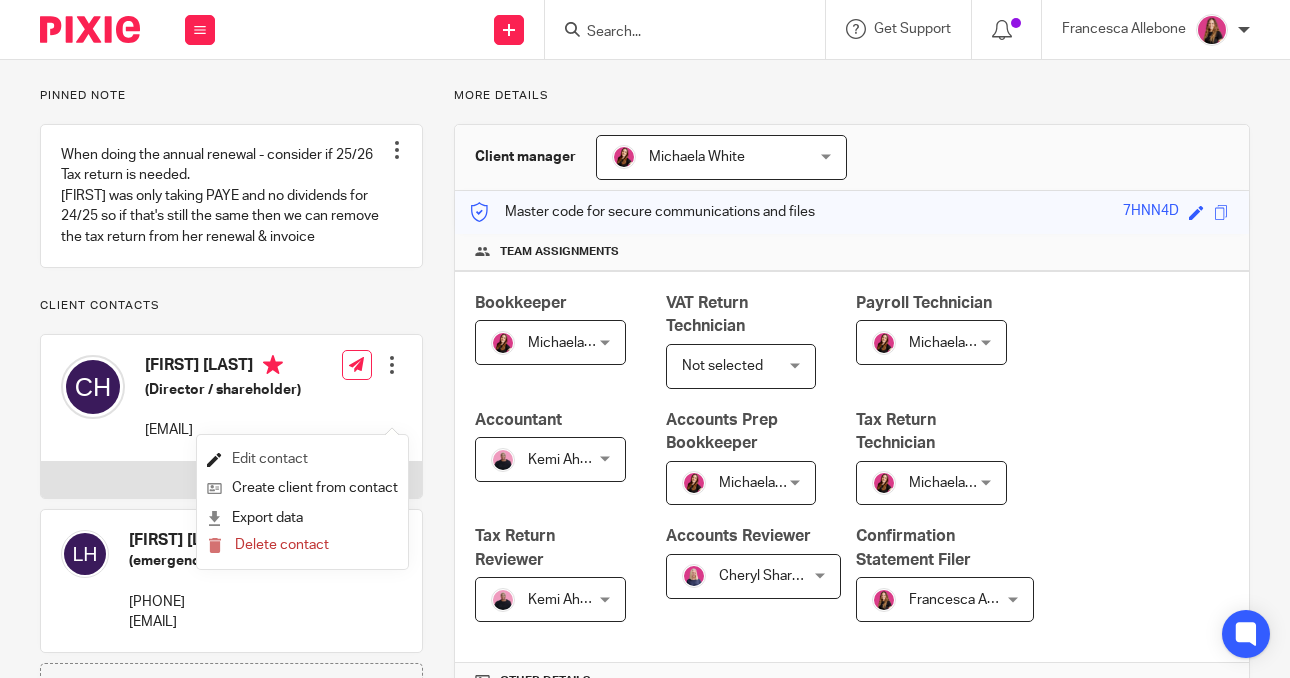 click on "Edit contact" at bounding box center (302, 459) 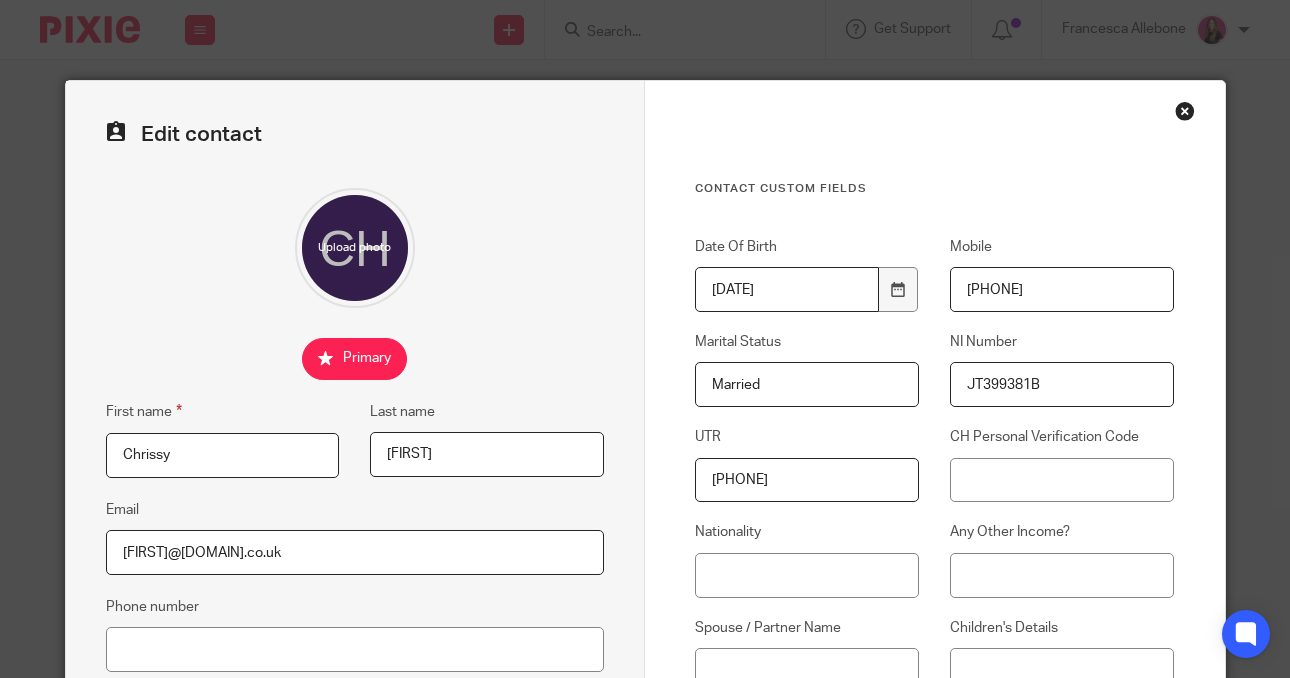 scroll, scrollTop: 0, scrollLeft: 0, axis: both 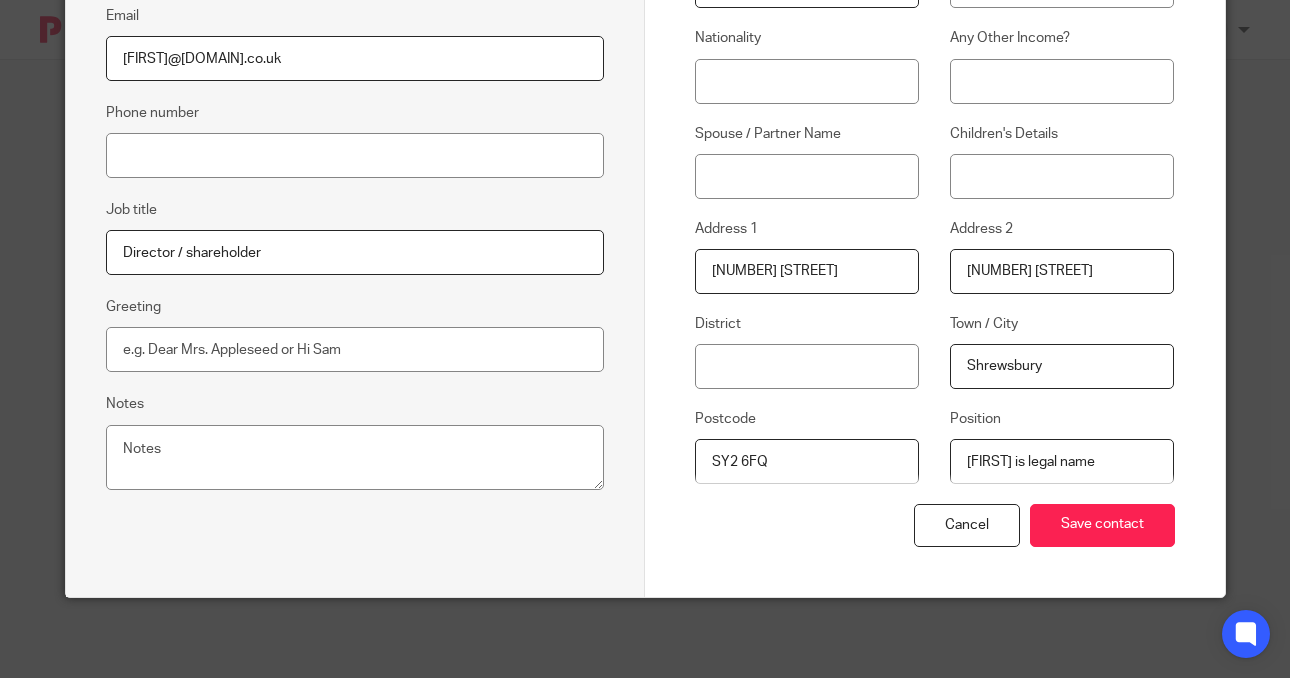 click on "[FIRST] is legal name" at bounding box center (1062, 461) 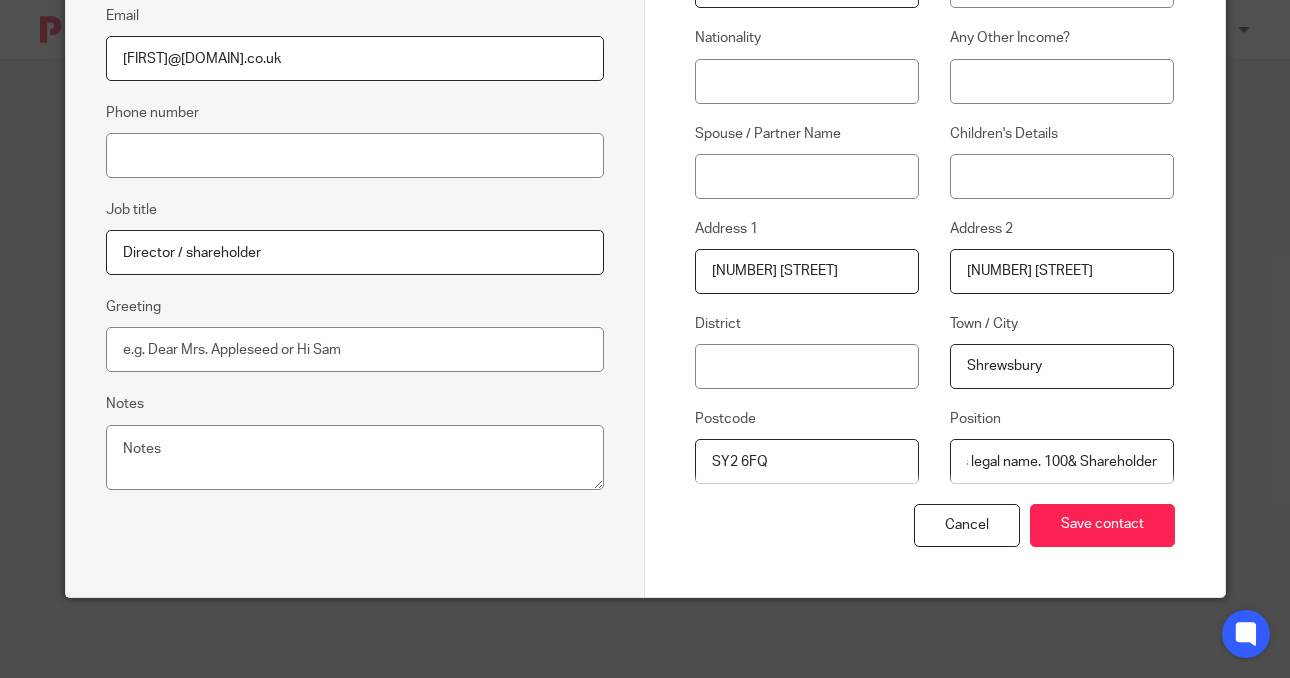 scroll, scrollTop: 0, scrollLeft: 71, axis: horizontal 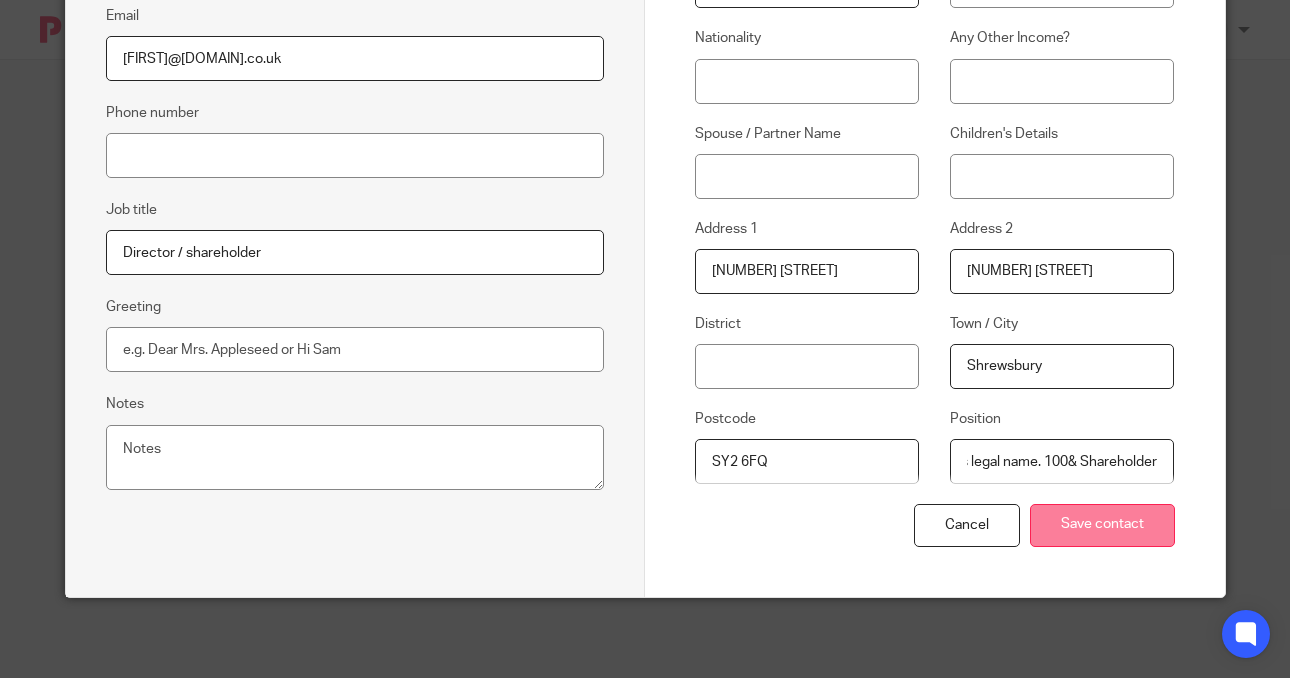 type on "Christine is legal name. 100& Shareholder" 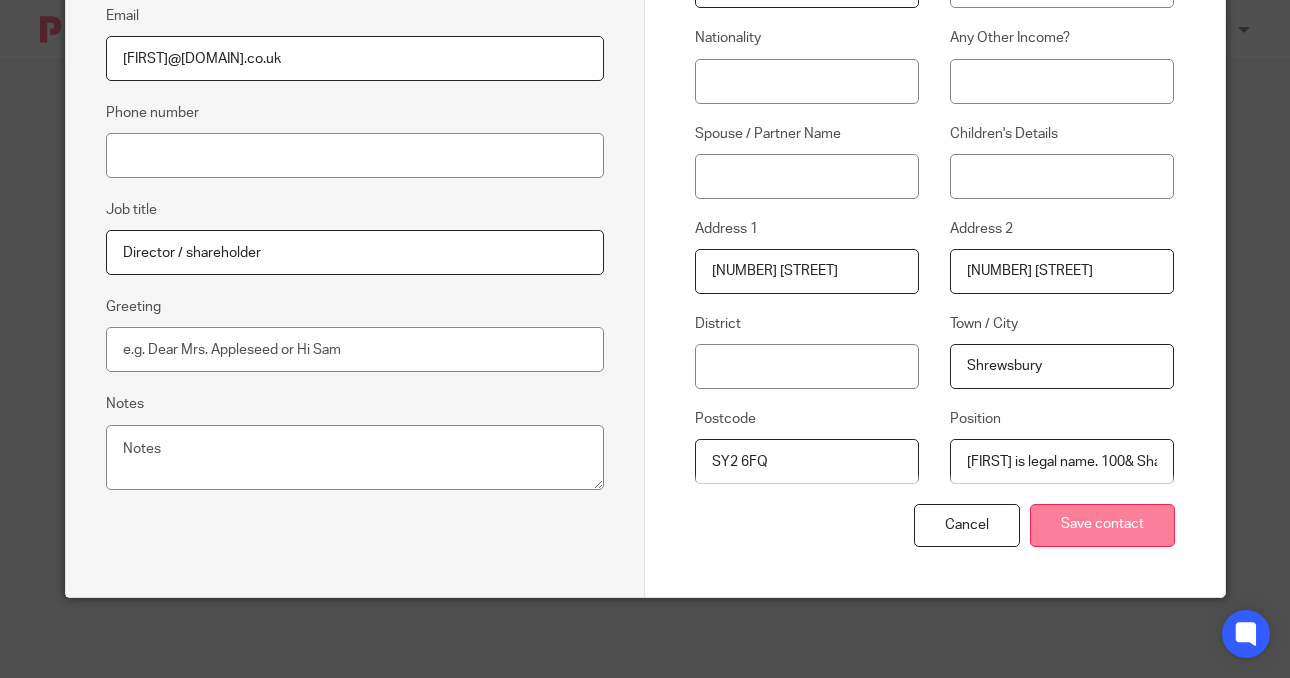 click on "Save contact" at bounding box center (1102, 525) 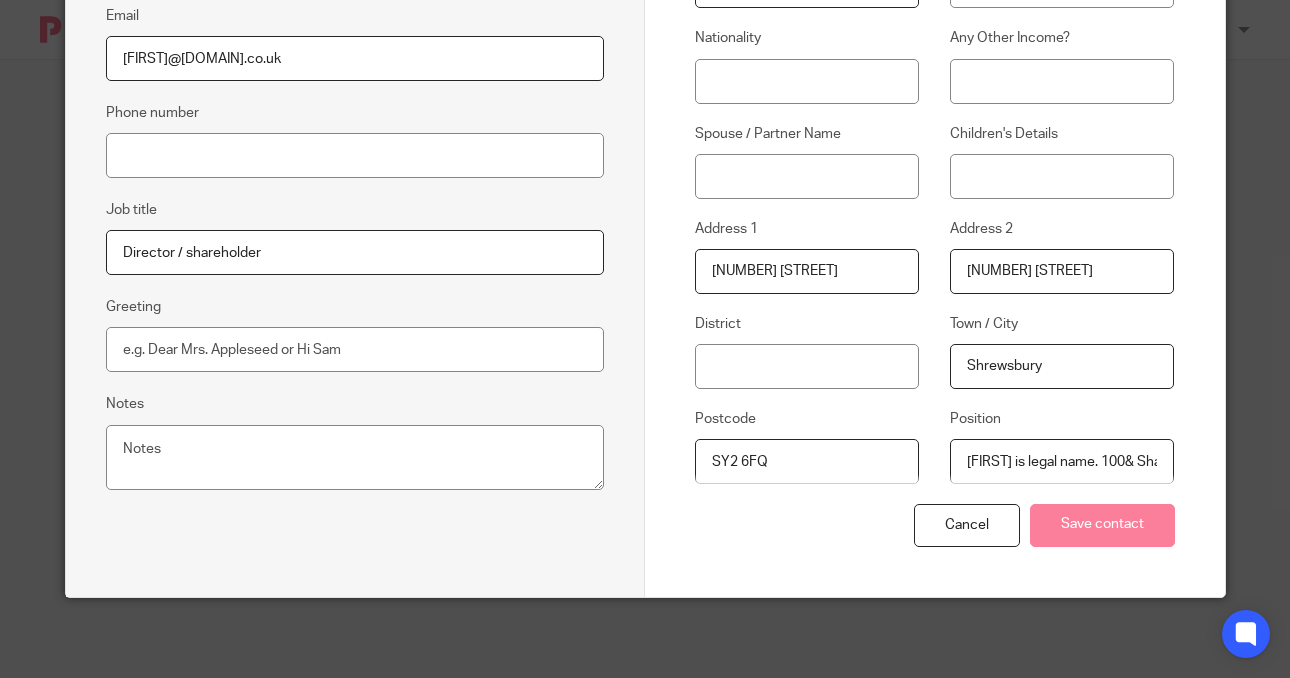 click on "Christine is legal name. 100& Shareholder" at bounding box center [1062, 461] 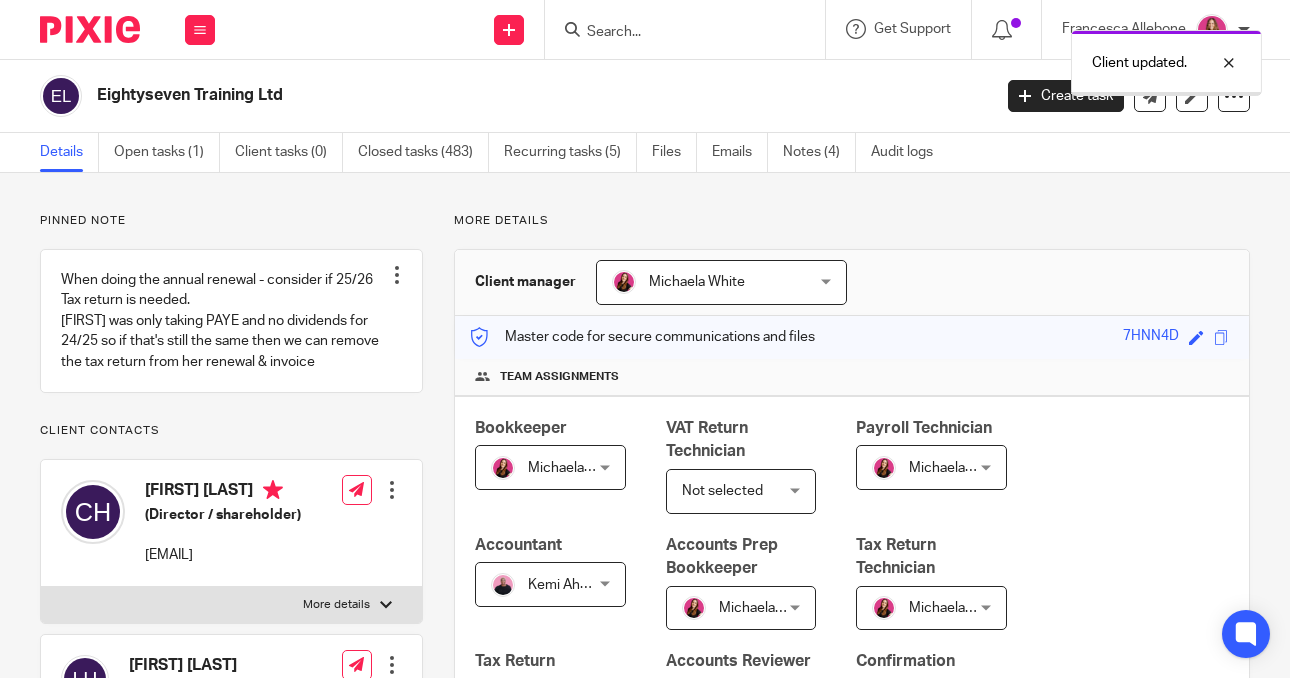 scroll, scrollTop: 0, scrollLeft: 0, axis: both 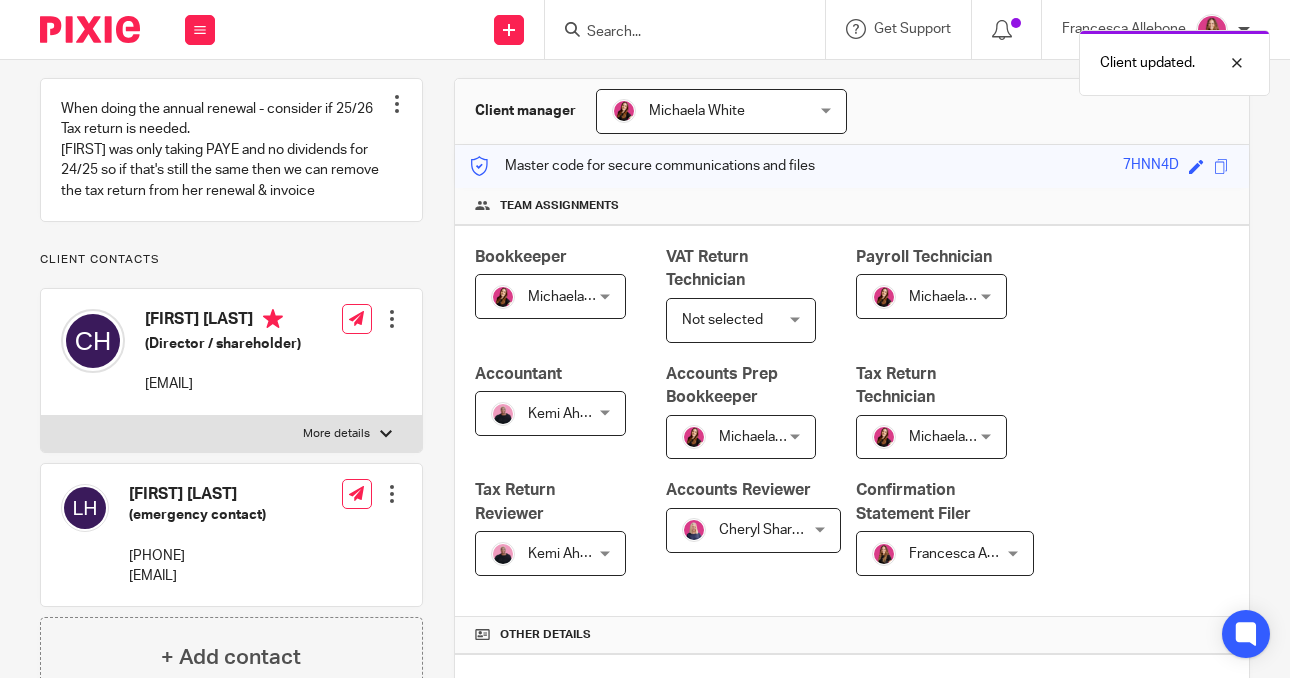 click at bounding box center [392, 319] 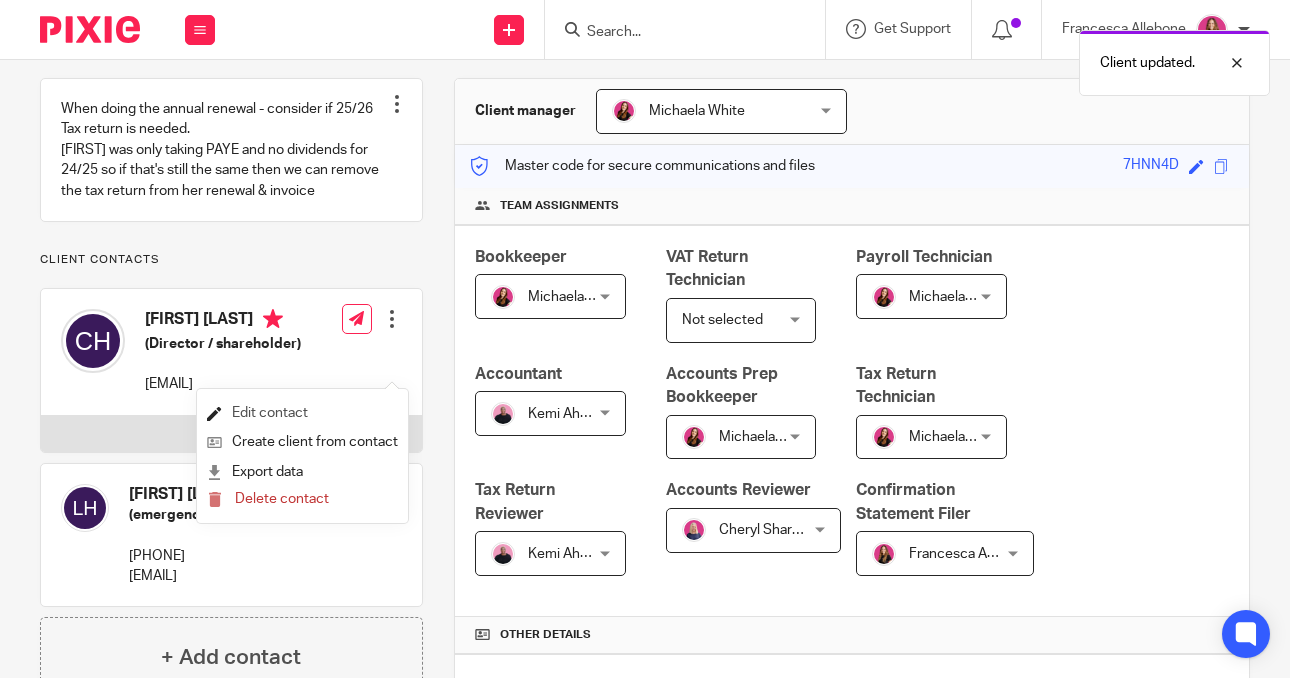 click on "Edit contact" at bounding box center (302, 413) 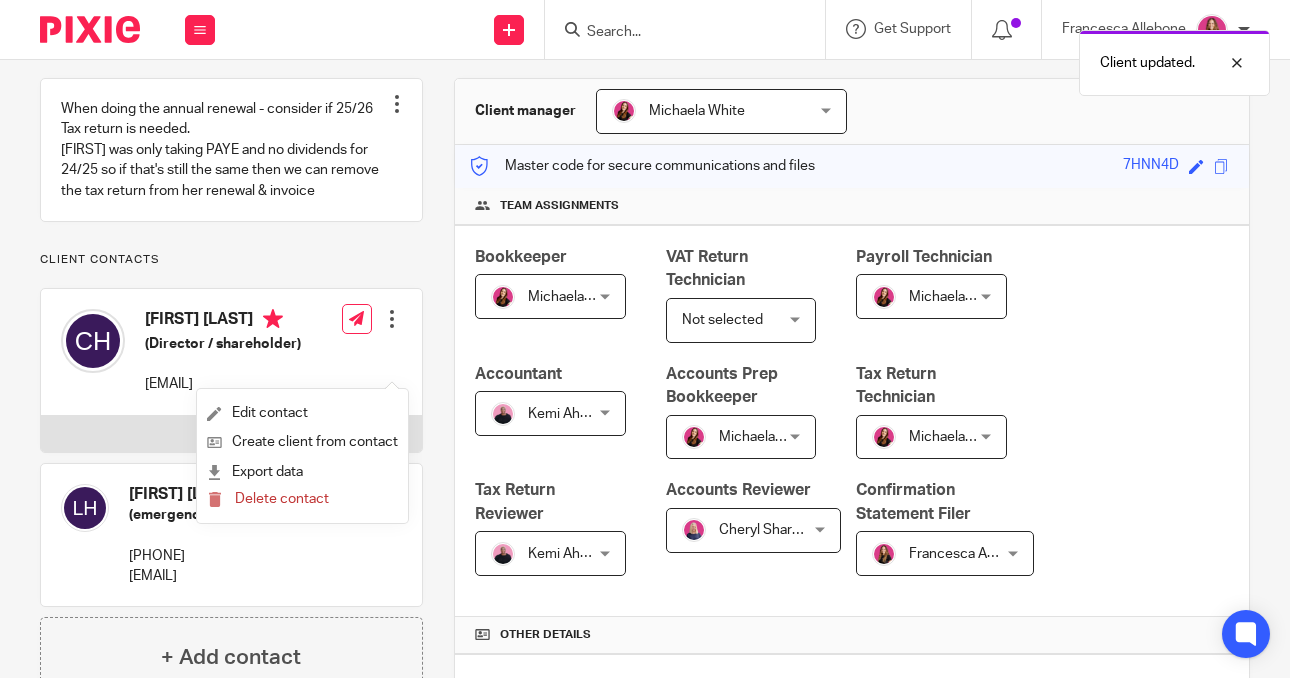 scroll, scrollTop: 350, scrollLeft: 0, axis: vertical 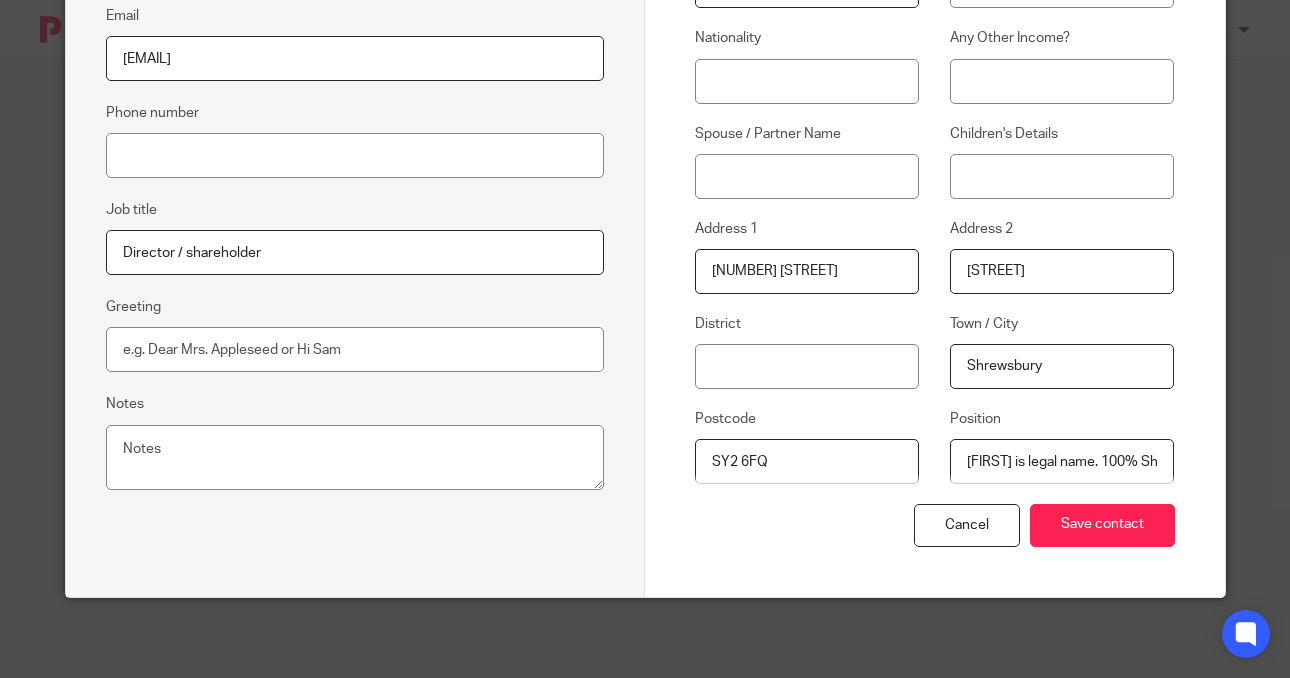 click on "[FIRST] is legal name. 100% Shareholder" at bounding box center [1062, 461] 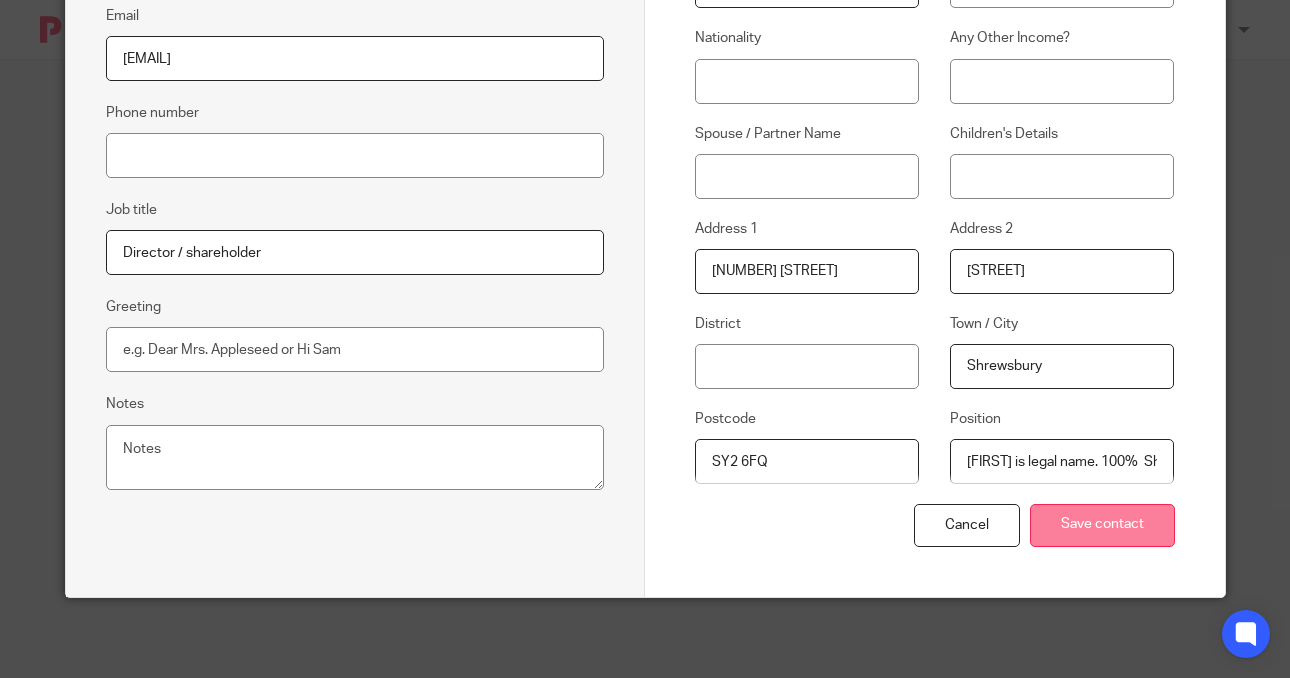 type on "[PERSON] is legal name. 100% Shareholder" 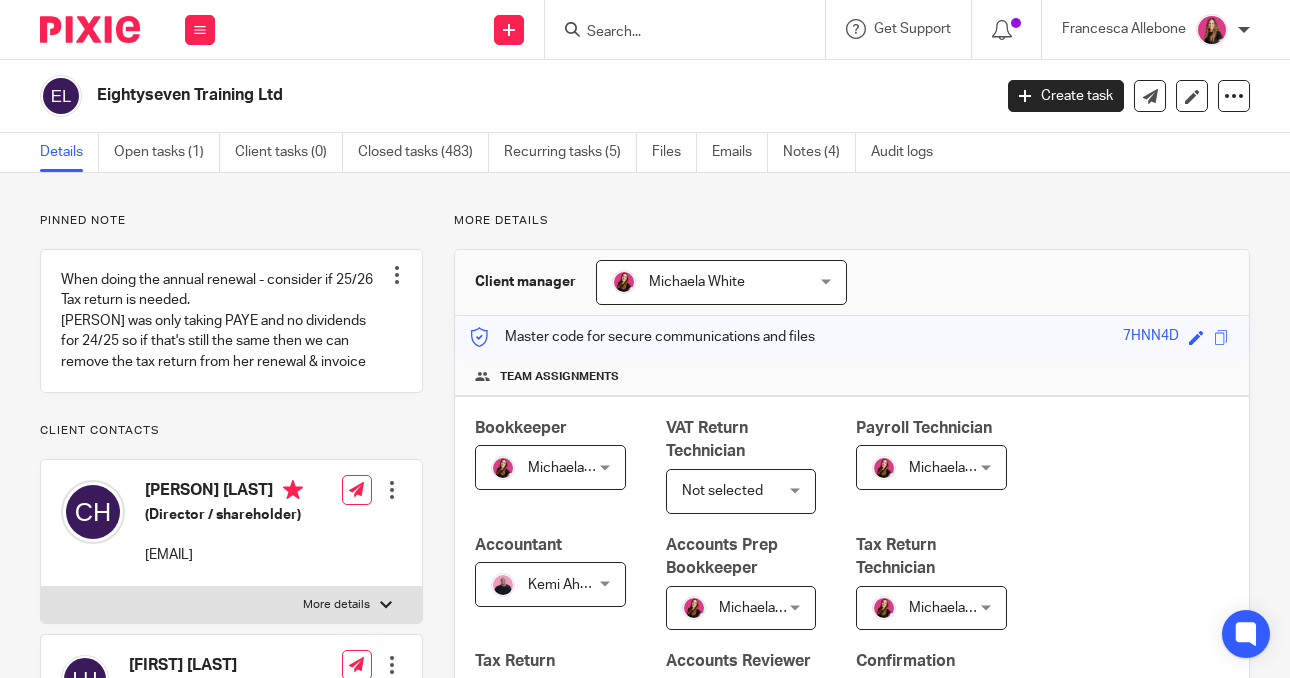 scroll, scrollTop: 0, scrollLeft: 0, axis: both 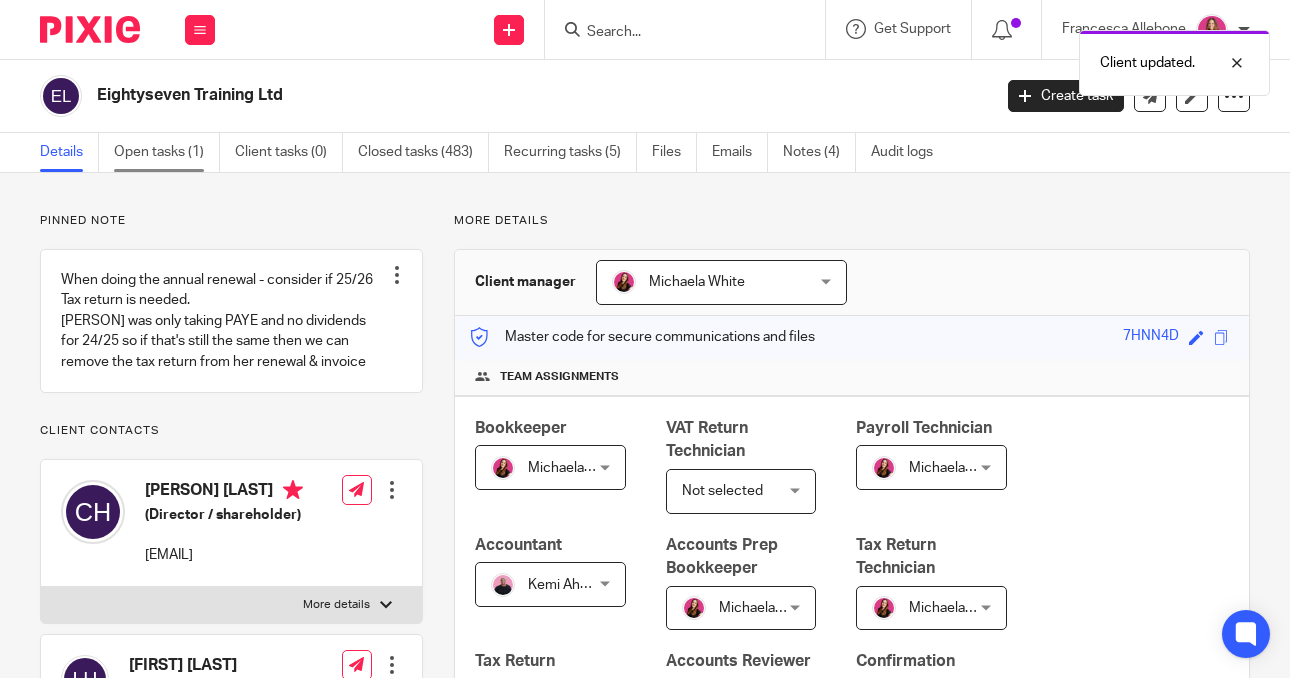 click on "Open tasks (1)" at bounding box center [167, 152] 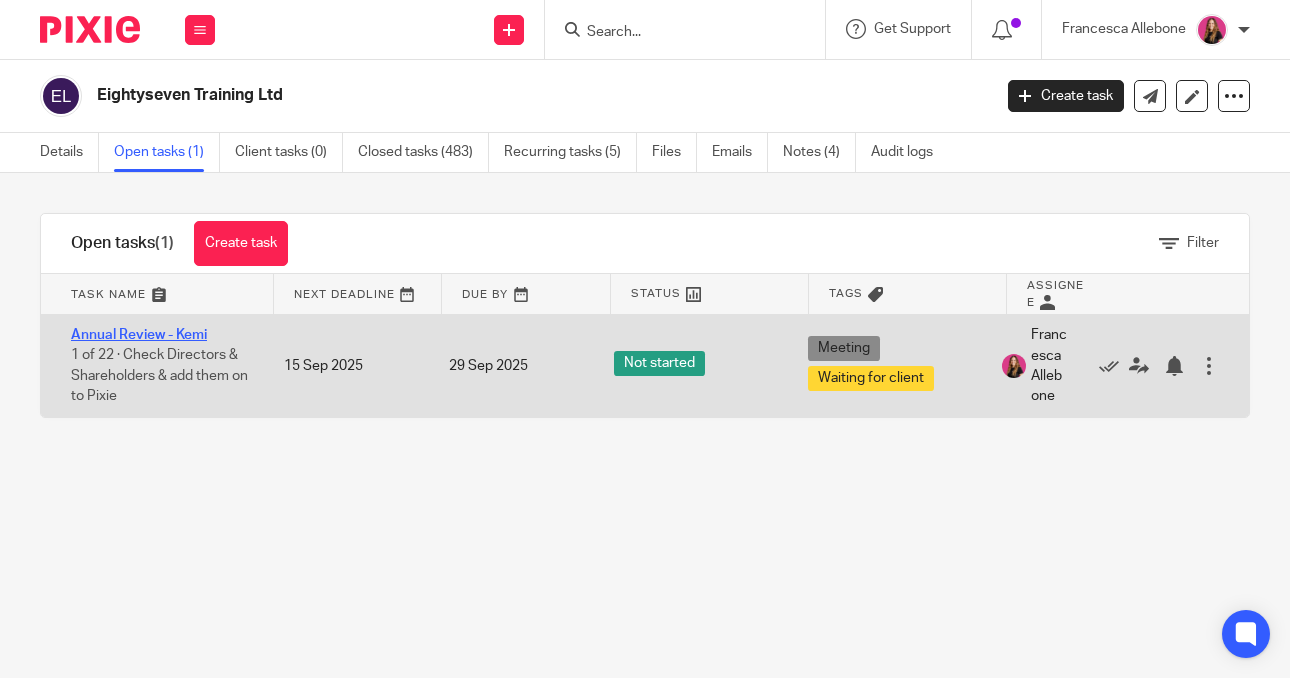 scroll, scrollTop: 0, scrollLeft: 0, axis: both 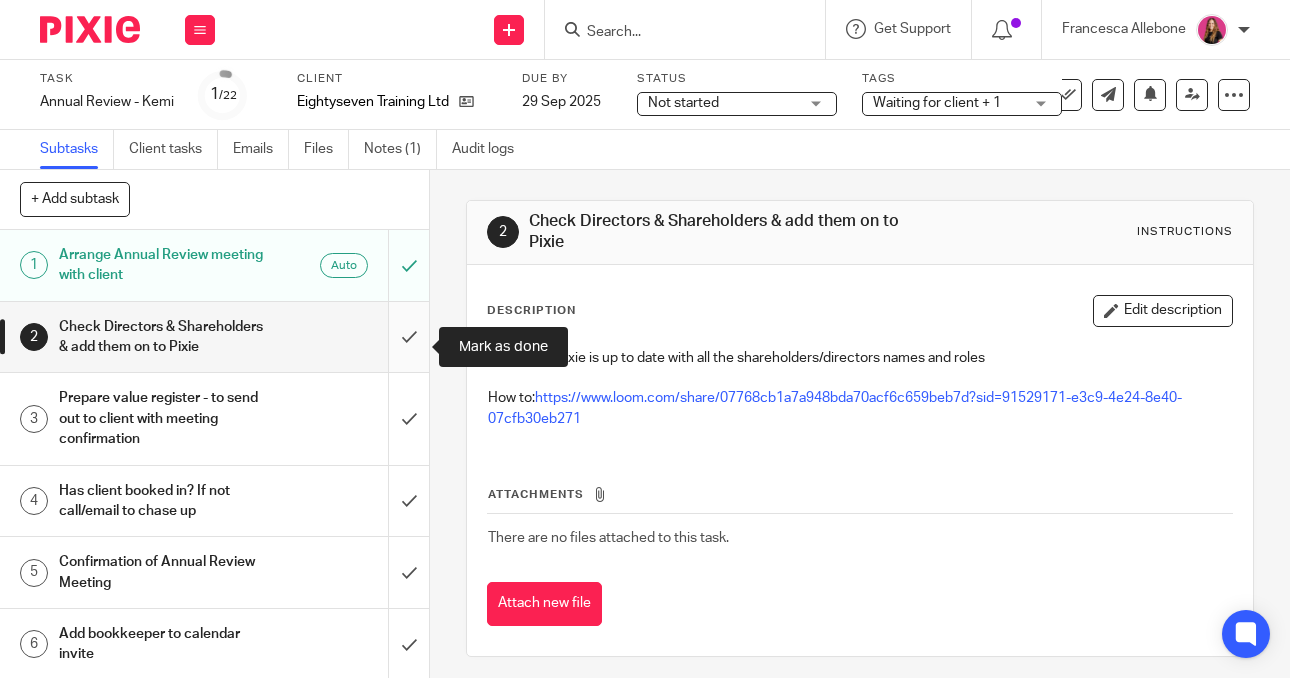 click at bounding box center (214, 337) 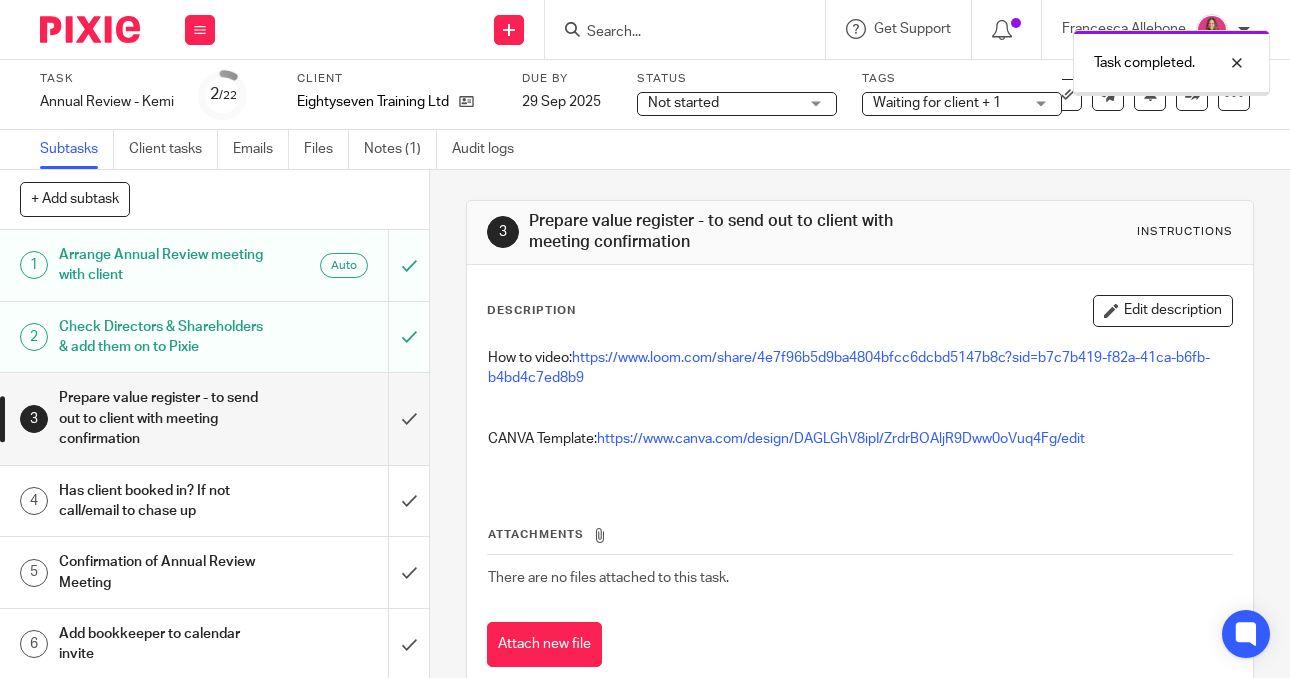 scroll, scrollTop: 0, scrollLeft: 0, axis: both 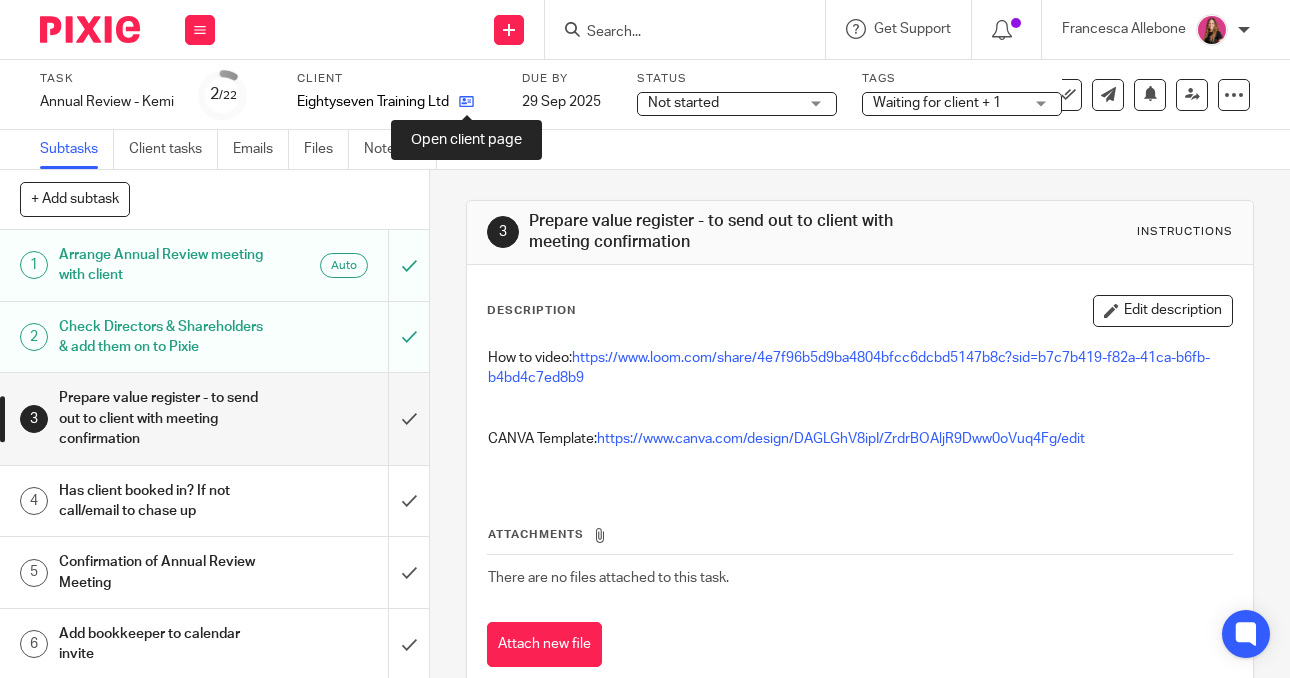 click at bounding box center [466, 101] 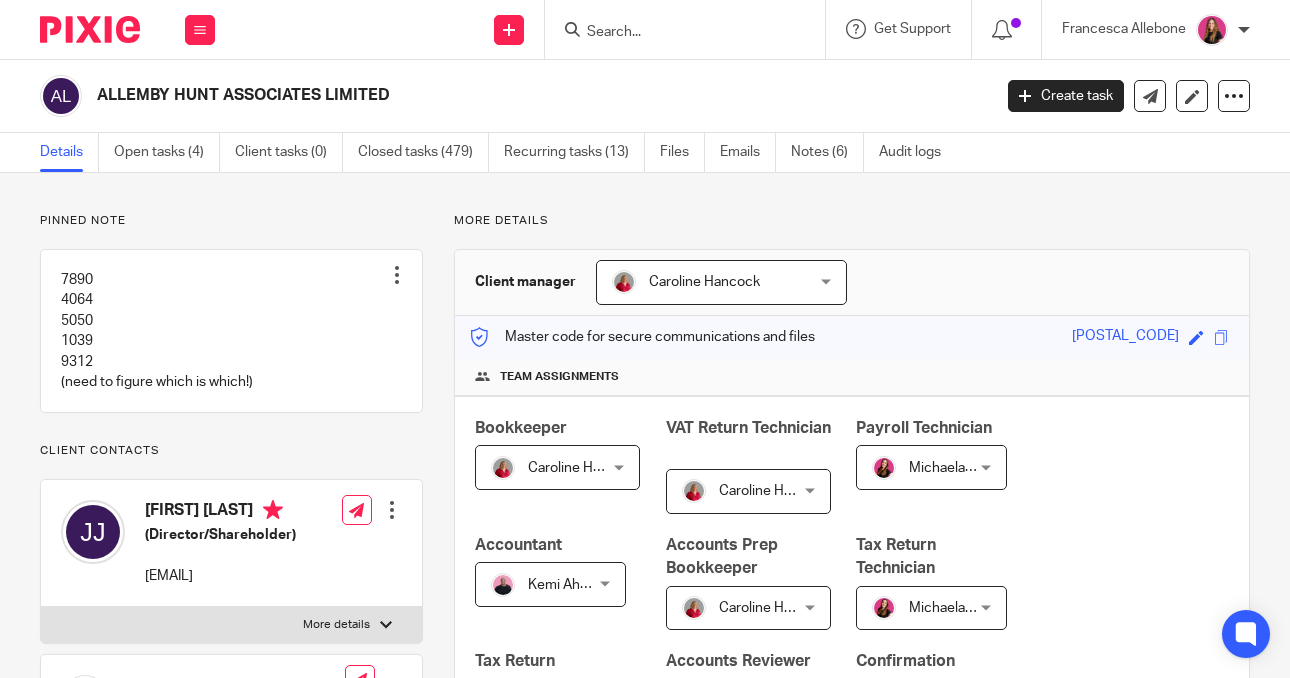 scroll, scrollTop: 0, scrollLeft: 0, axis: both 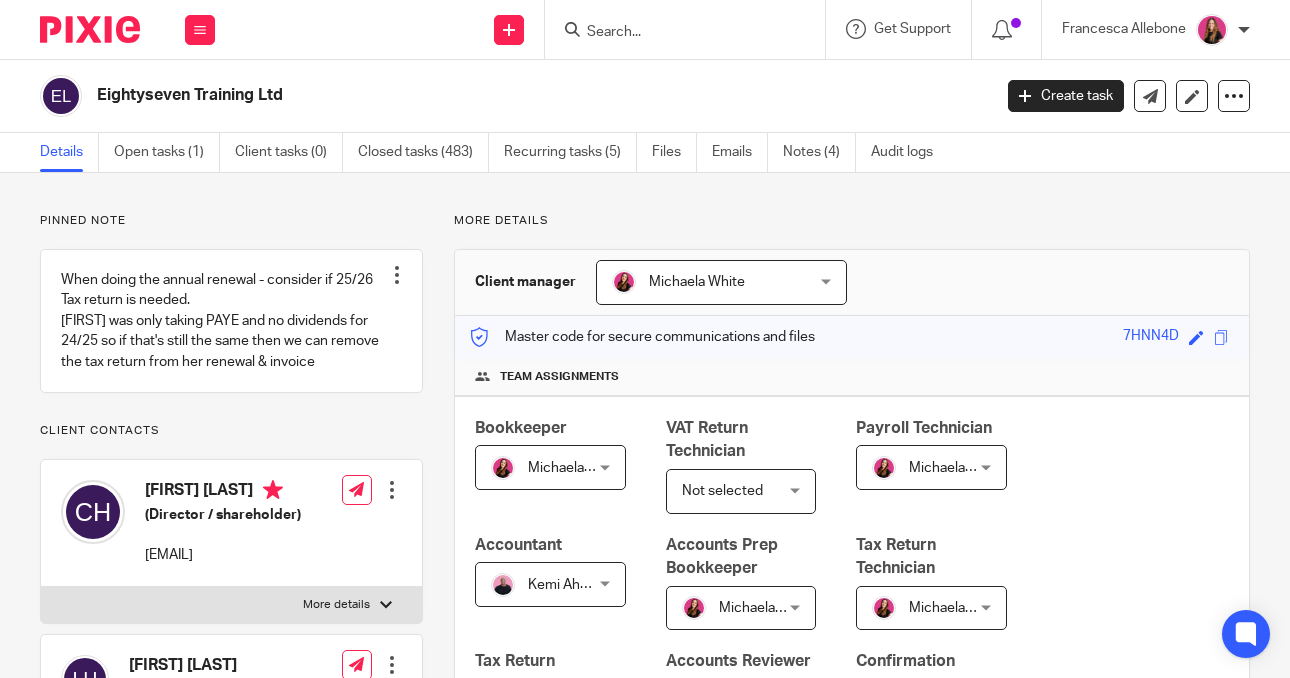 drag, startPoint x: 297, startPoint y: 99, endPoint x: 100, endPoint y: 96, distance: 197.02284 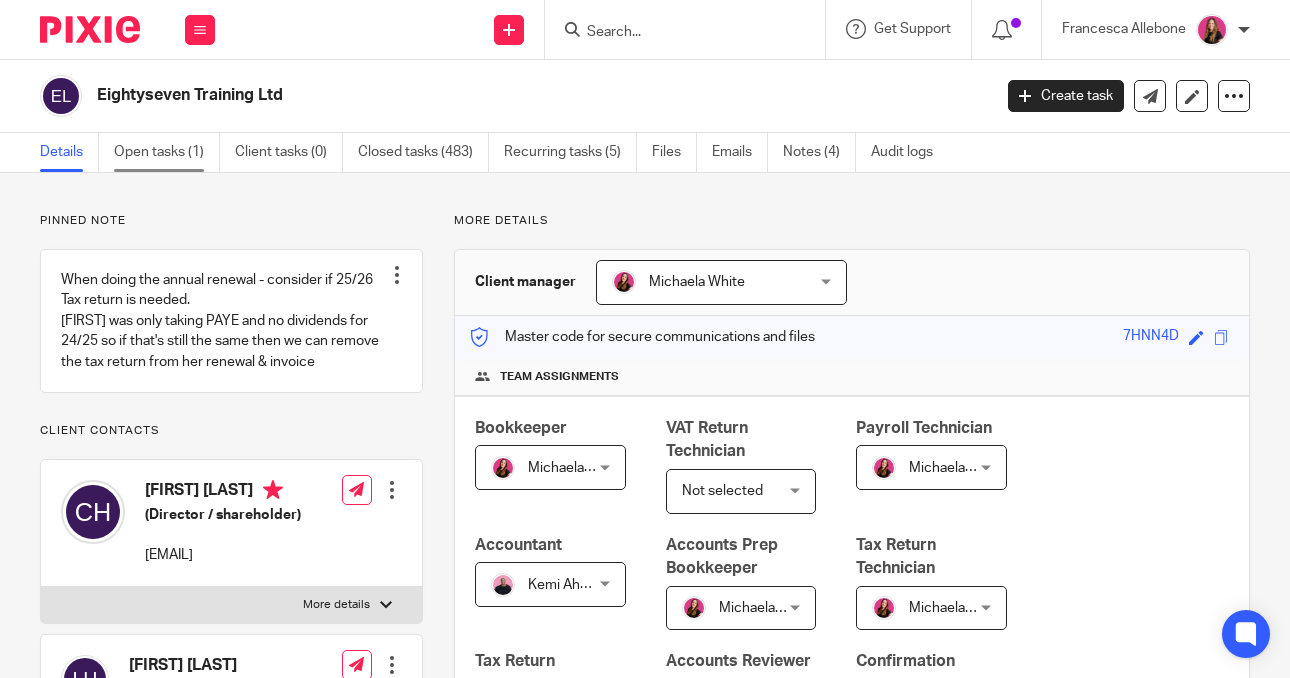 click on "Open tasks (1)" at bounding box center [167, 152] 